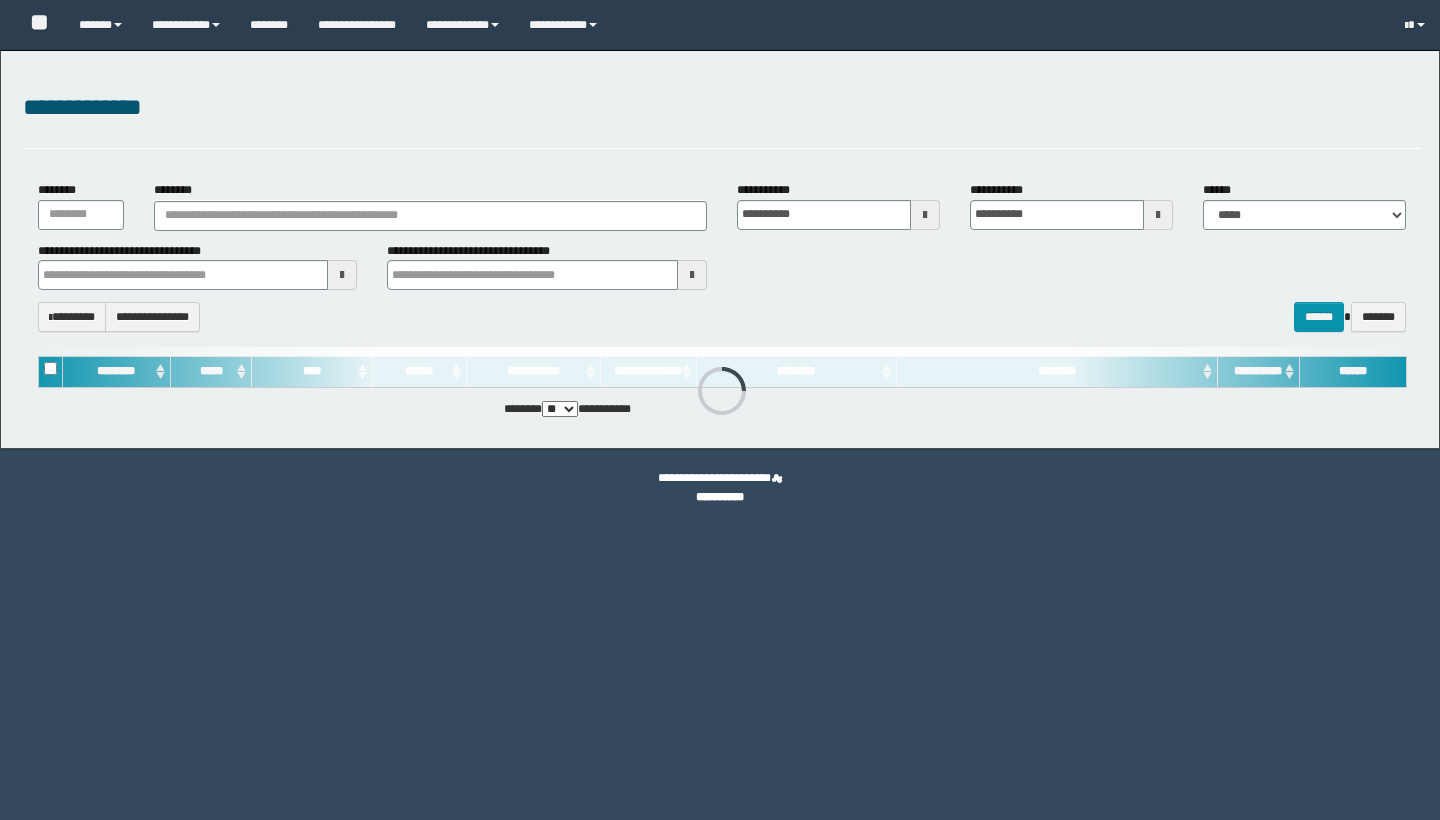 scroll, scrollTop: 0, scrollLeft: 0, axis: both 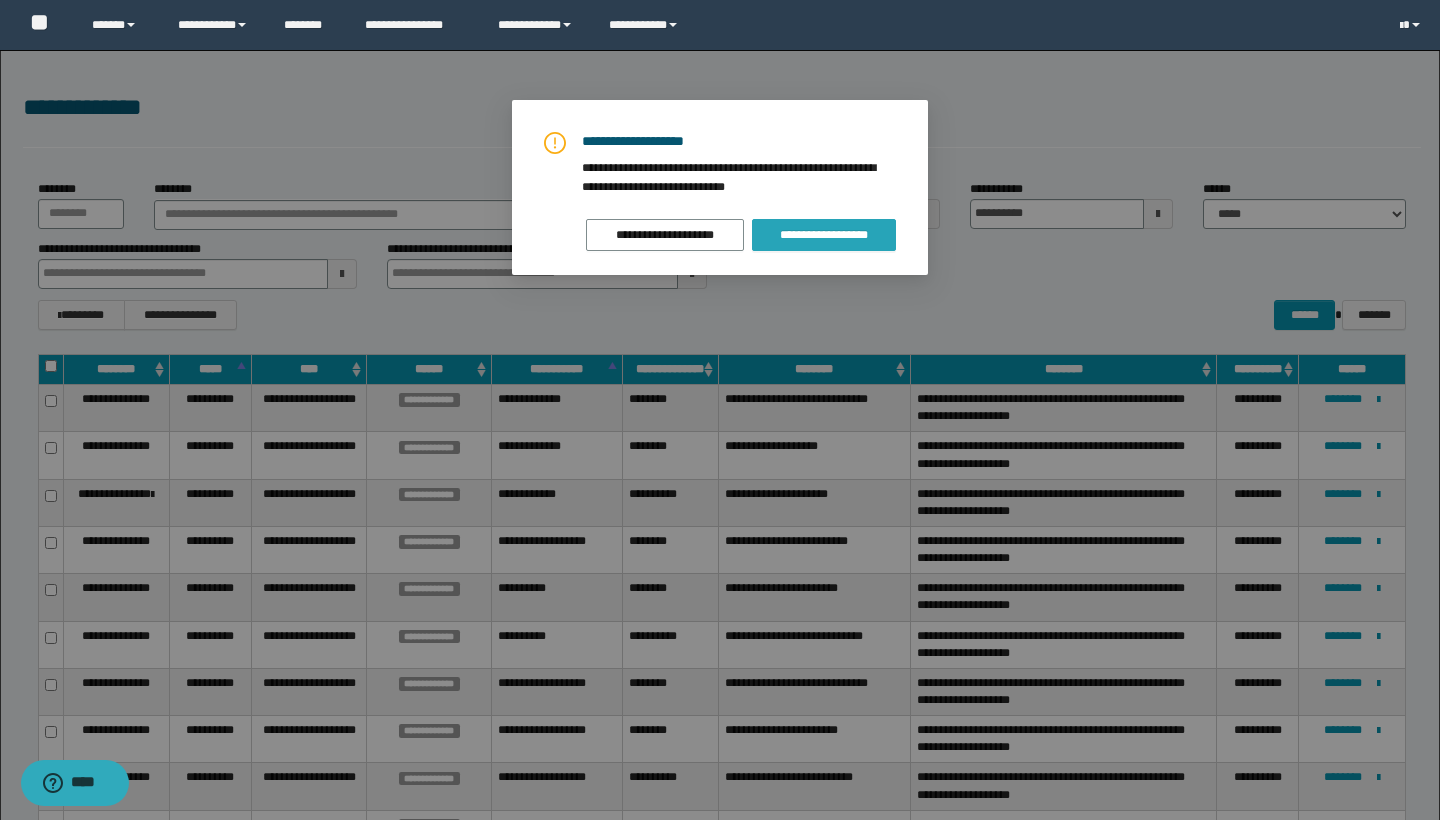 click on "**********" at bounding box center [824, 235] 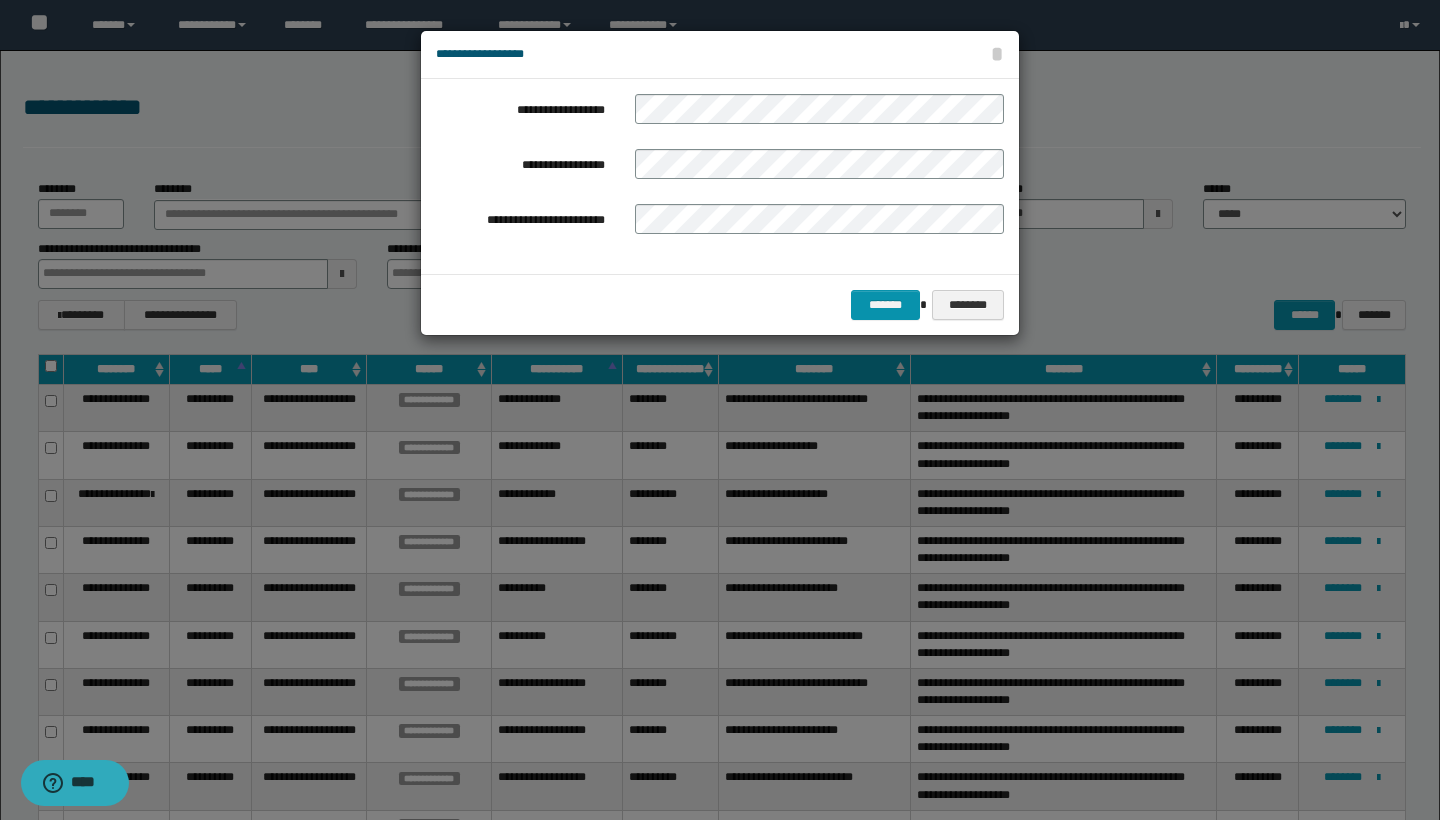 click on "**********" at bounding box center (720, 176) 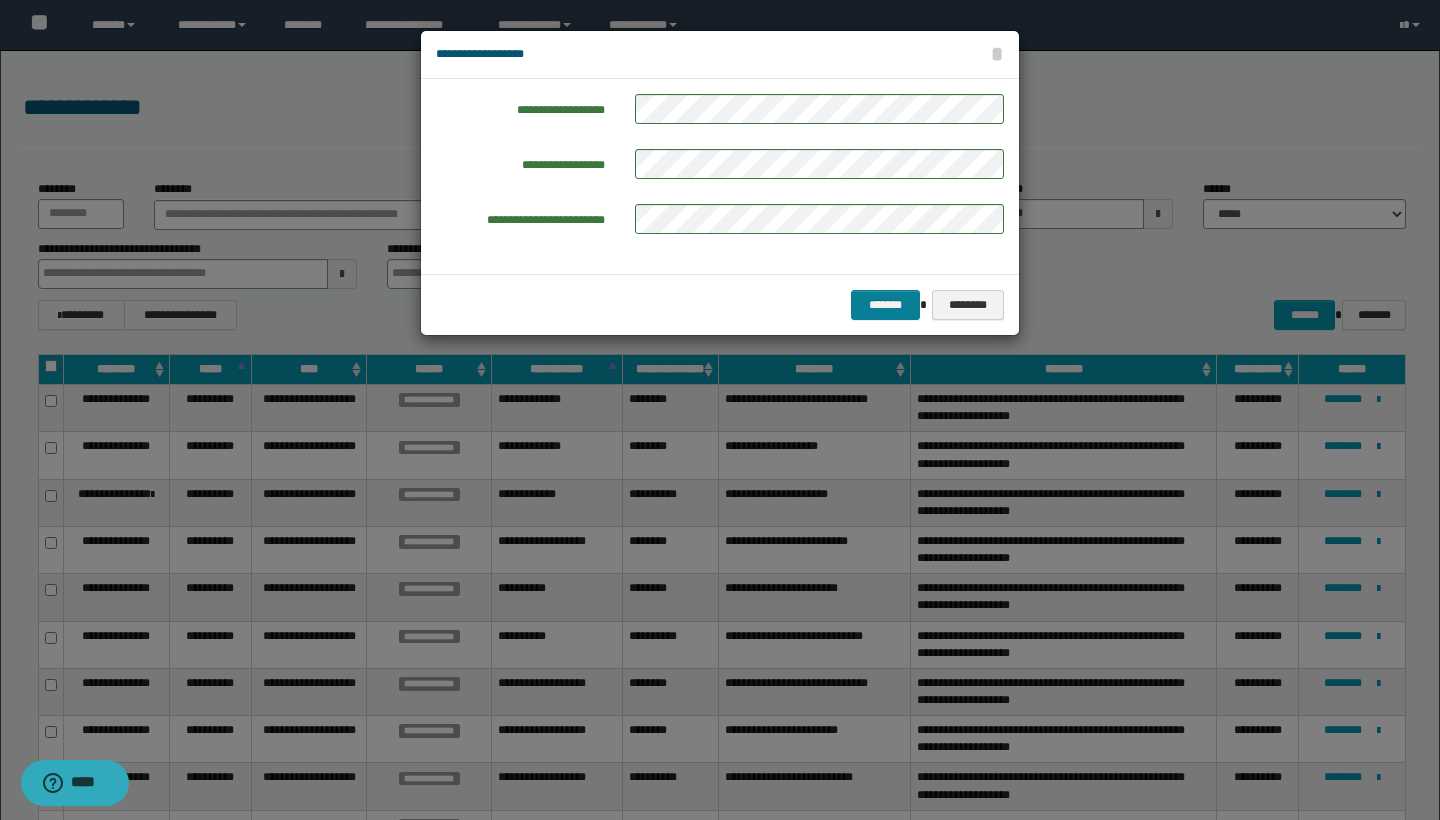 click on "*******" at bounding box center (885, 305) 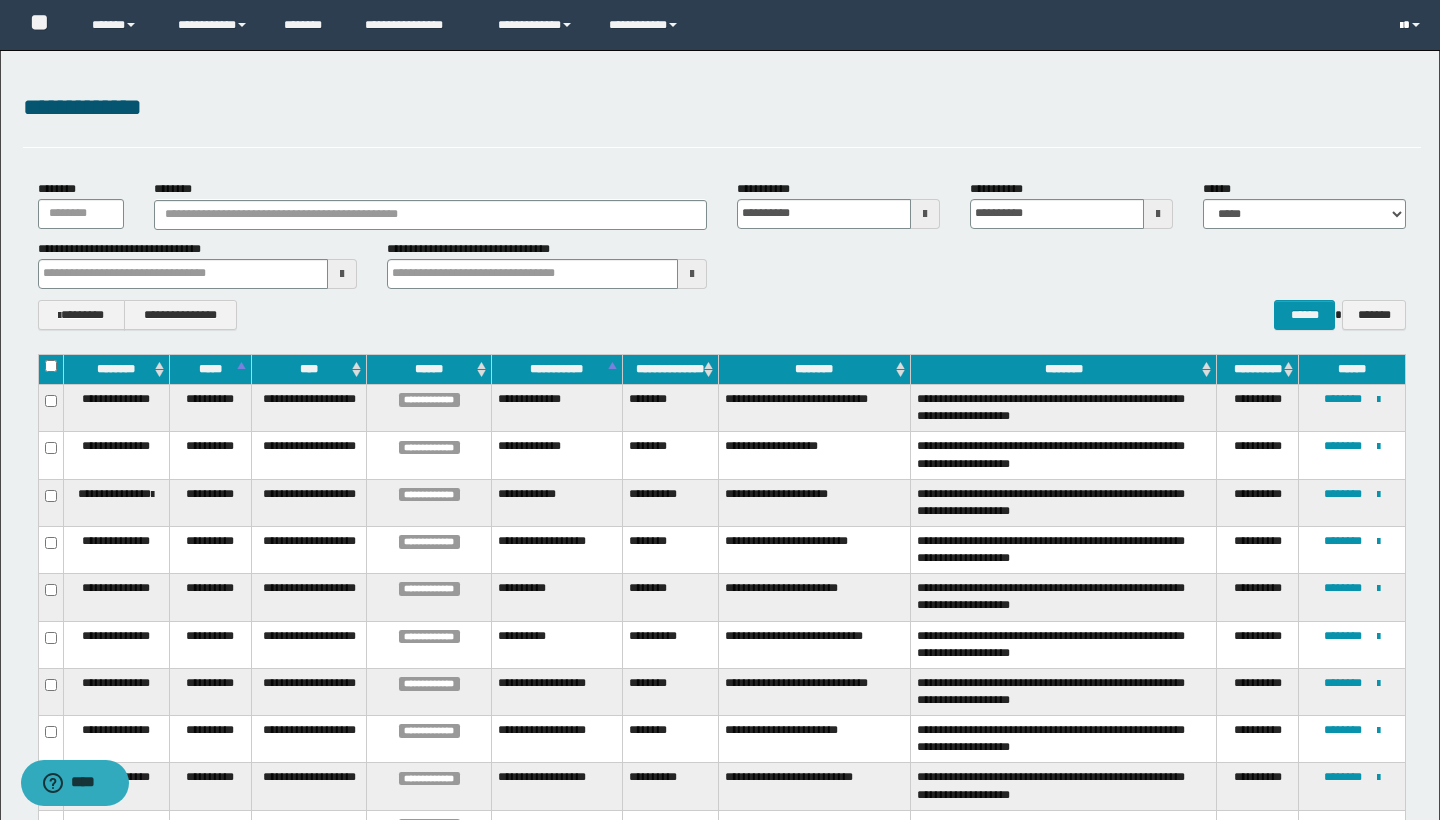 click at bounding box center (1412, 25) 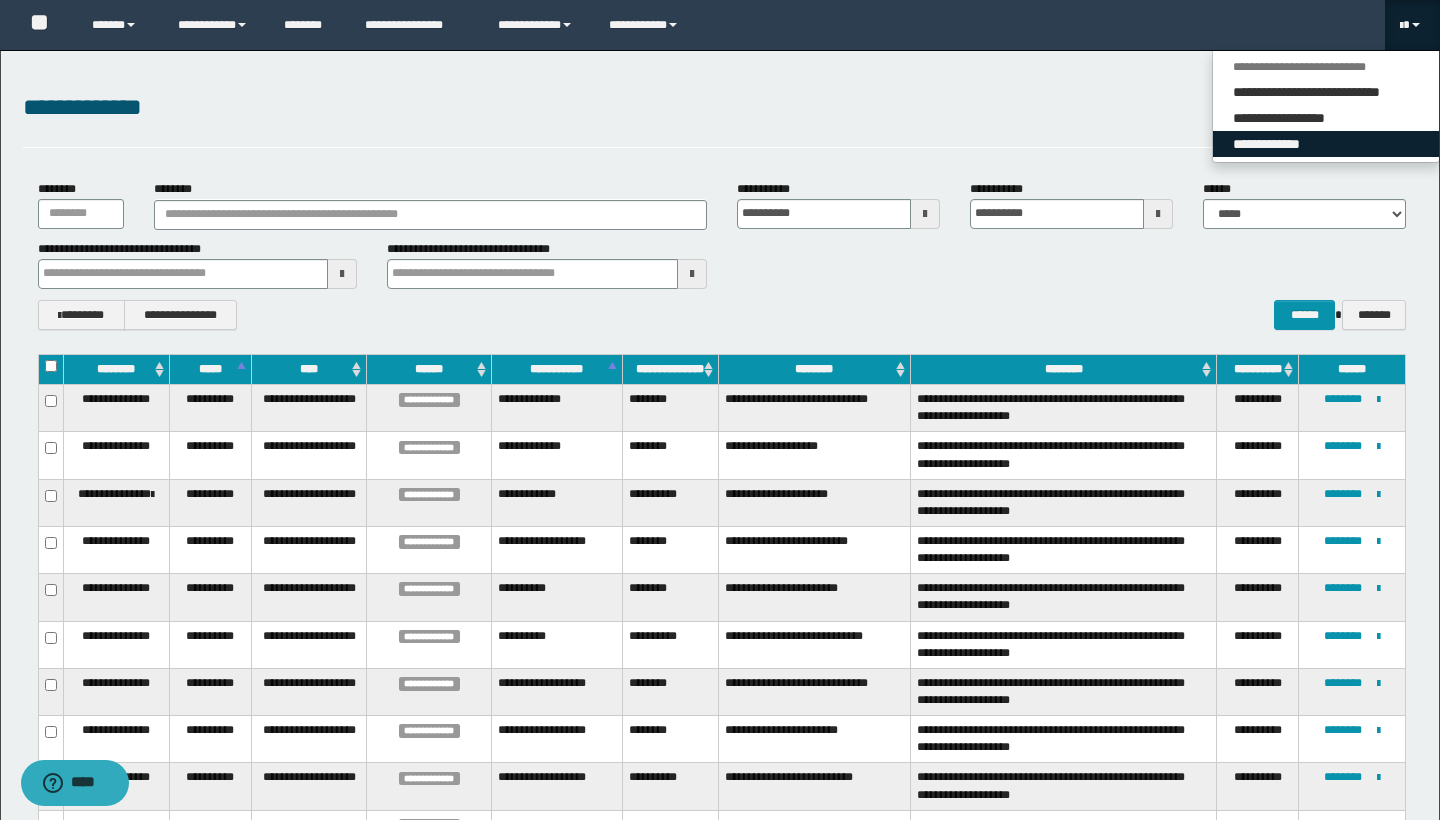 click on "**********" at bounding box center [1326, 144] 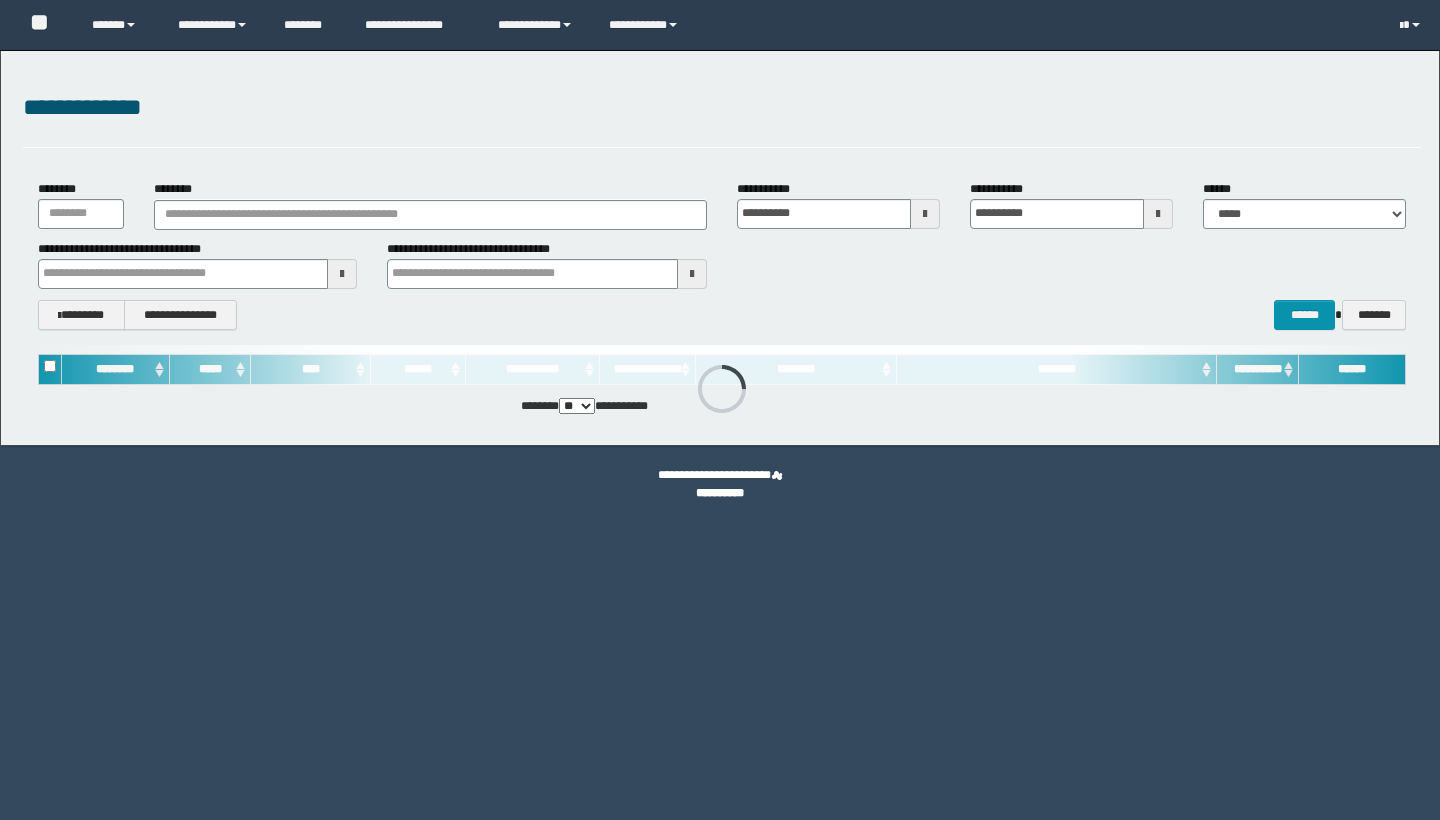 scroll, scrollTop: 0, scrollLeft: 0, axis: both 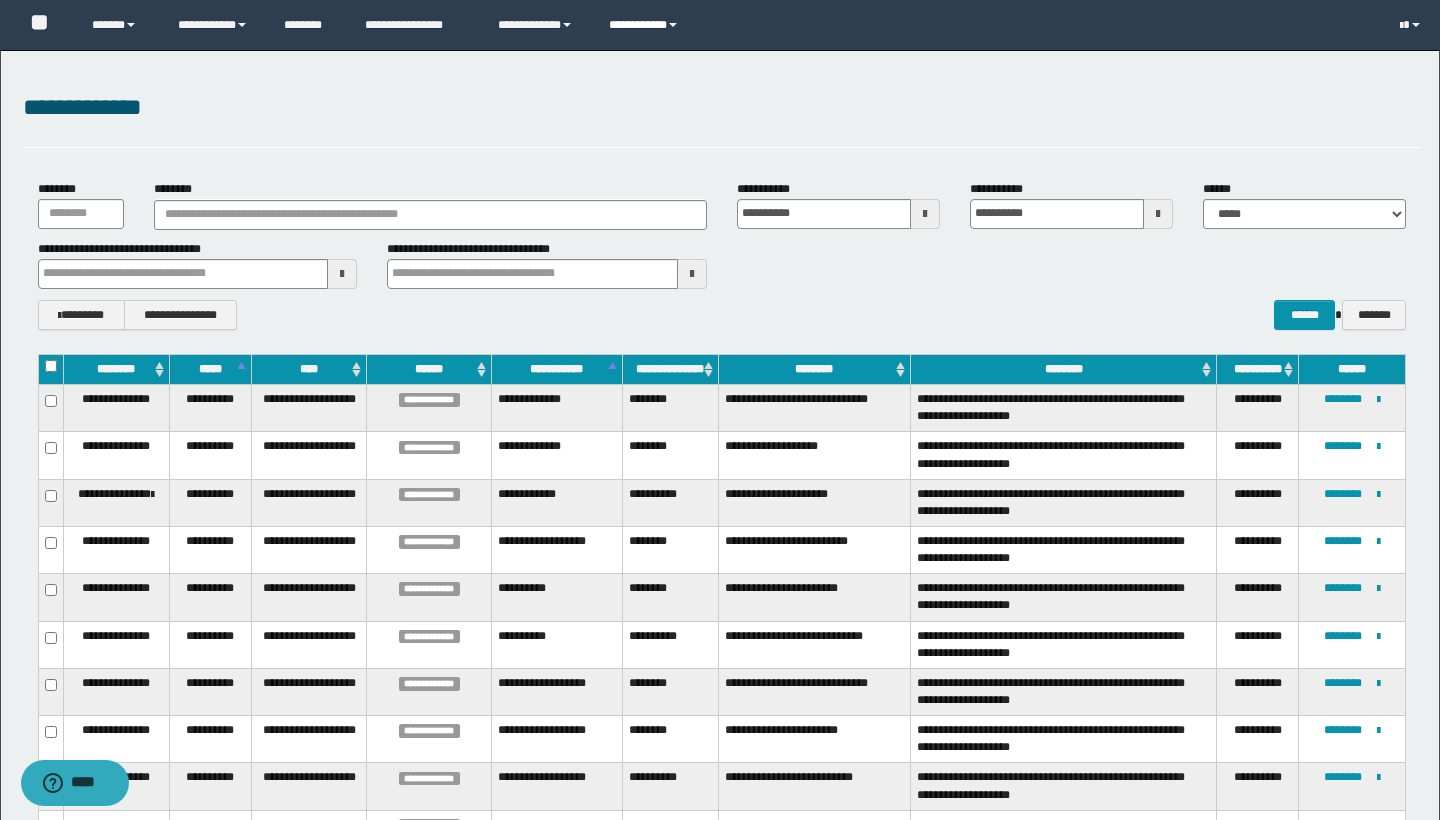 click on "**********" at bounding box center (648, 25) 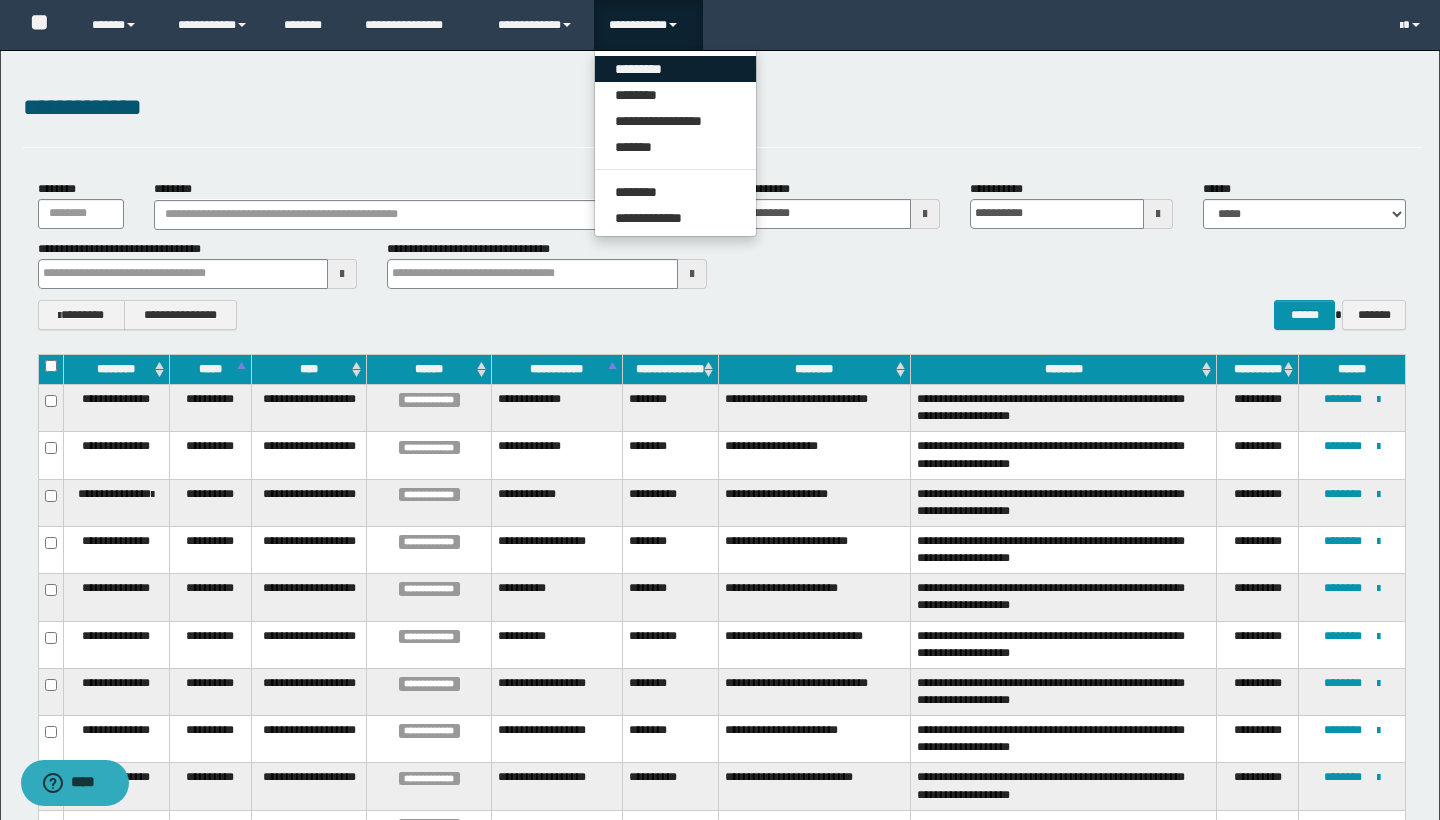 click on "*********" at bounding box center [675, 69] 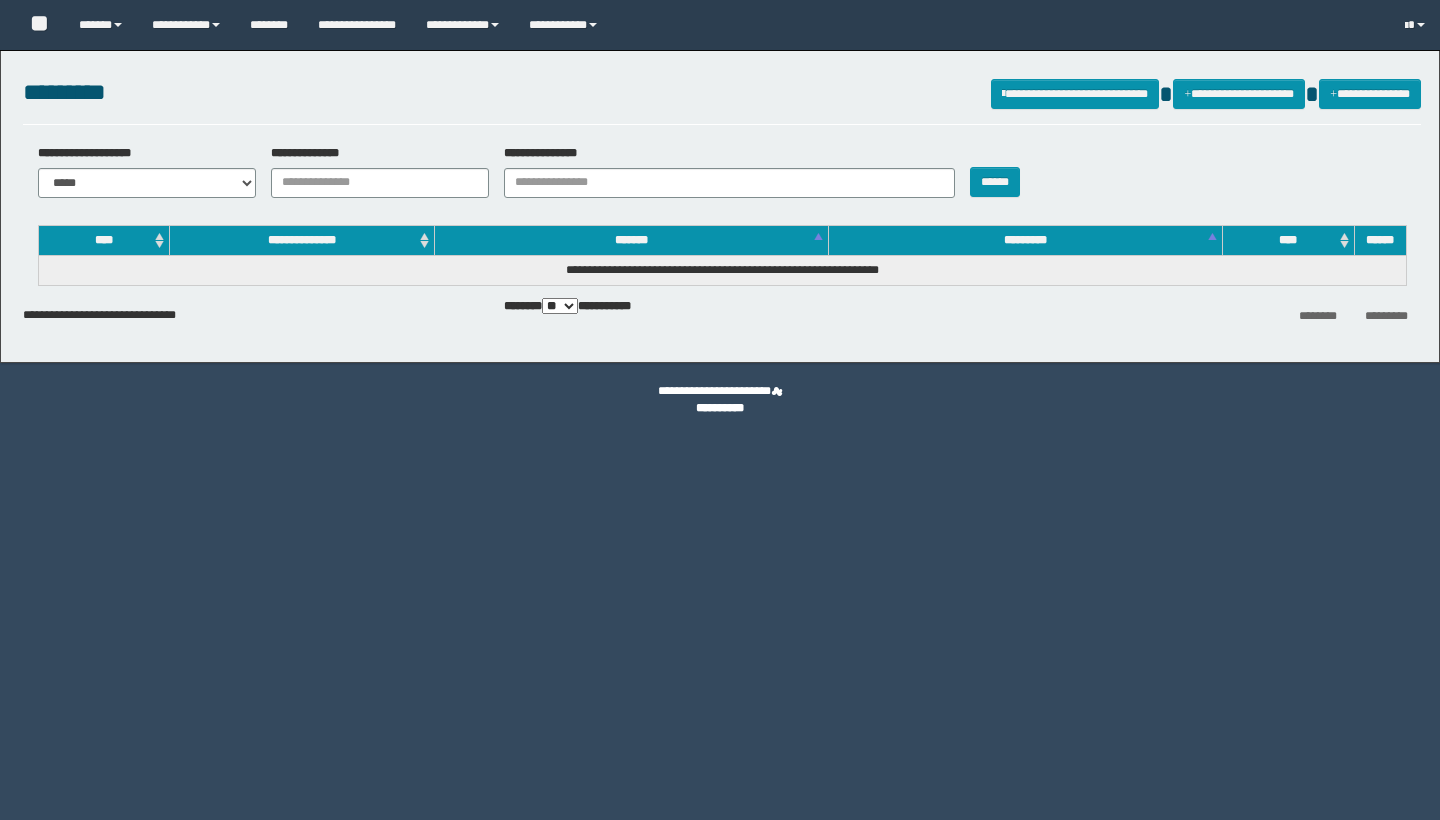 scroll, scrollTop: 0, scrollLeft: 0, axis: both 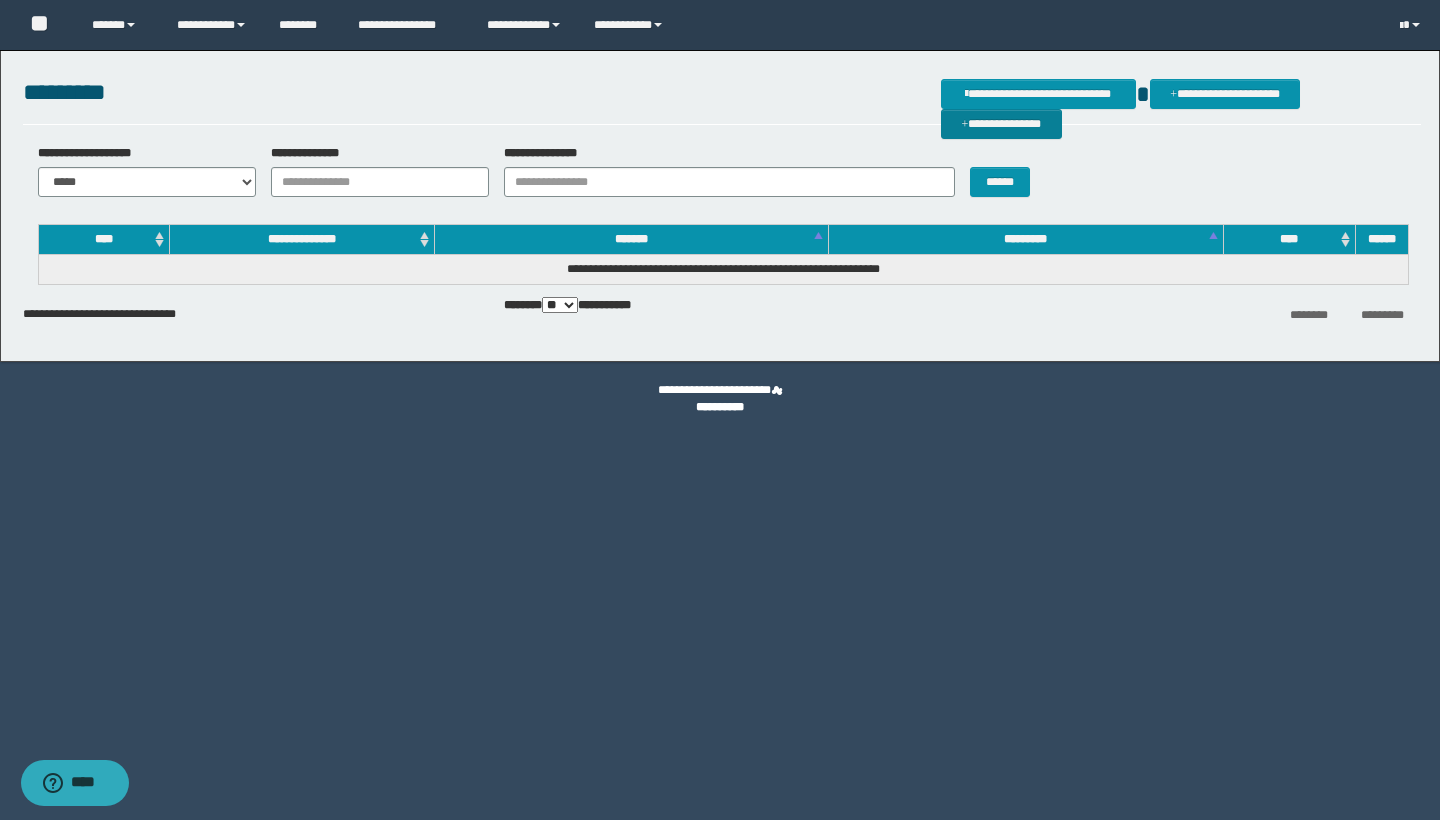 click on "**********" at bounding box center [1001, 124] 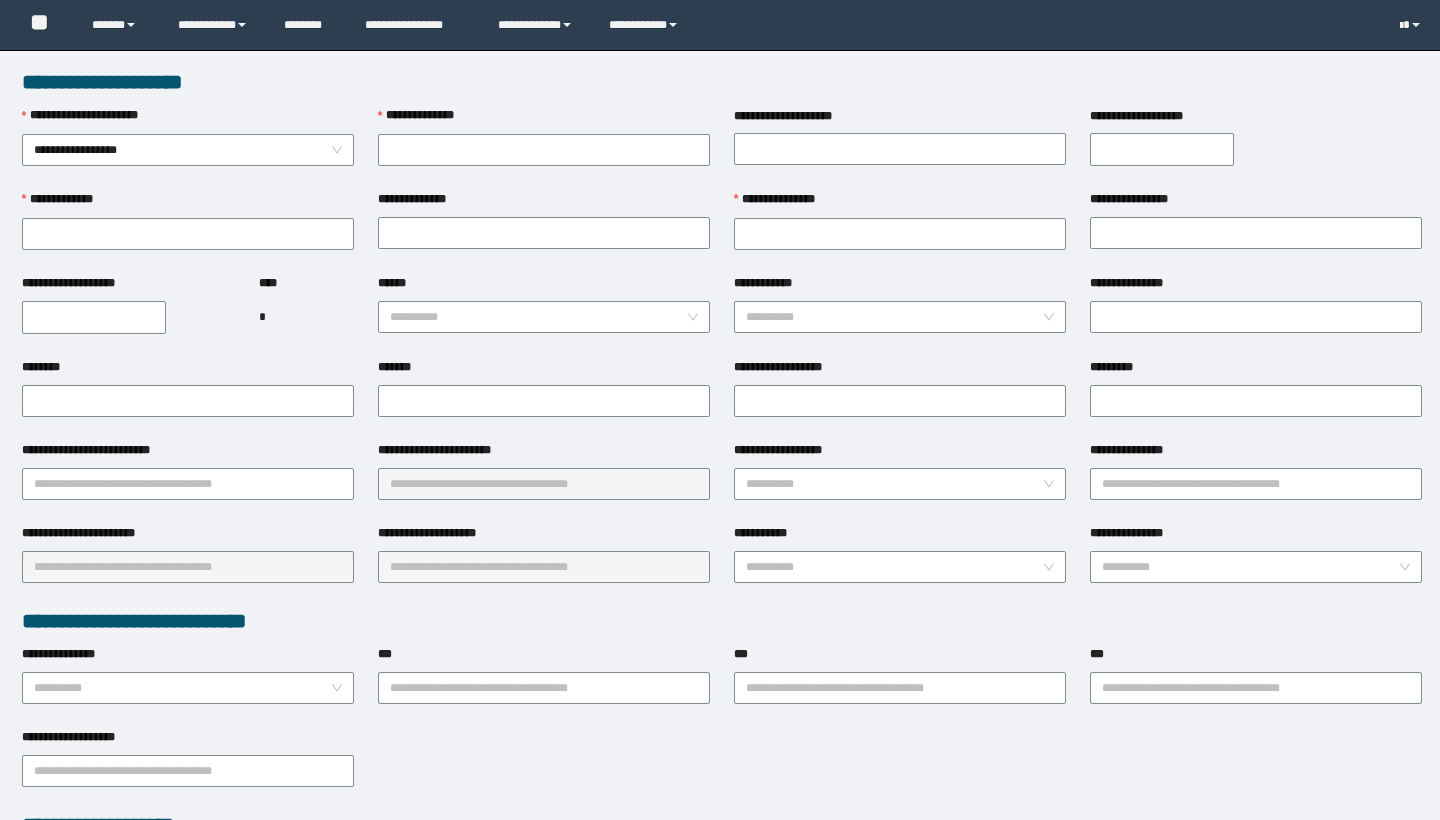 scroll, scrollTop: 0, scrollLeft: 0, axis: both 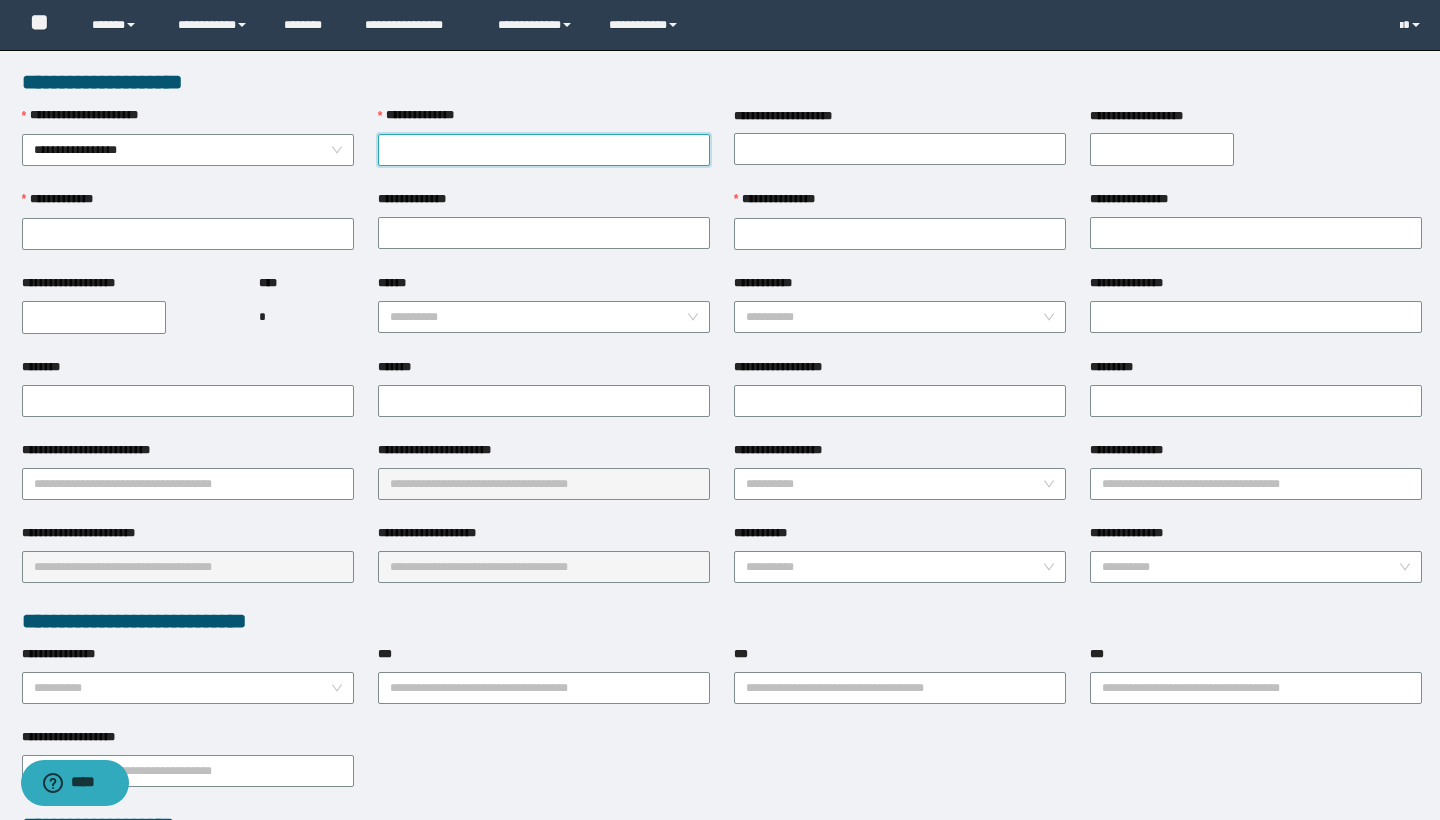 paste on "********" 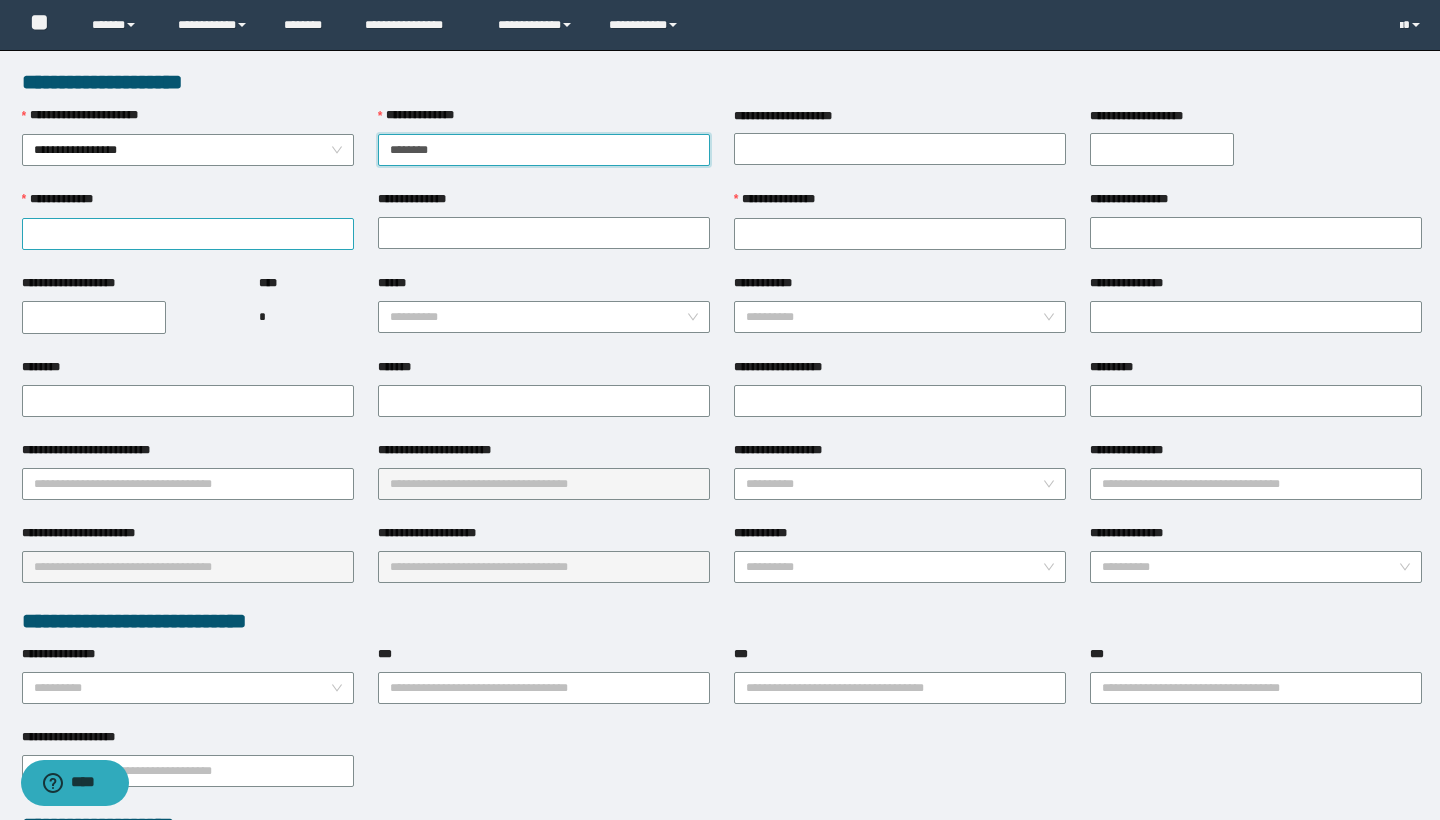 type on "********" 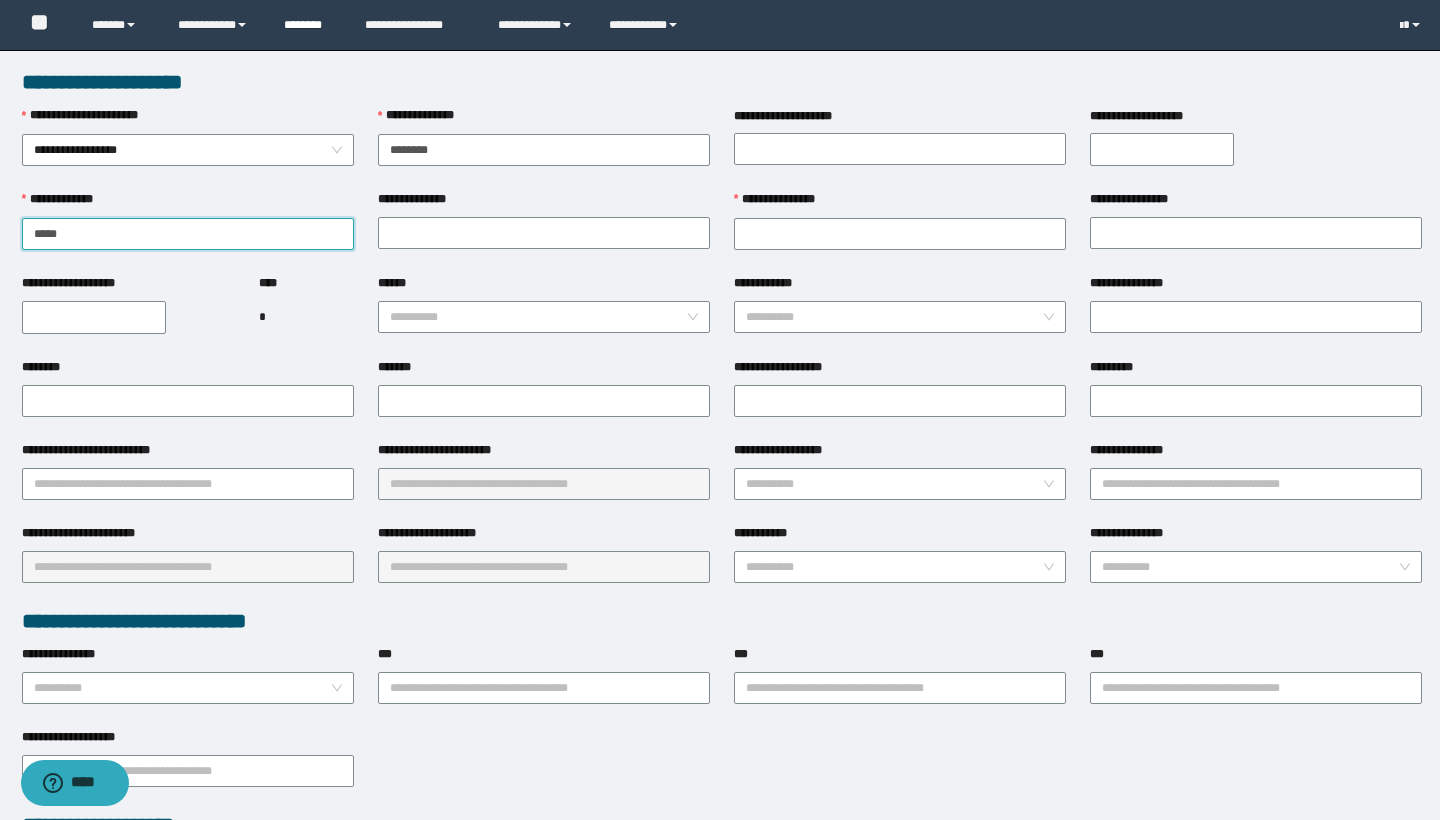type on "*****" 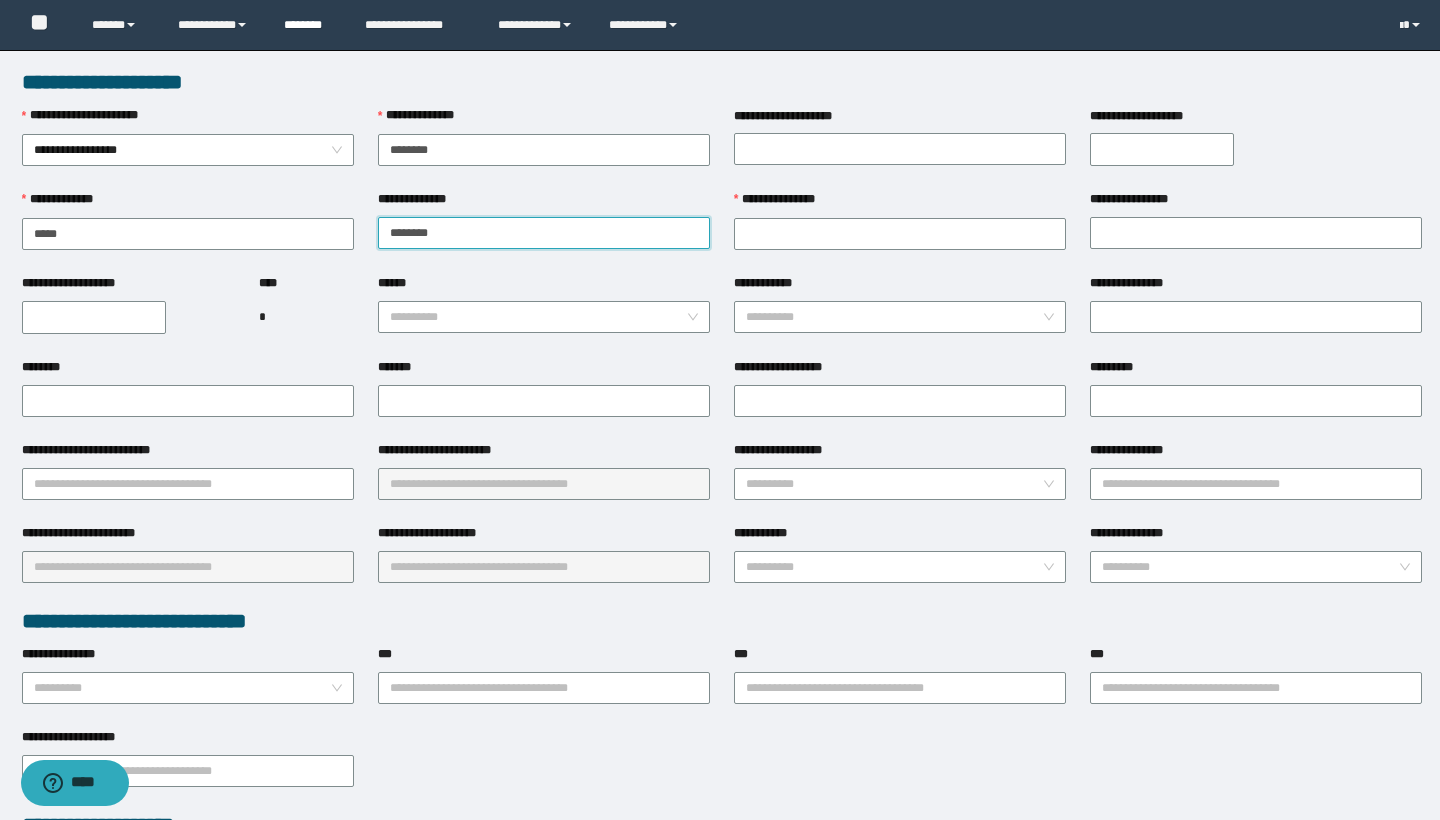 type on "********" 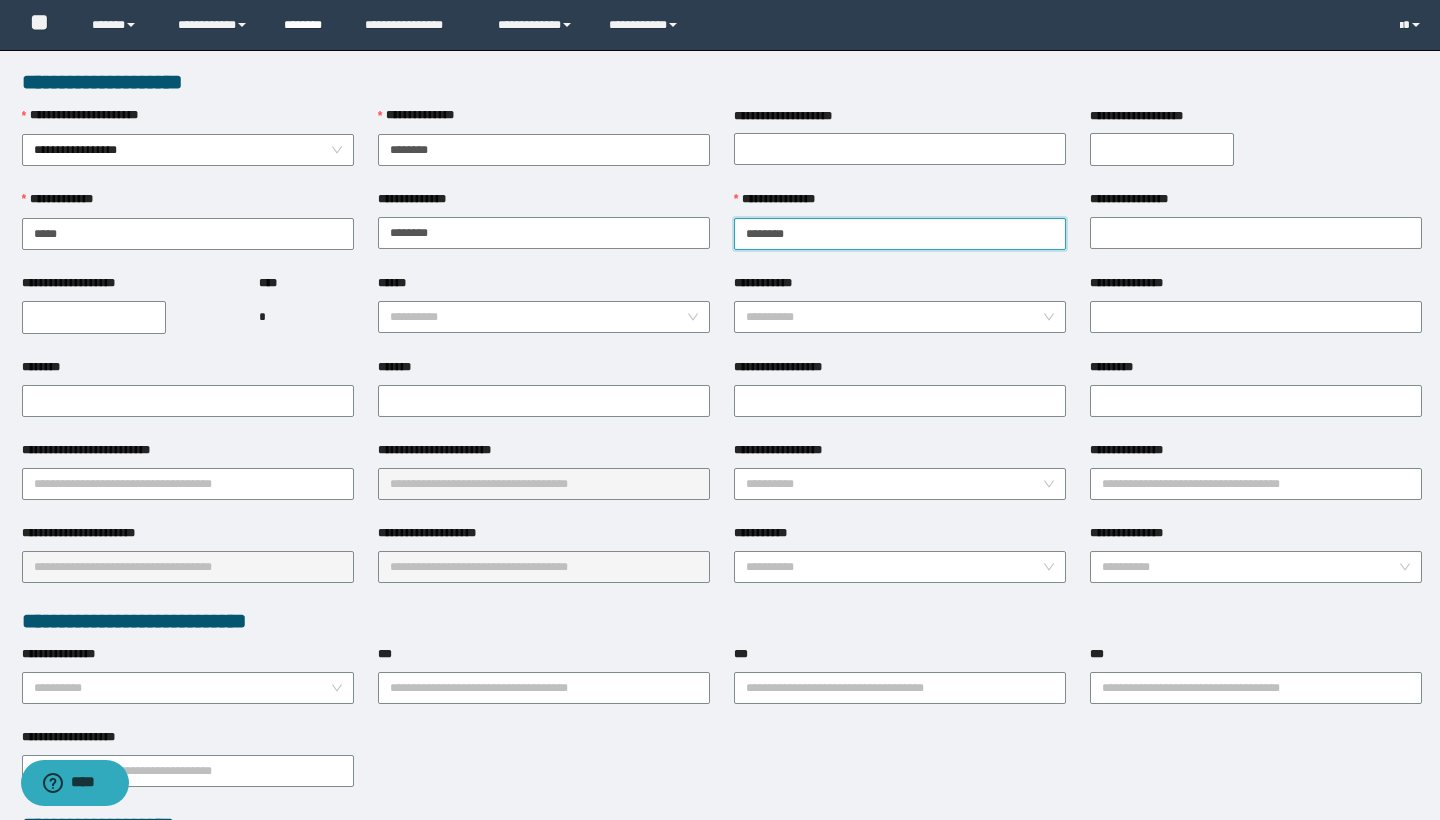 type on "********" 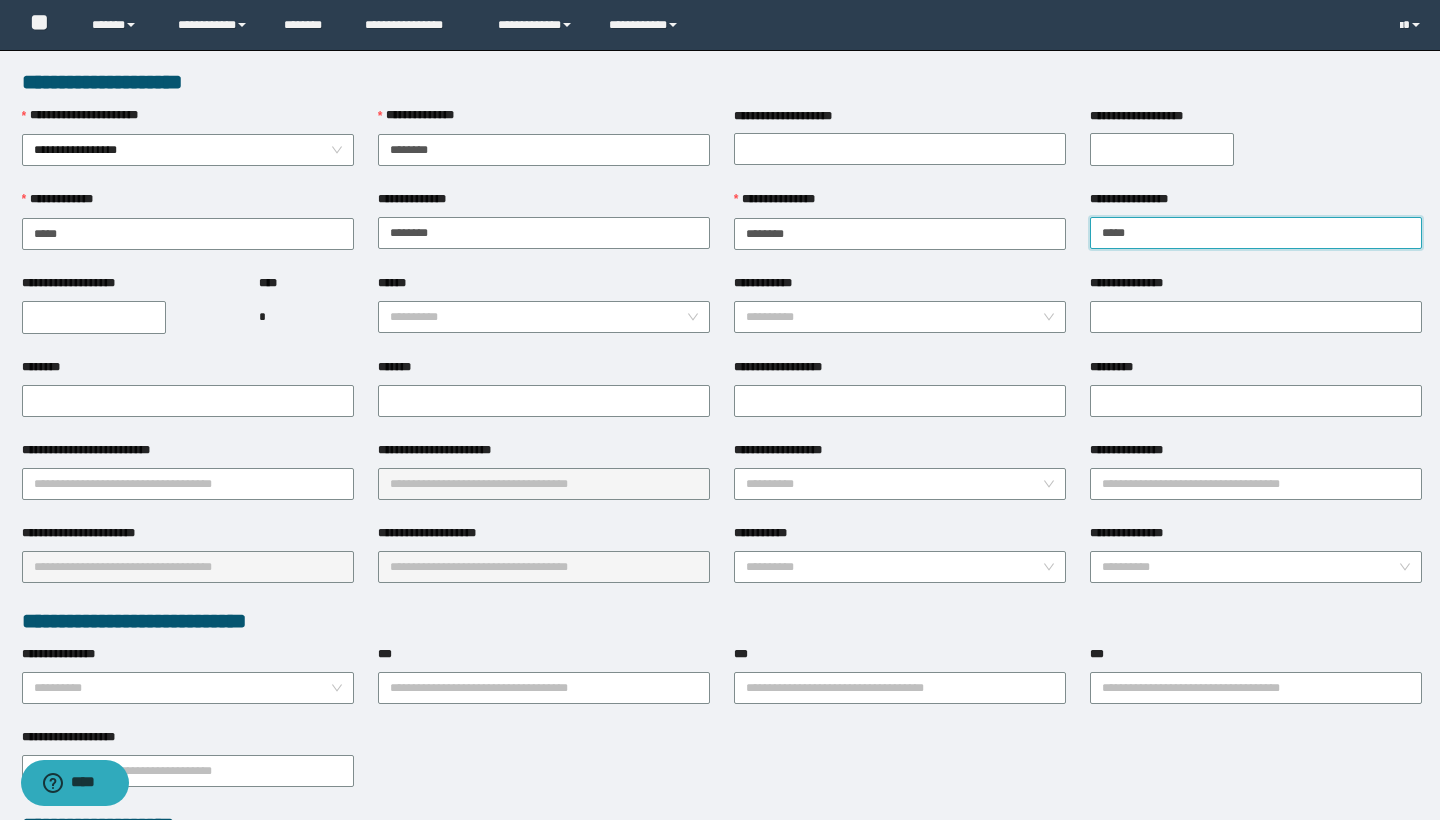 type on "*****" 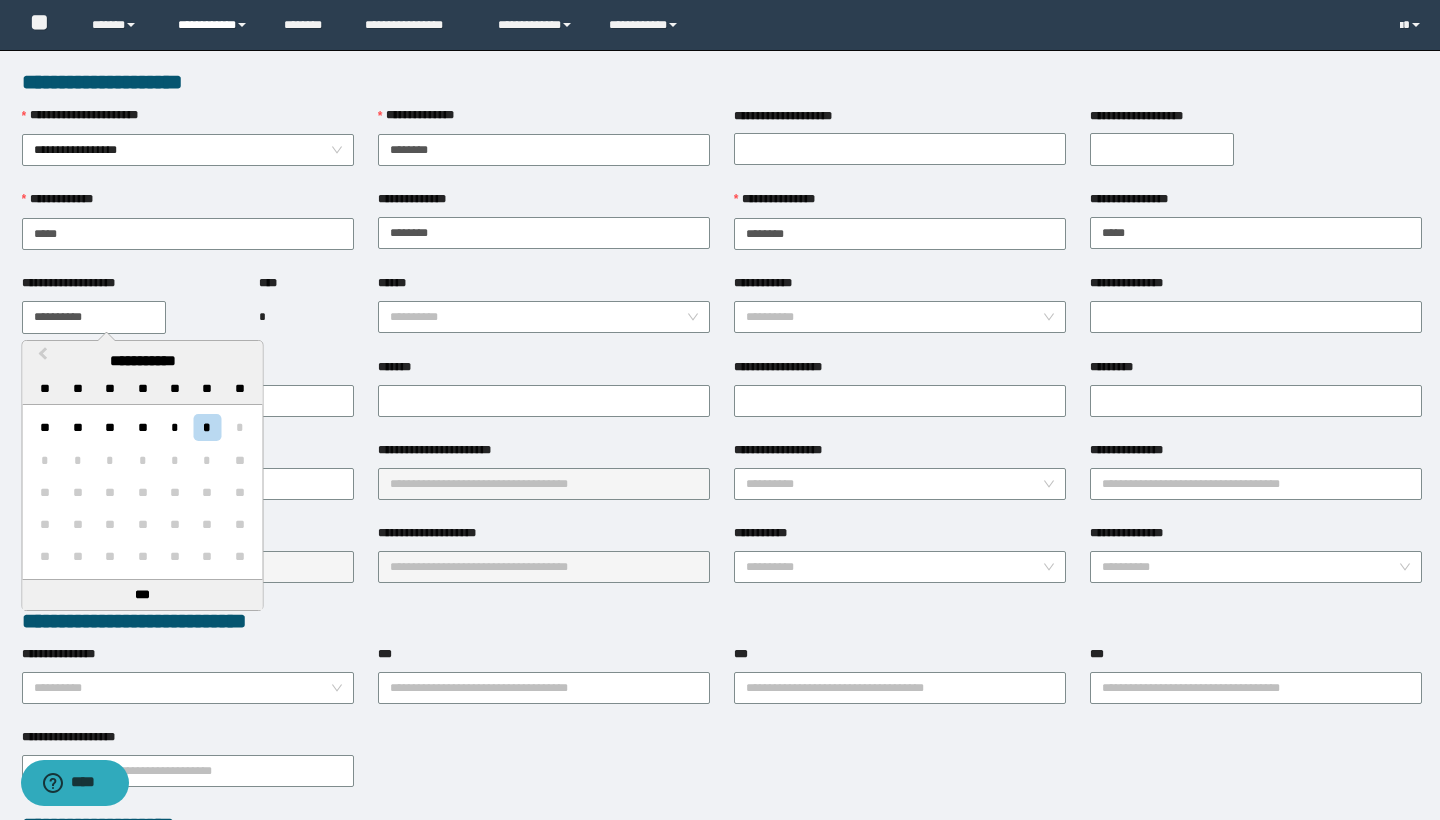 type on "**********" 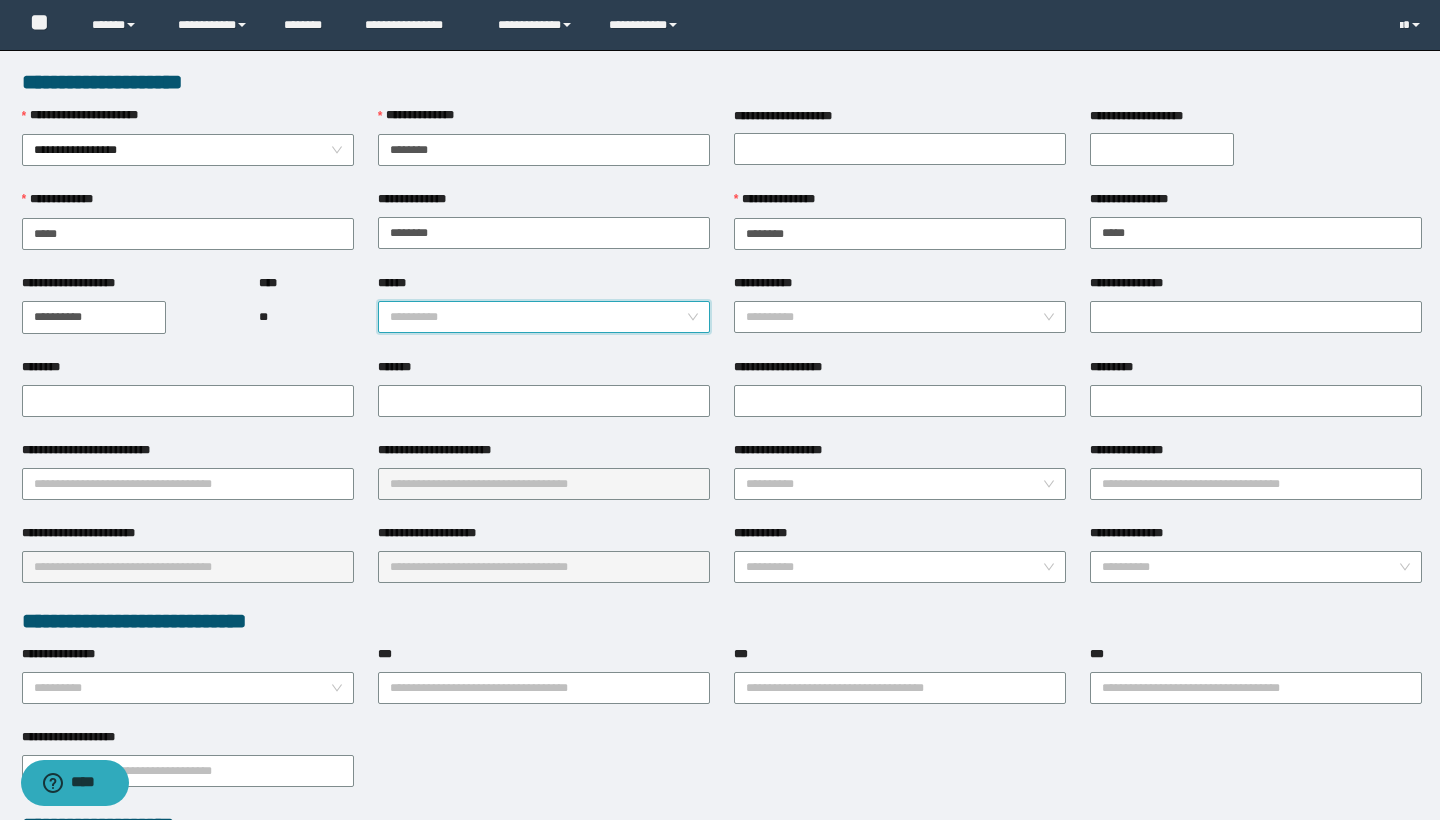 click on "******" at bounding box center (538, 317) 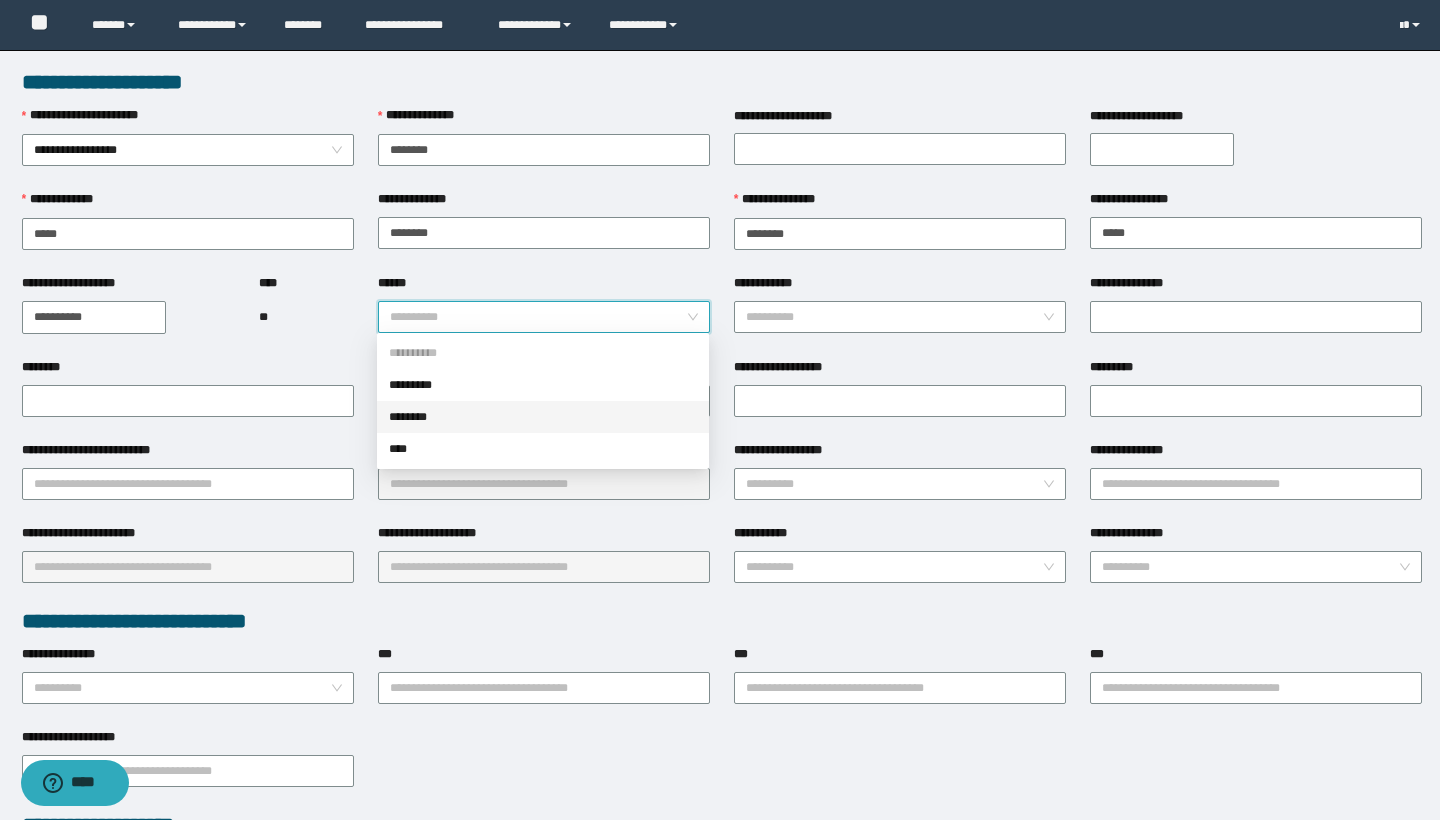 click on "********" at bounding box center [543, 417] 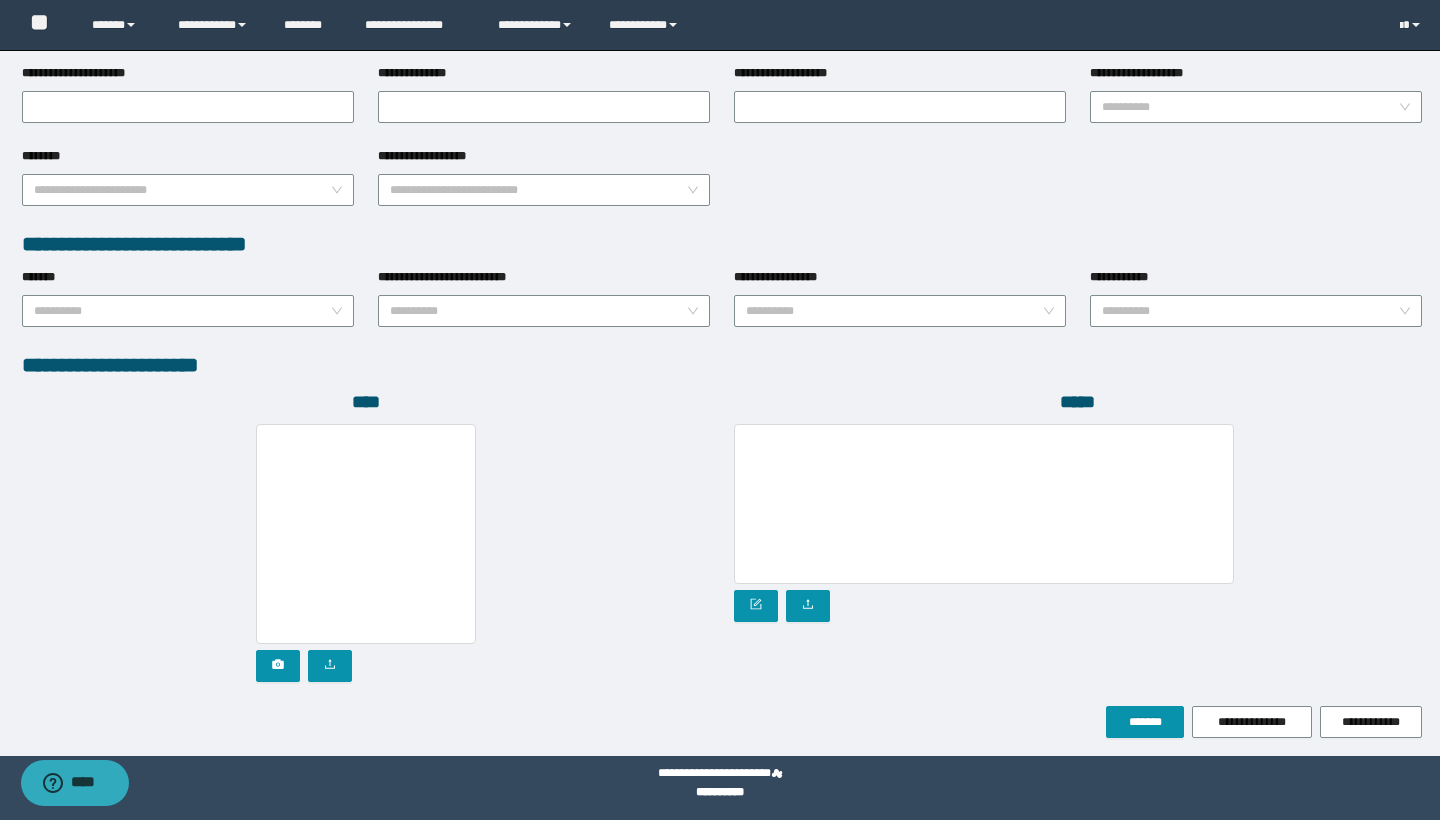 scroll, scrollTop: 868, scrollLeft: 0, axis: vertical 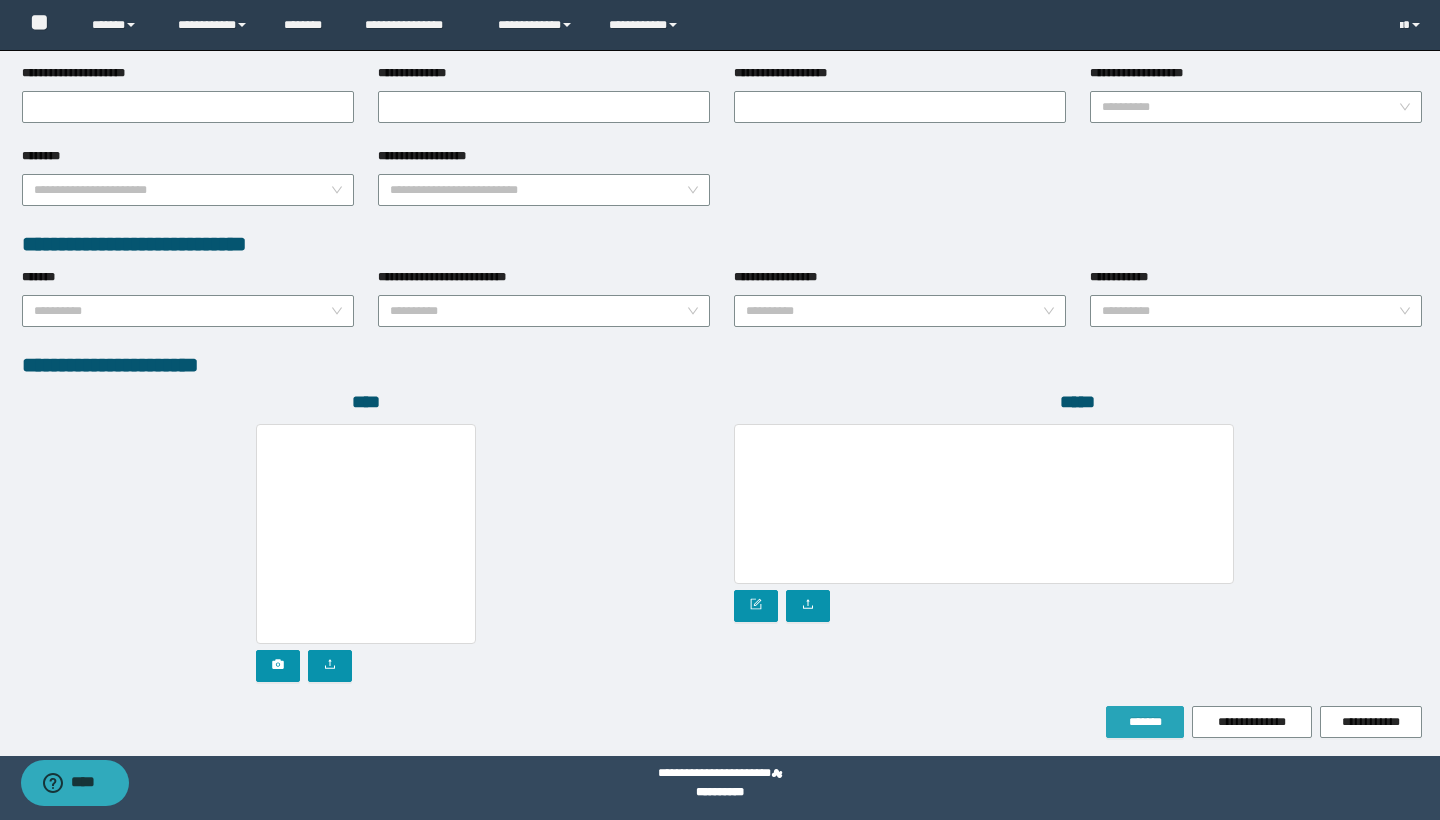 click on "*******" at bounding box center [1145, 722] 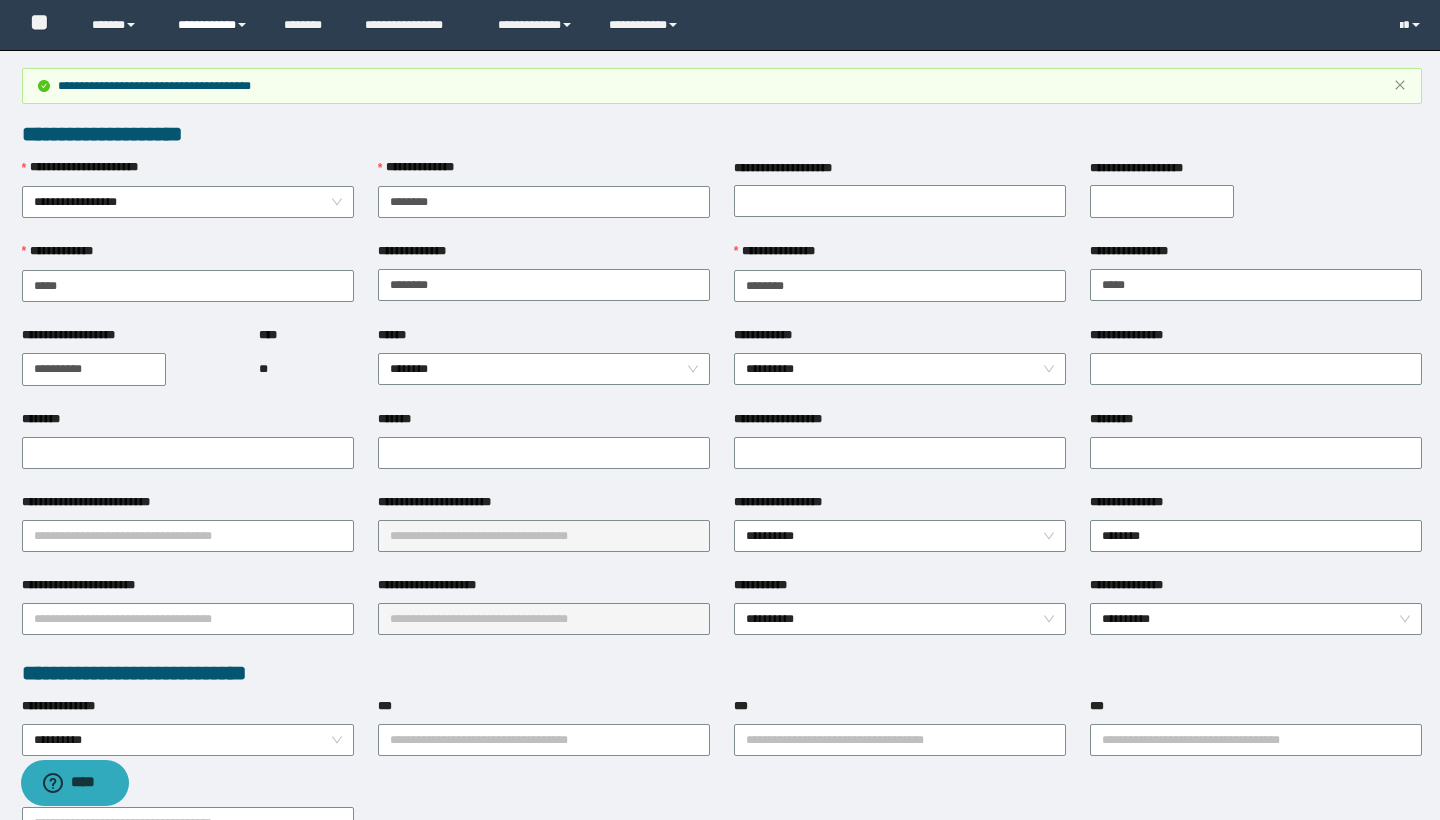 scroll, scrollTop: 0, scrollLeft: 0, axis: both 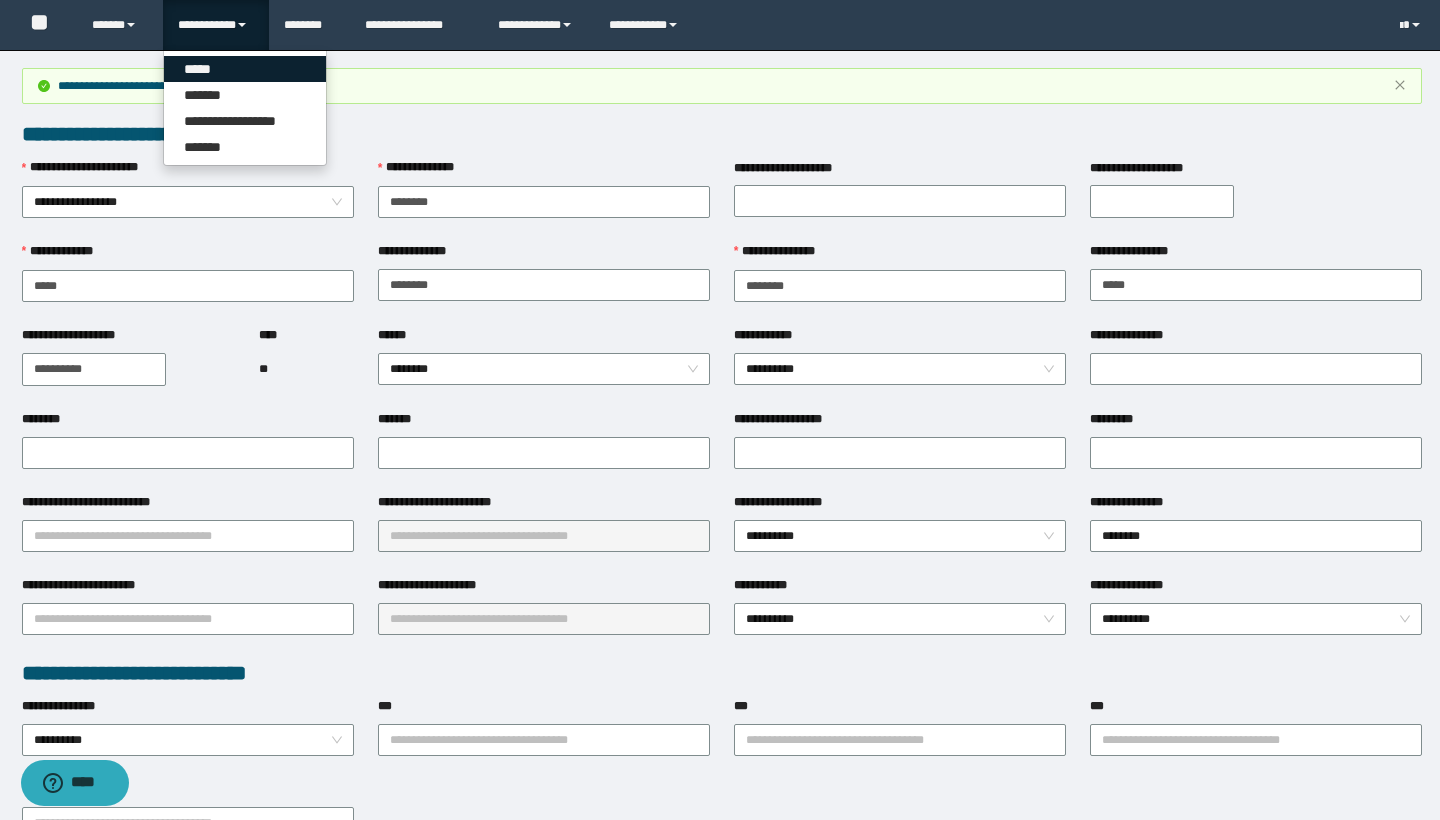 click on "*****" at bounding box center (245, 69) 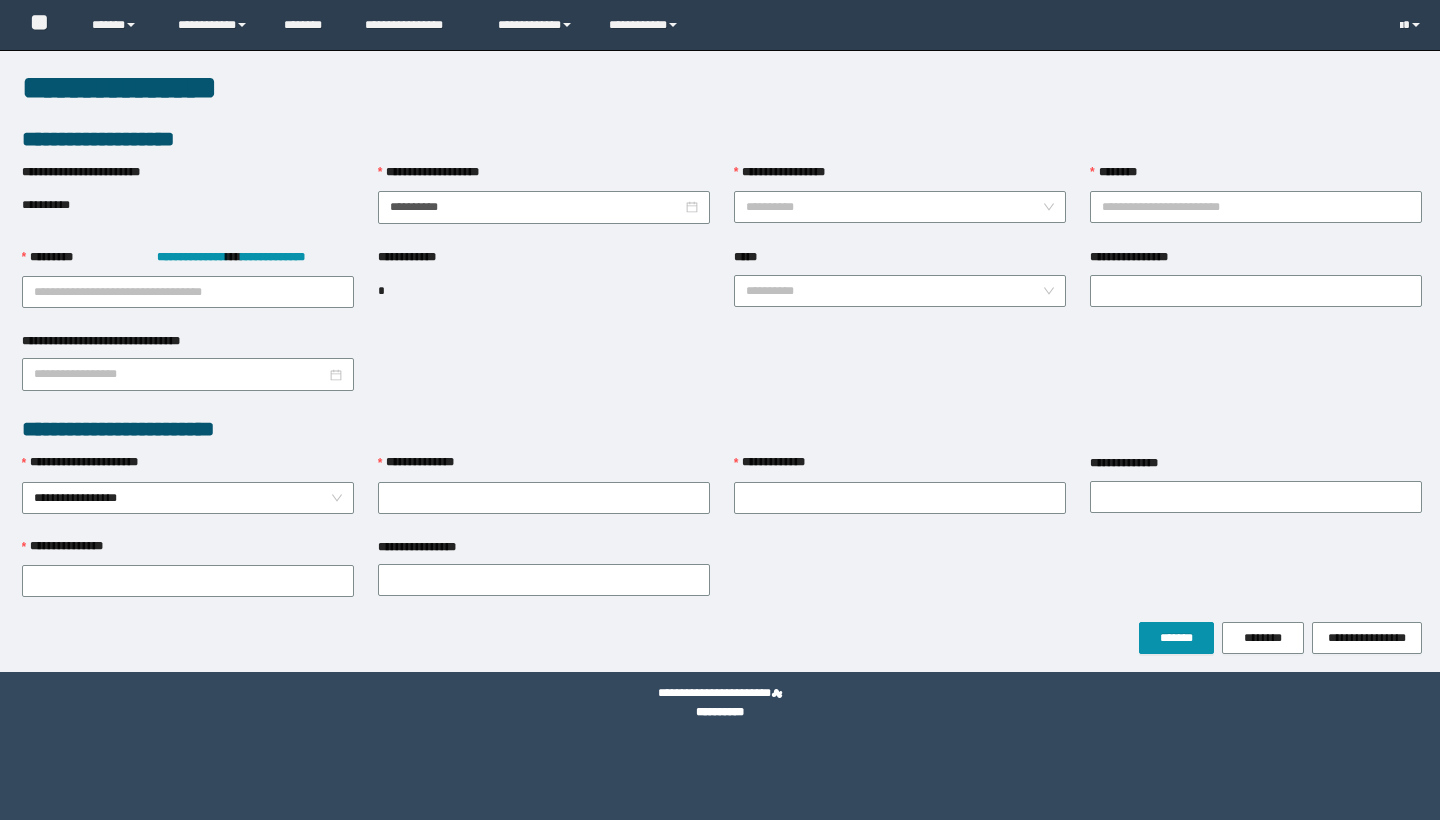 scroll, scrollTop: 0, scrollLeft: 0, axis: both 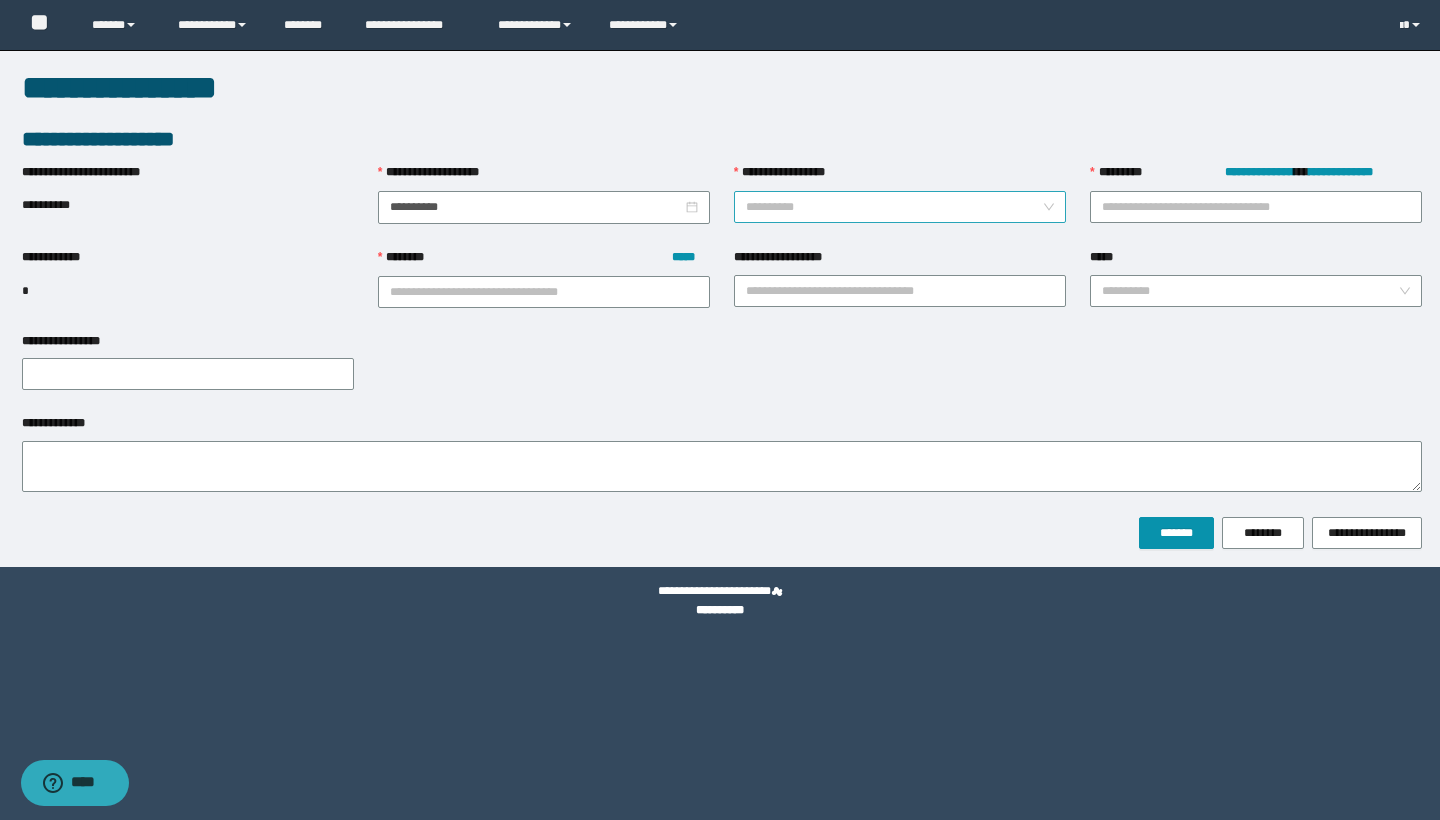 click on "**********" at bounding box center (894, 207) 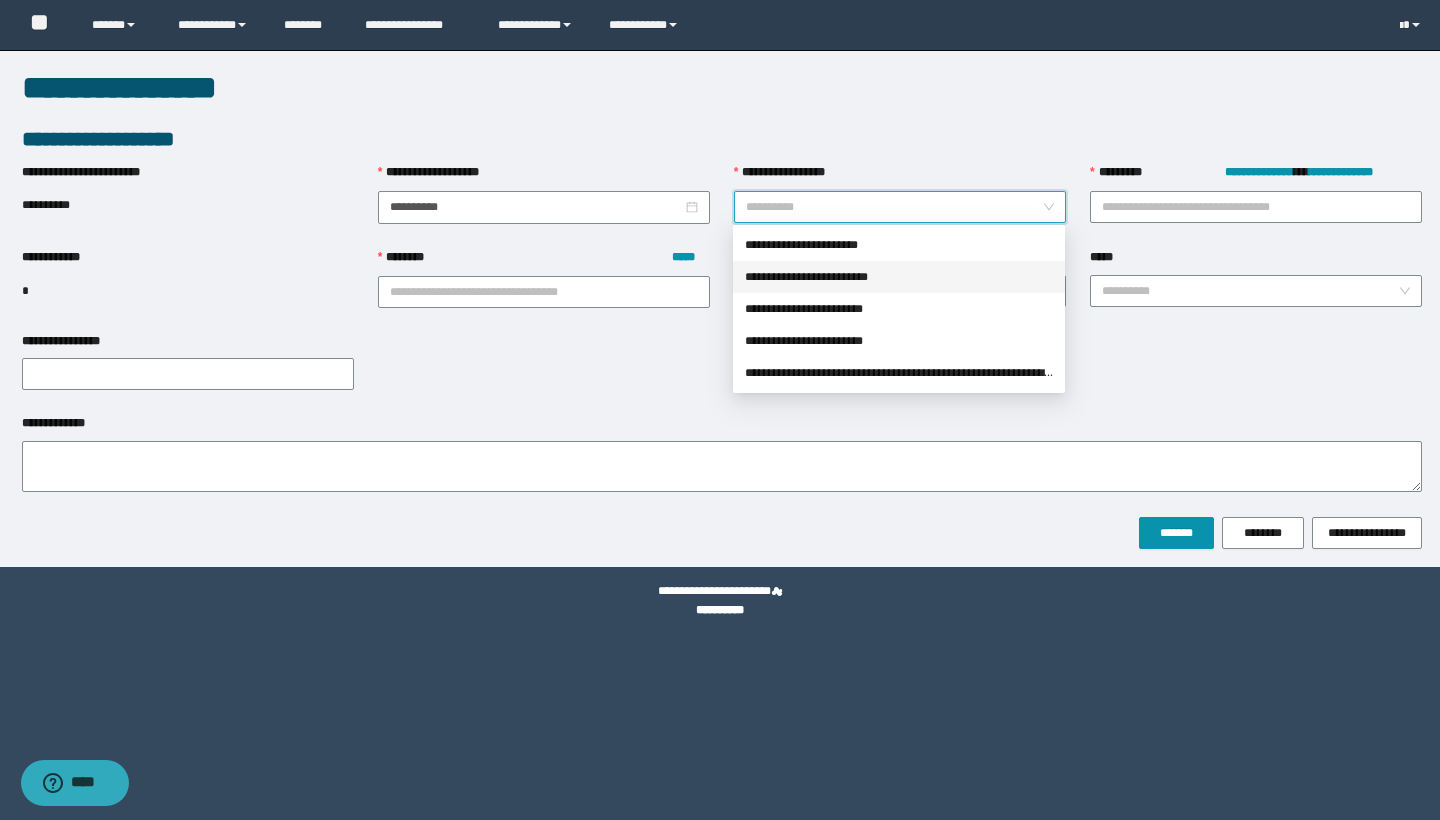 click on "**********" at bounding box center (899, 277) 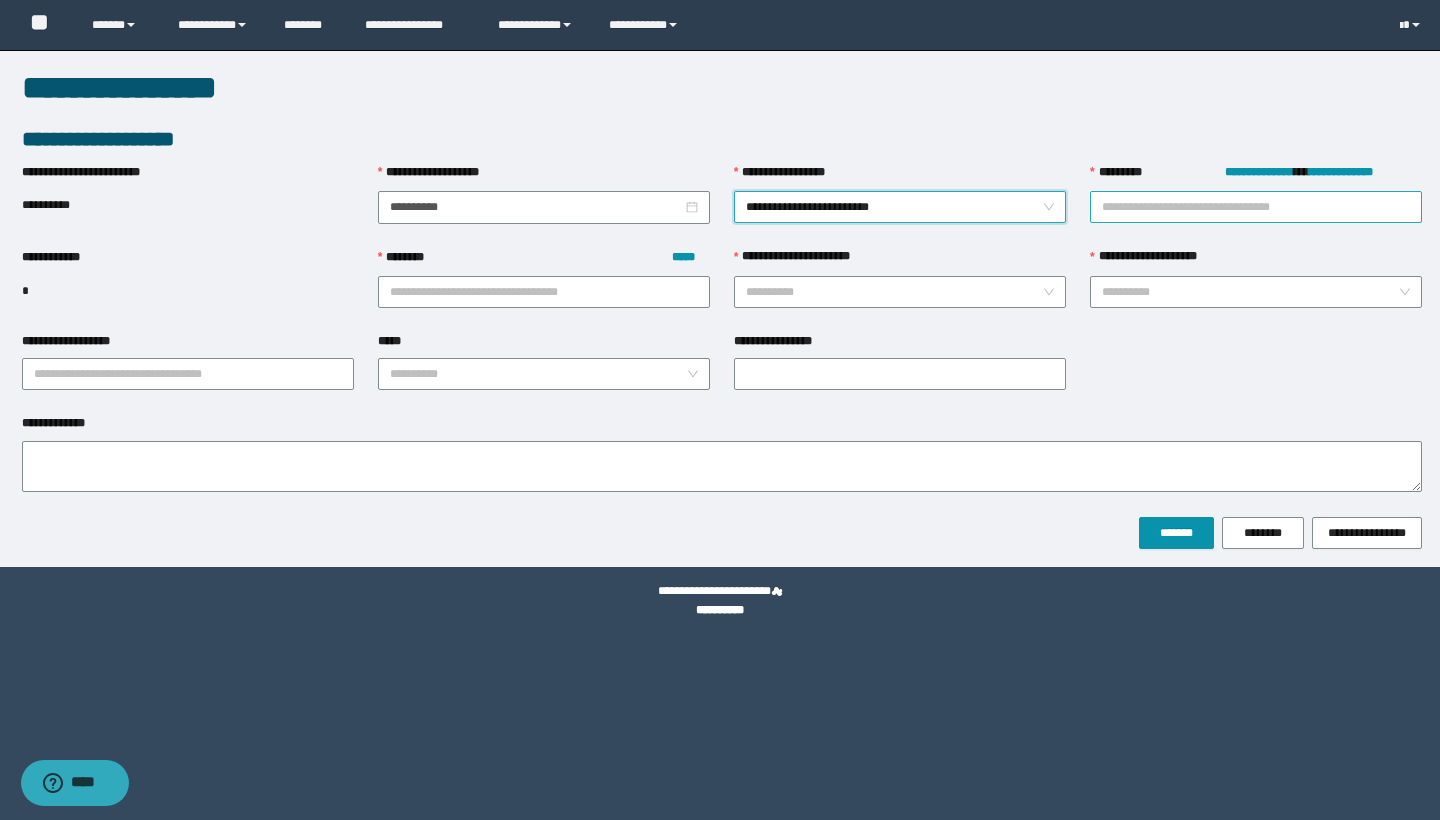 click on "**********" at bounding box center (1256, 207) 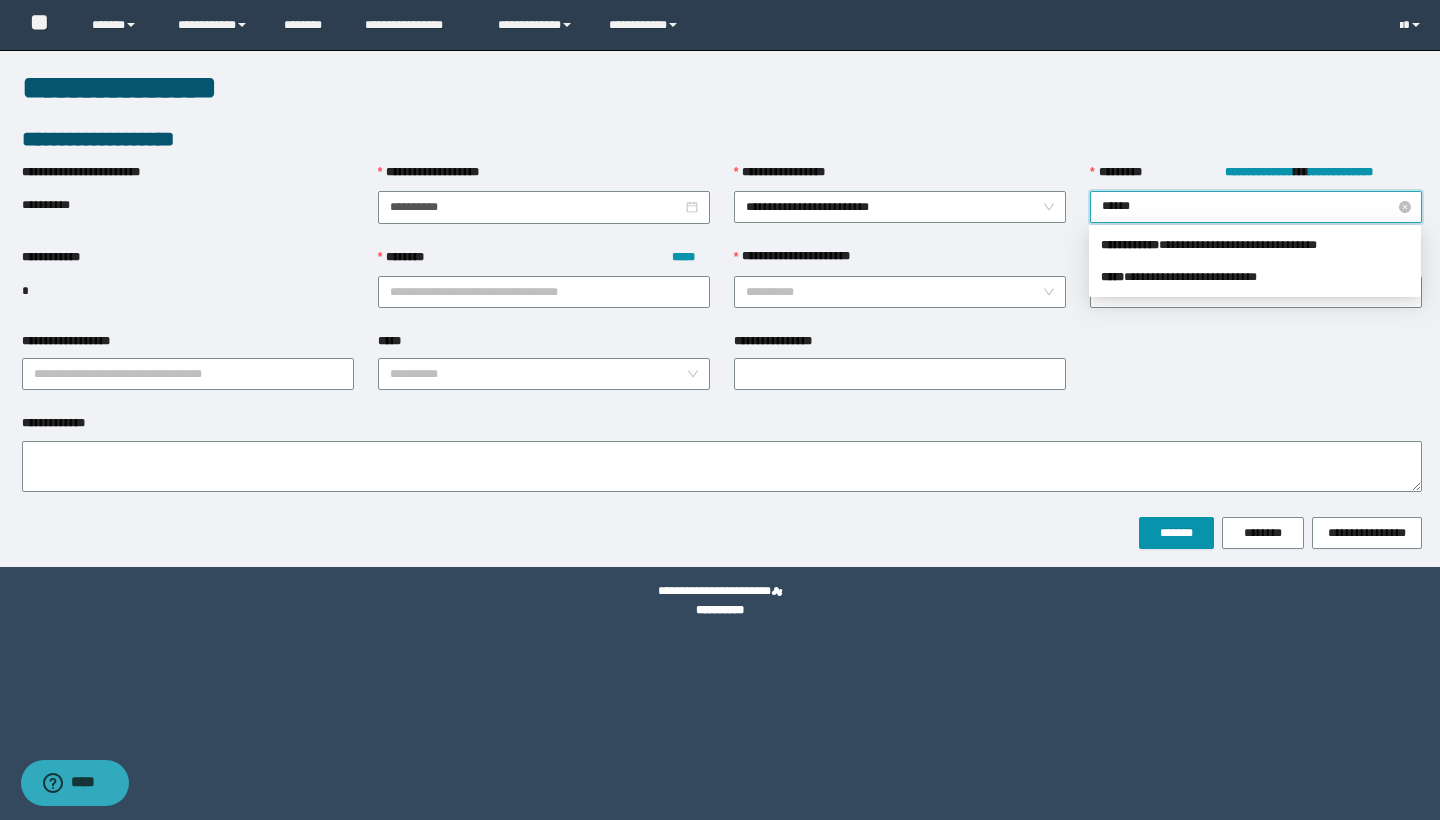 type on "******" 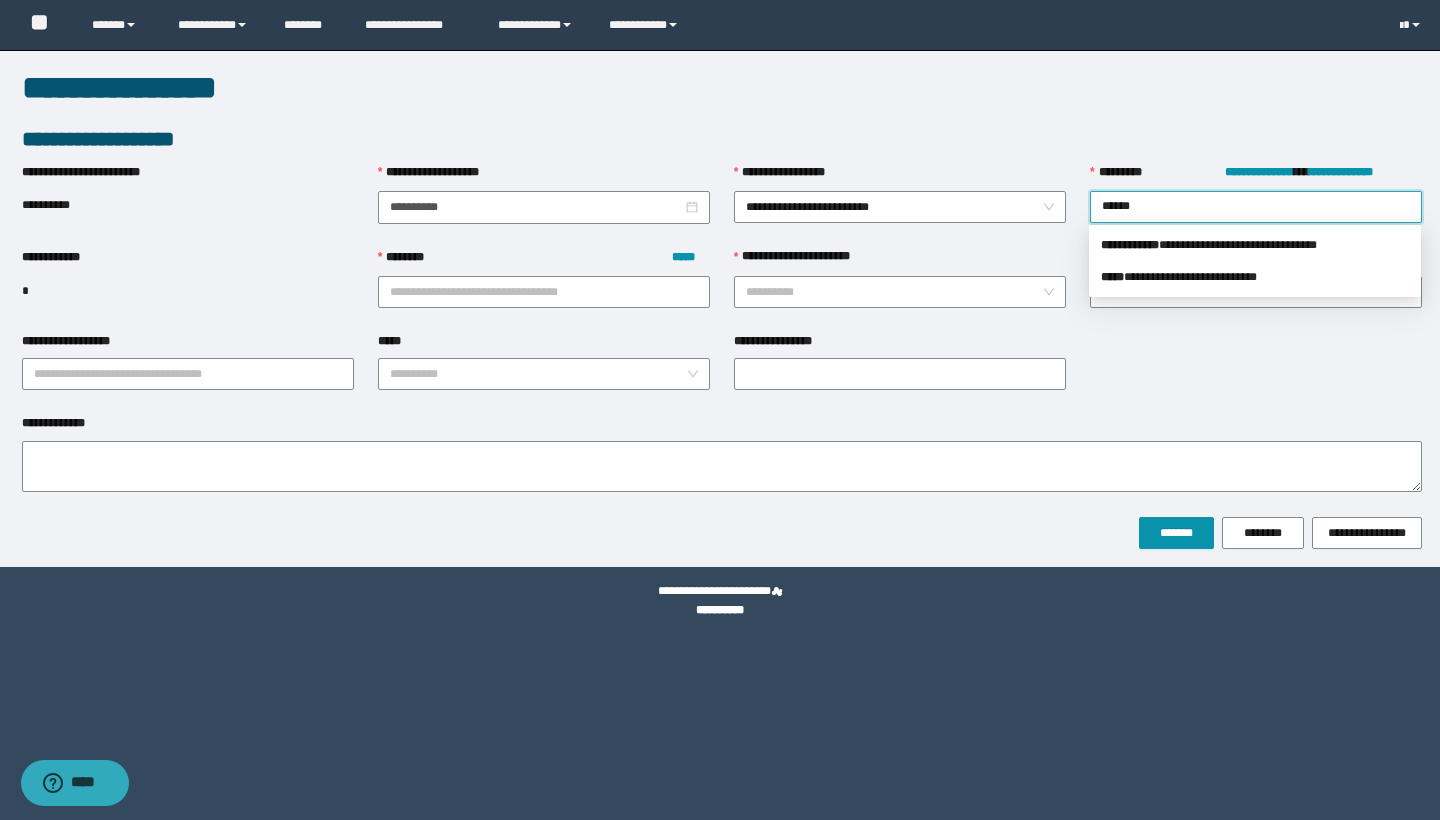 drag, startPoint x: 1249, startPoint y: 214, endPoint x: 1268, endPoint y: 282, distance: 70.60453 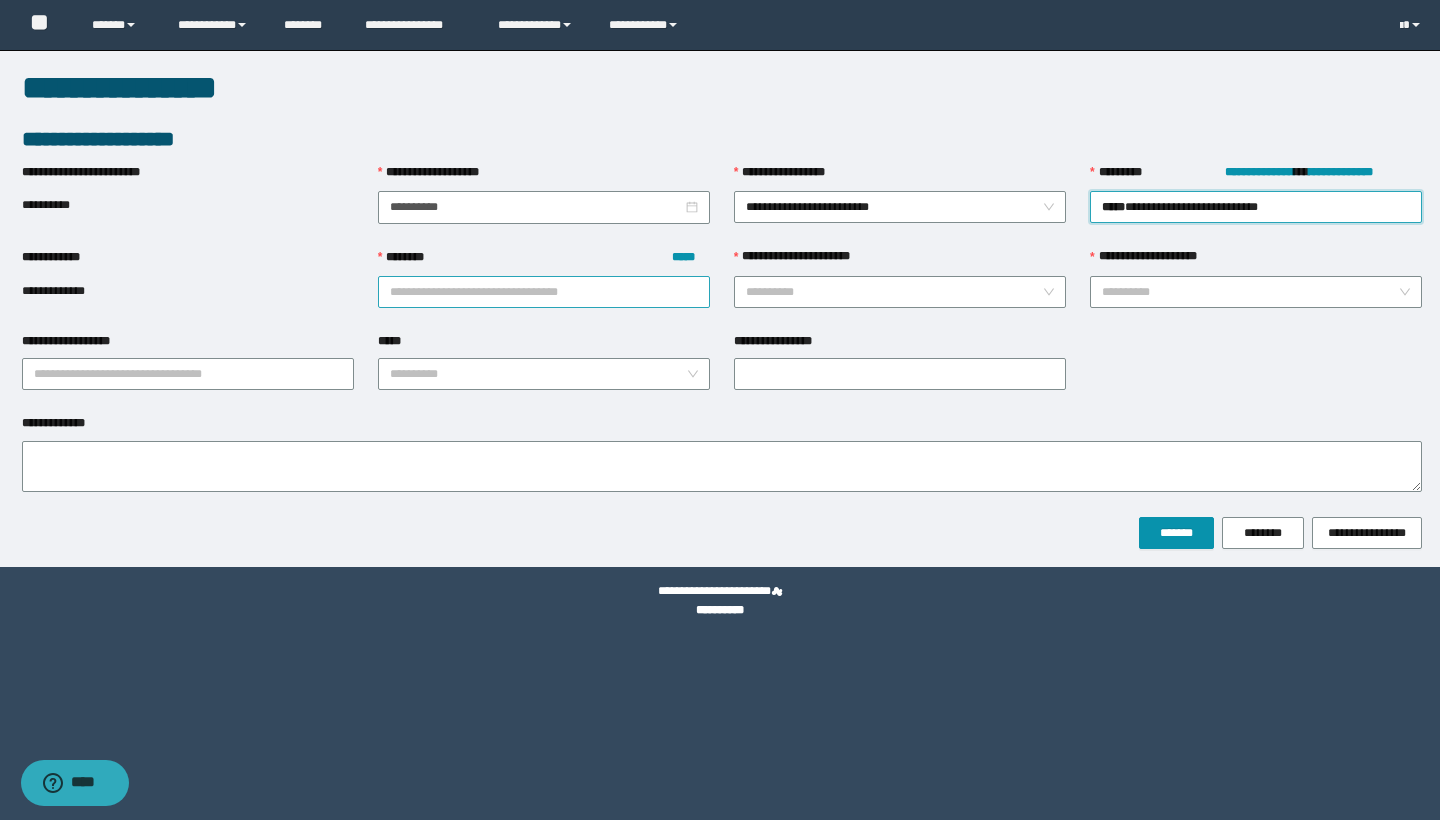 click on "******** *****" at bounding box center [544, 292] 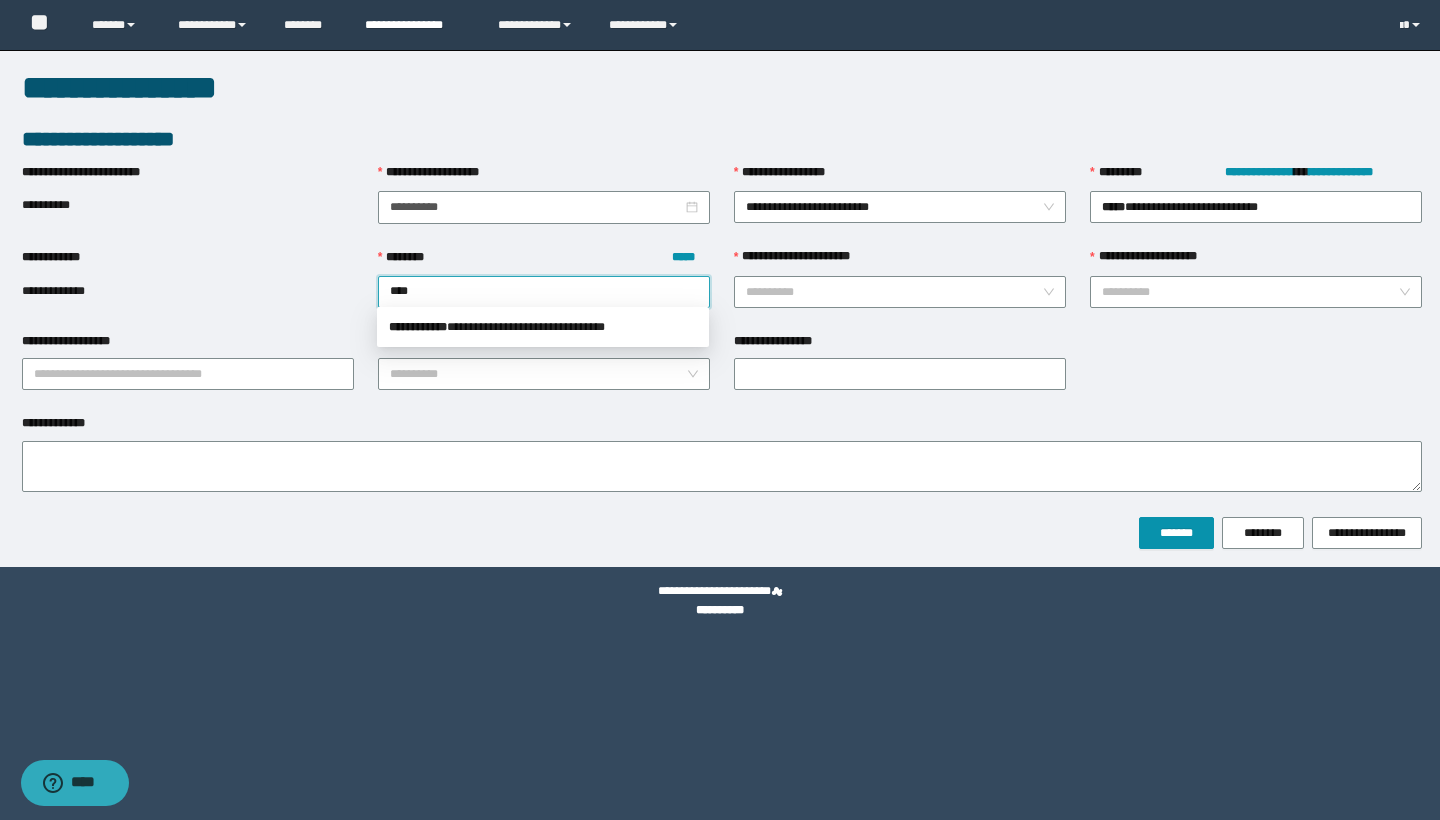 type on "*****" 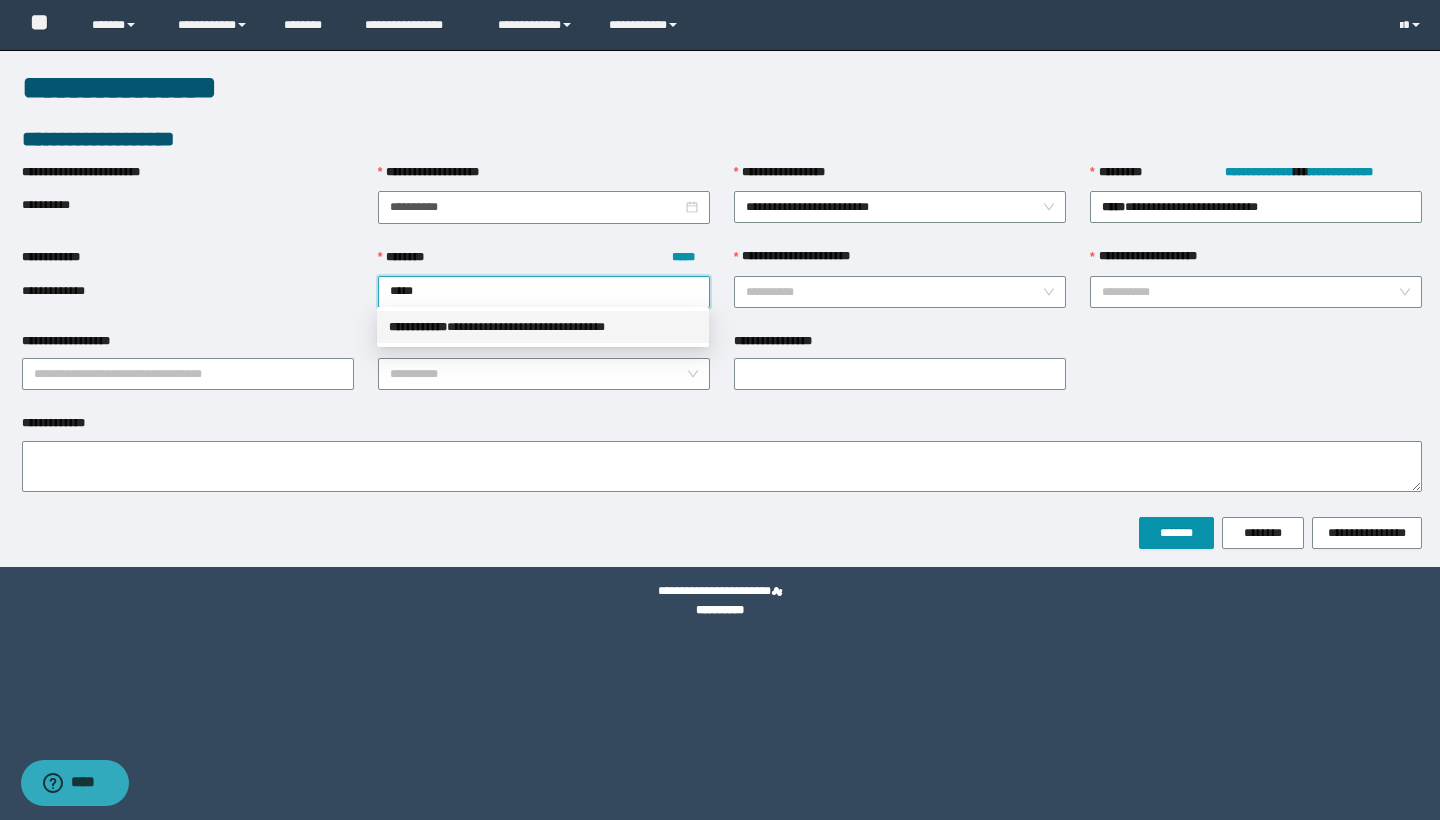 click on "**********" at bounding box center (543, 327) 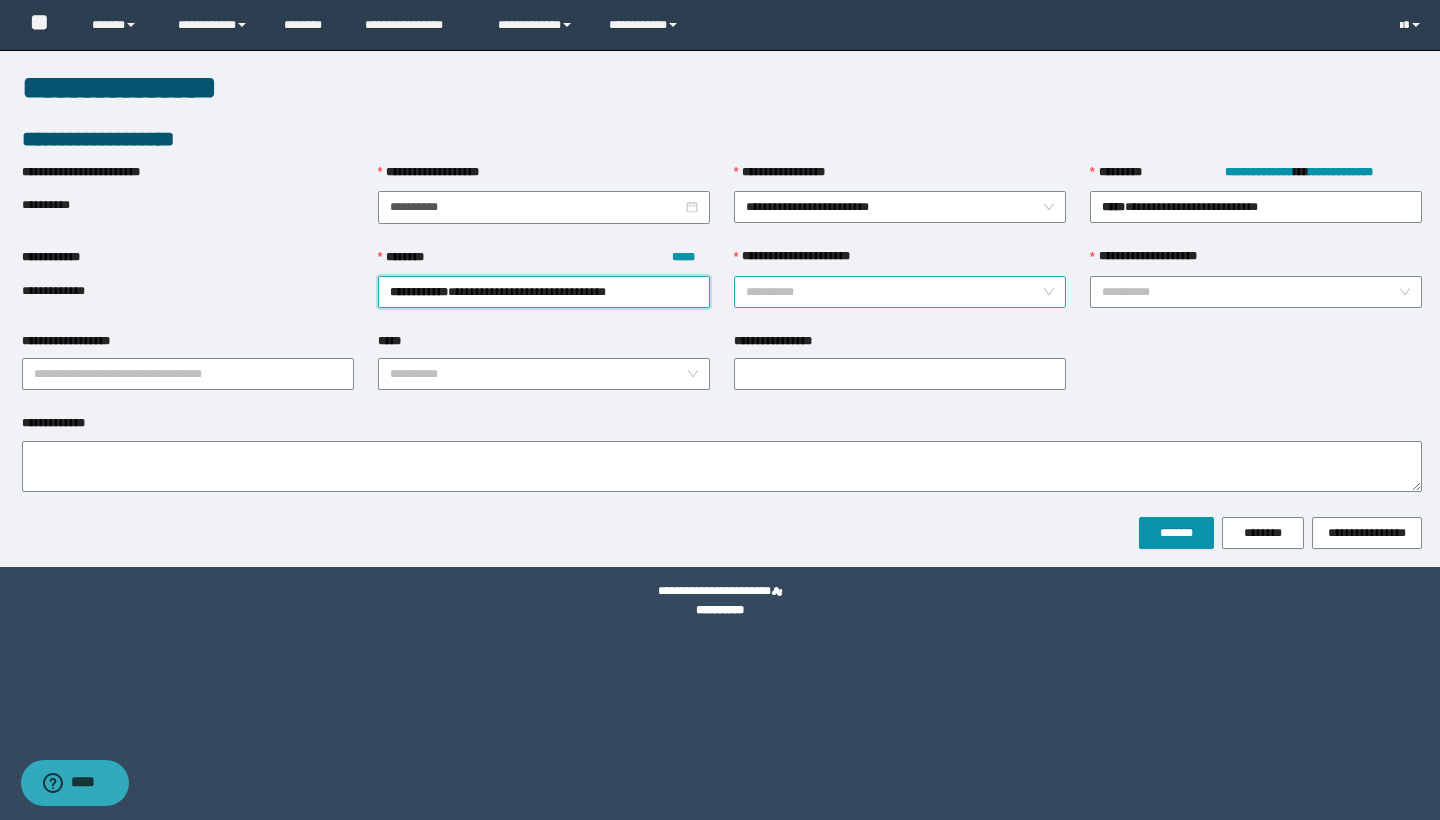 click on "**********" at bounding box center (894, 292) 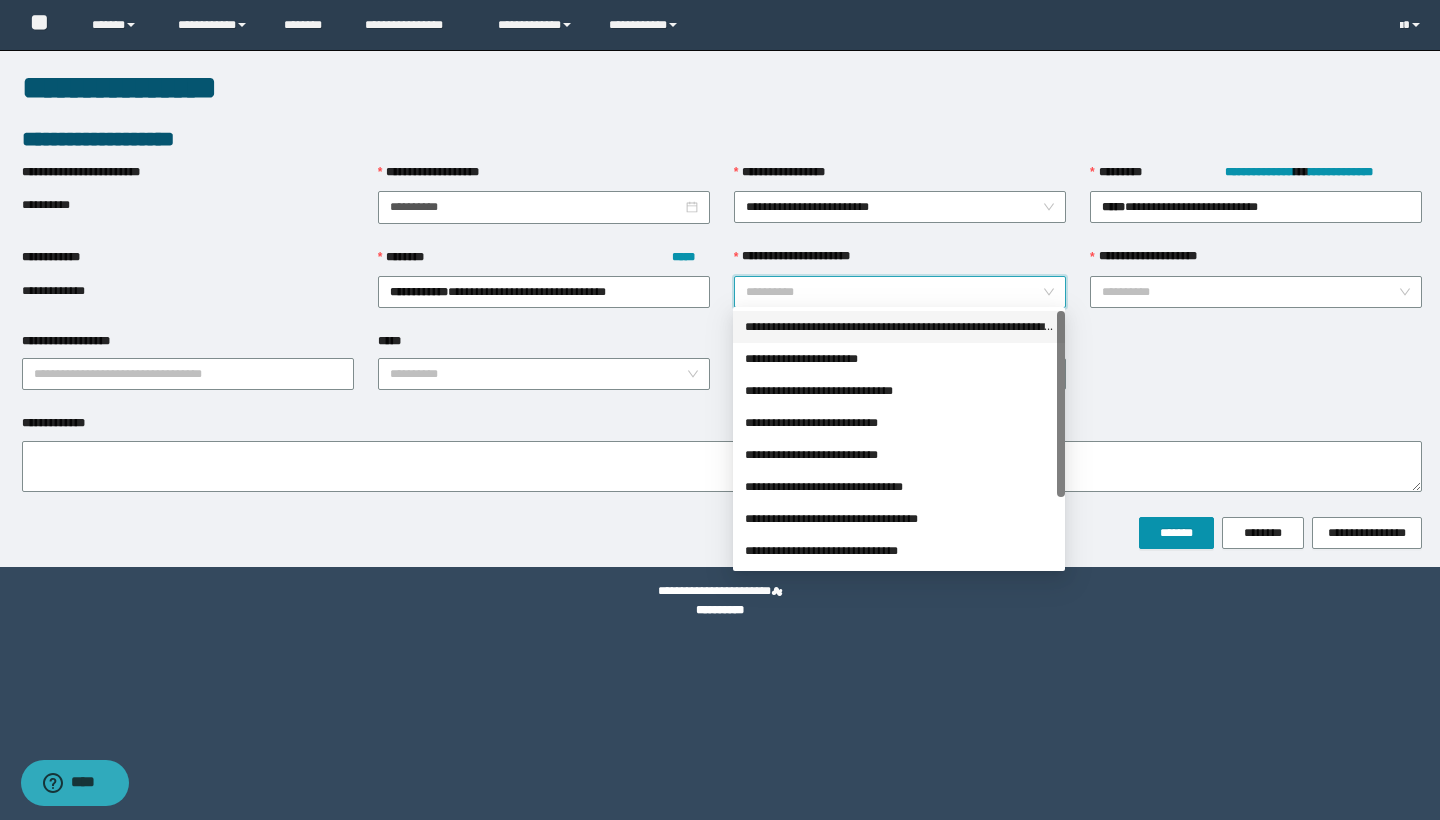 click on "**********" at bounding box center (899, 327) 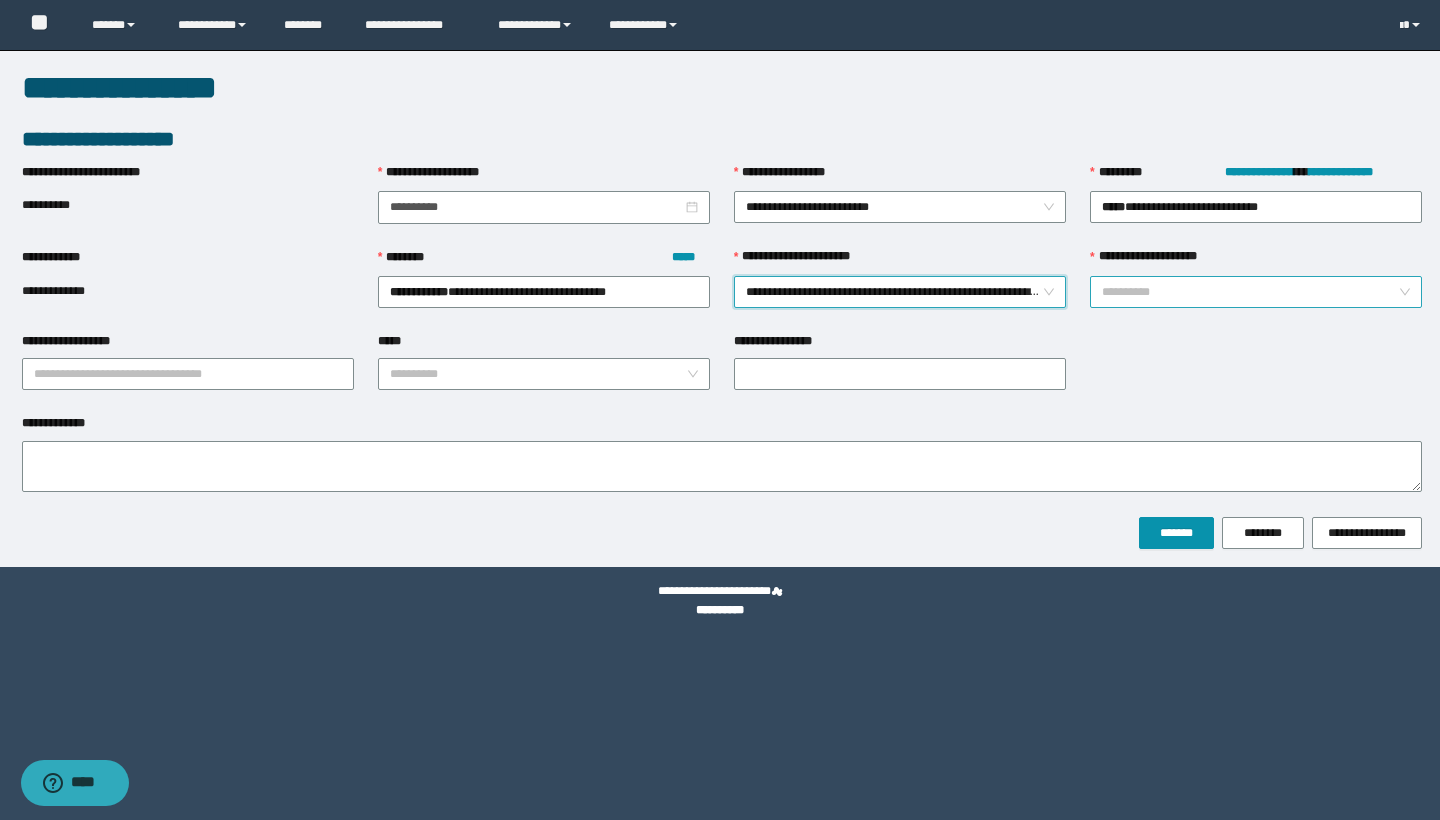click on "**********" at bounding box center [1256, 292] 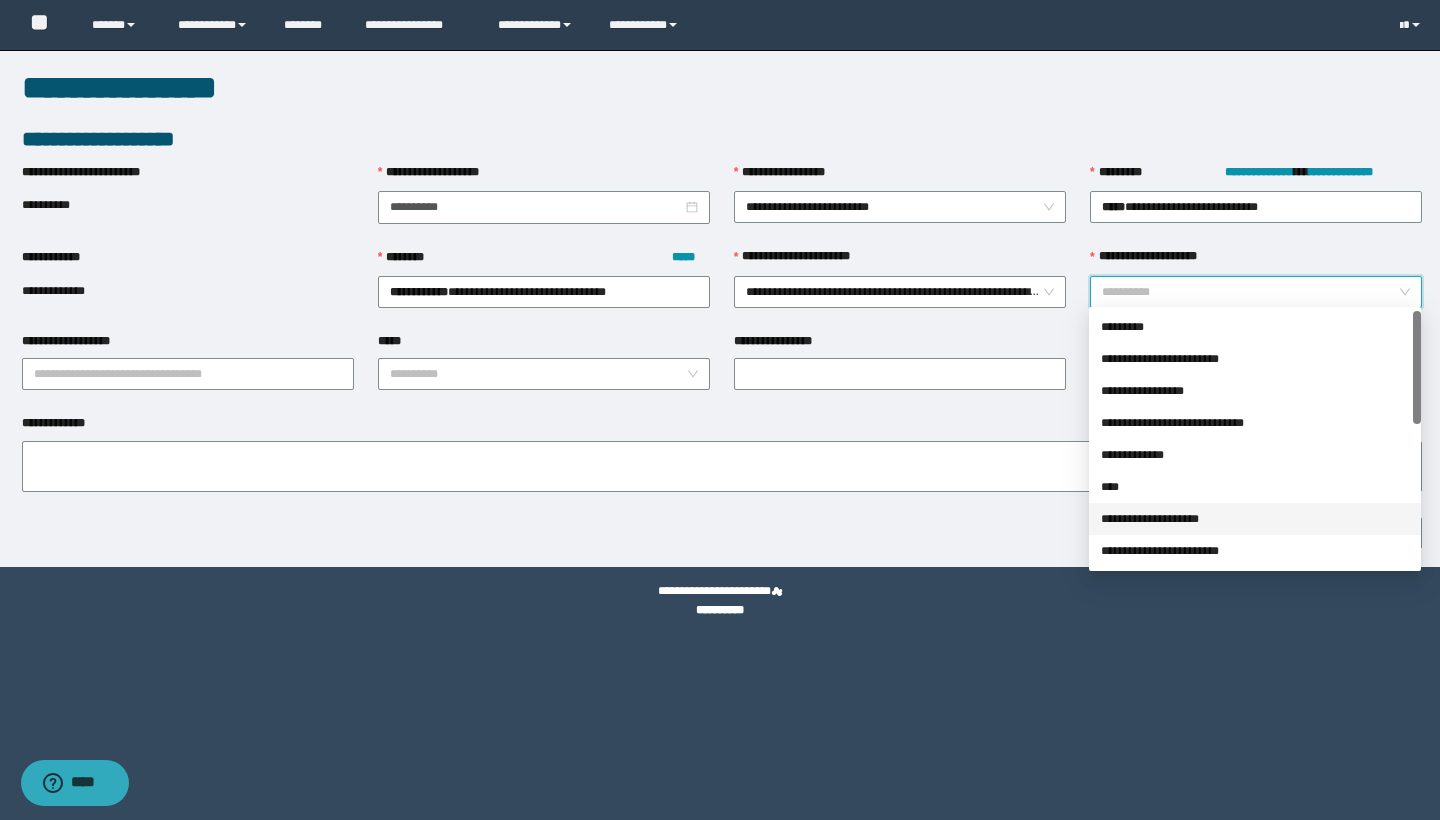 click on "**********" at bounding box center [1255, 519] 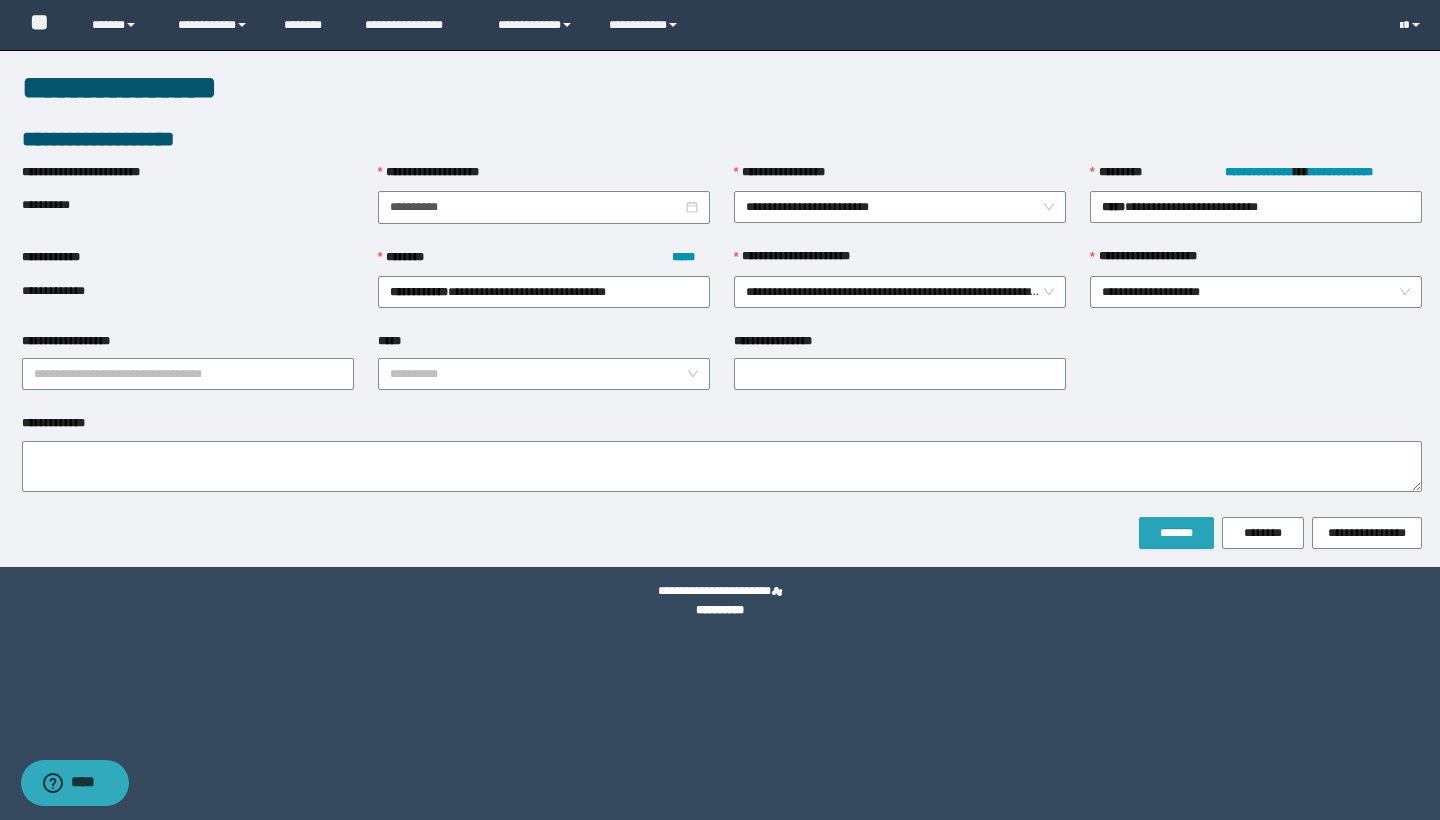 click on "*******" at bounding box center (1176, 533) 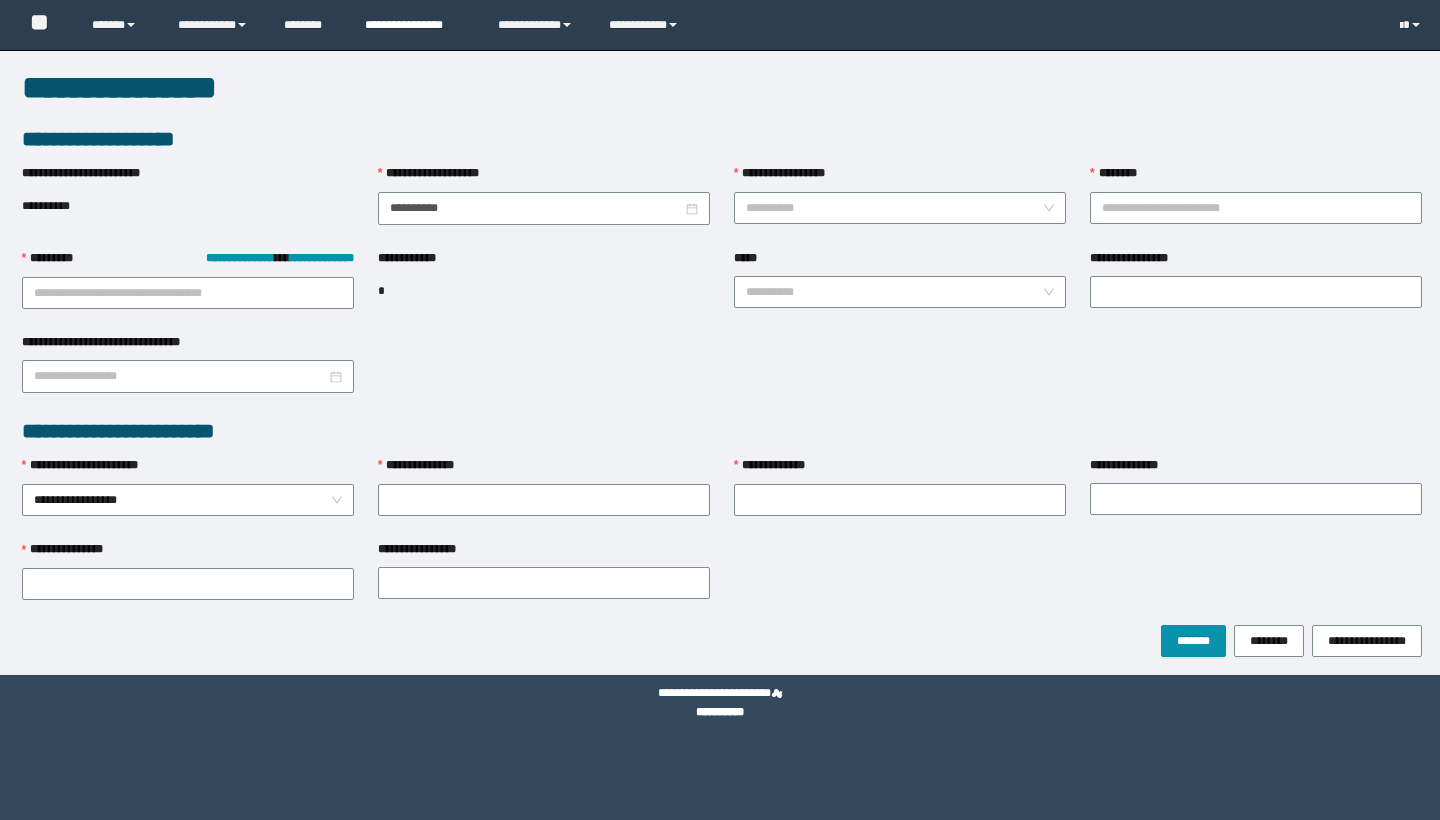 scroll, scrollTop: 0, scrollLeft: 0, axis: both 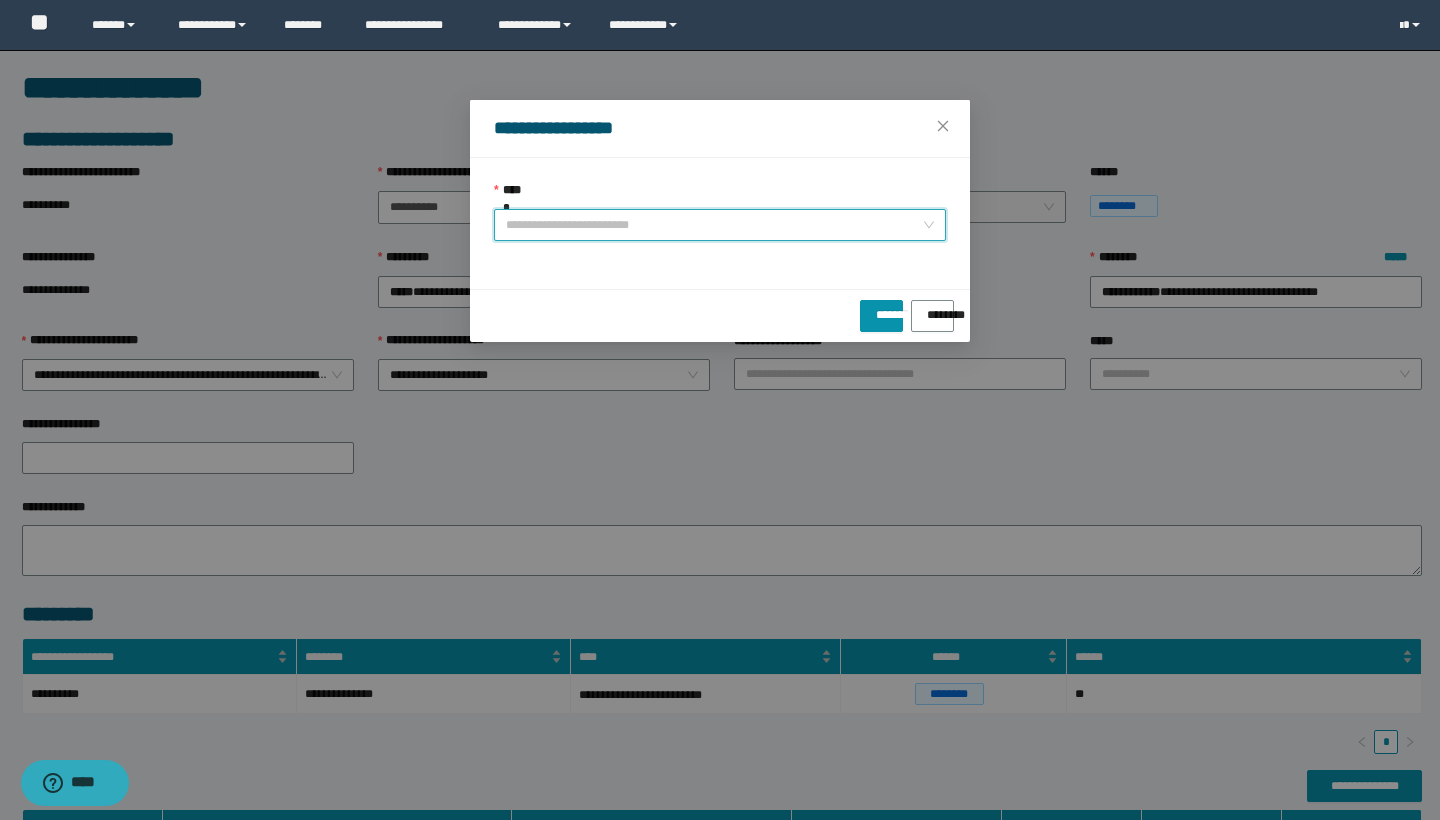 click on "**********" at bounding box center (714, 225) 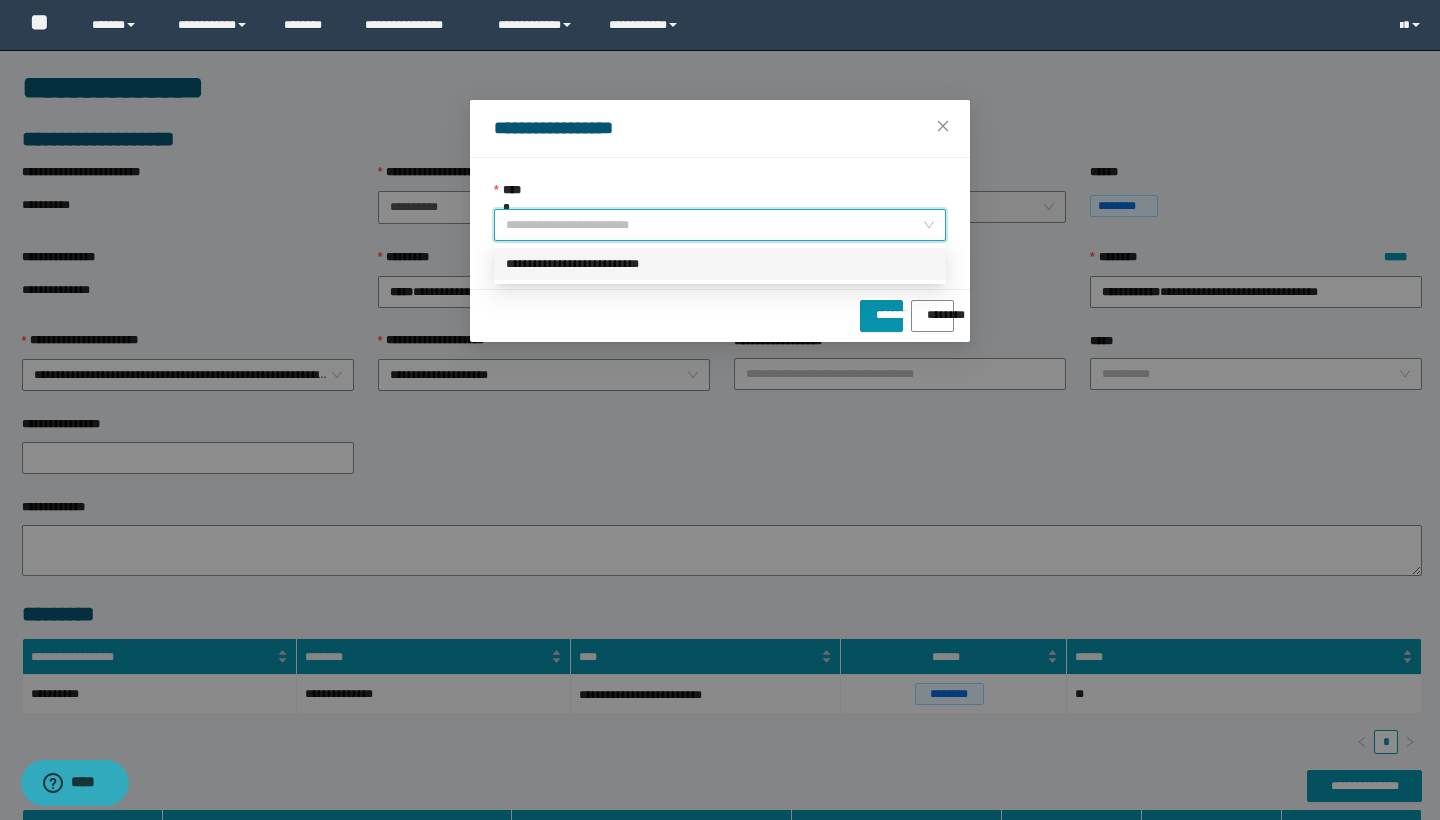 click on "**********" at bounding box center (720, 264) 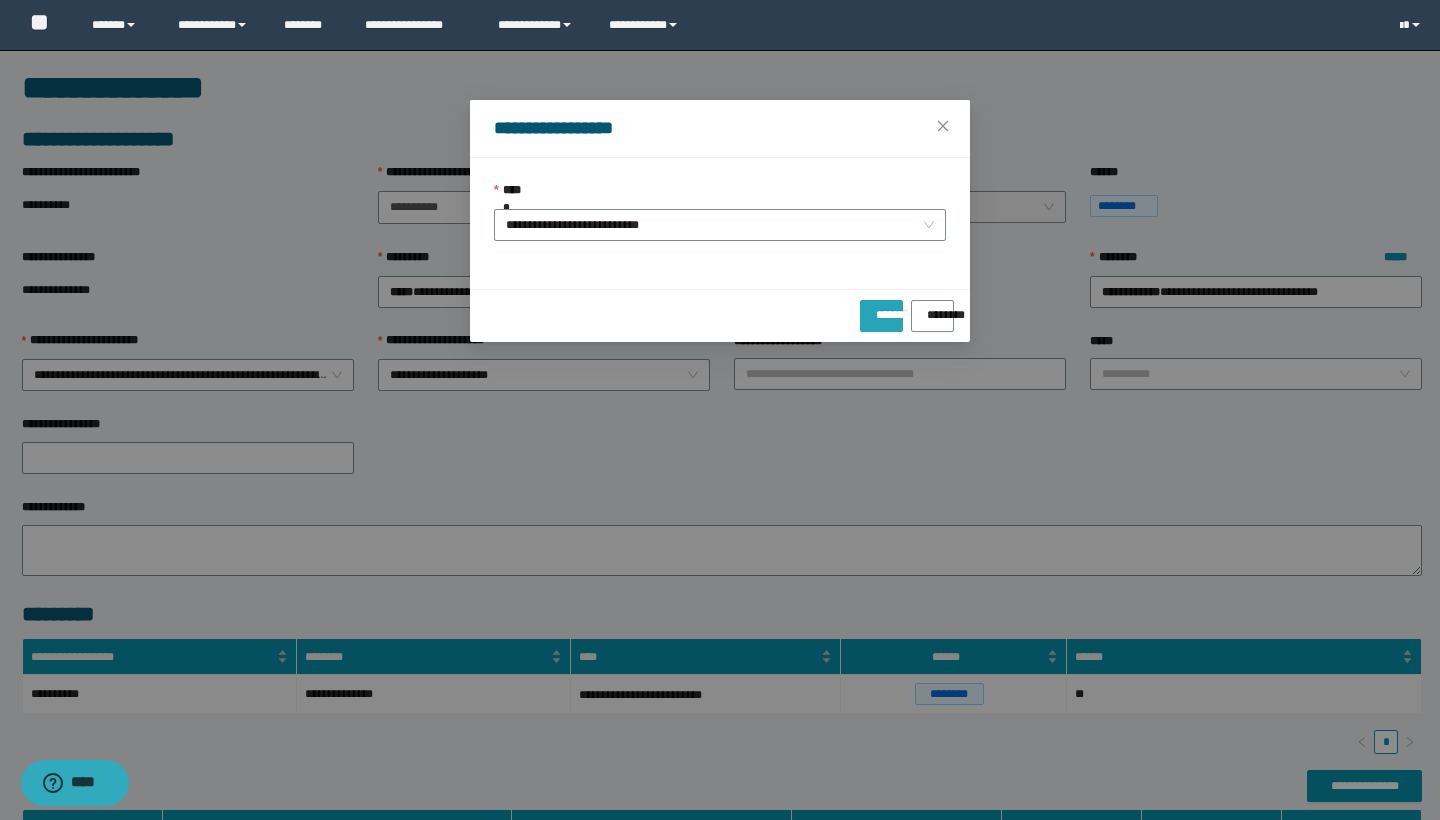 click on "*******" at bounding box center [881, 308] 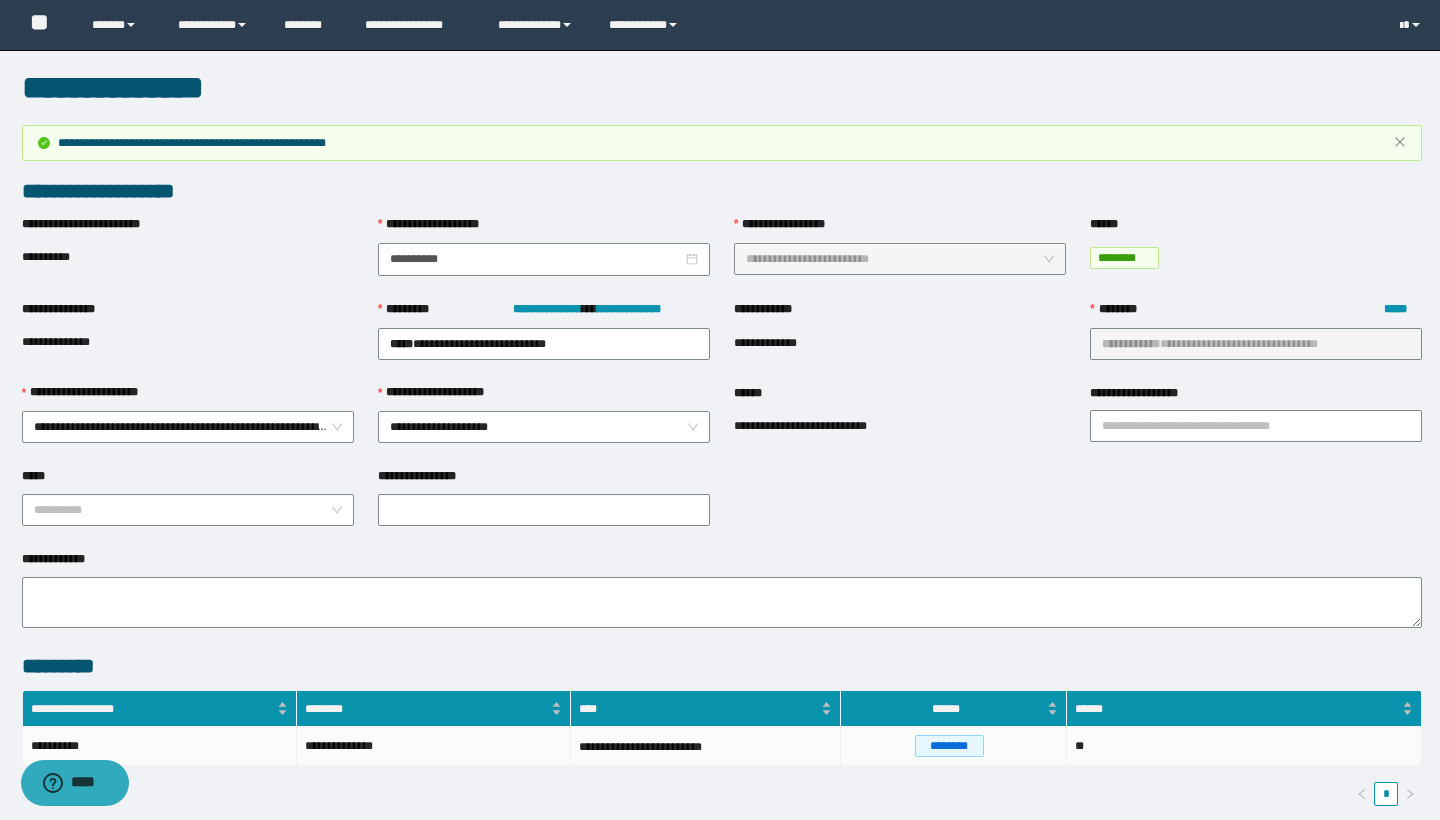 scroll, scrollTop: 0, scrollLeft: 0, axis: both 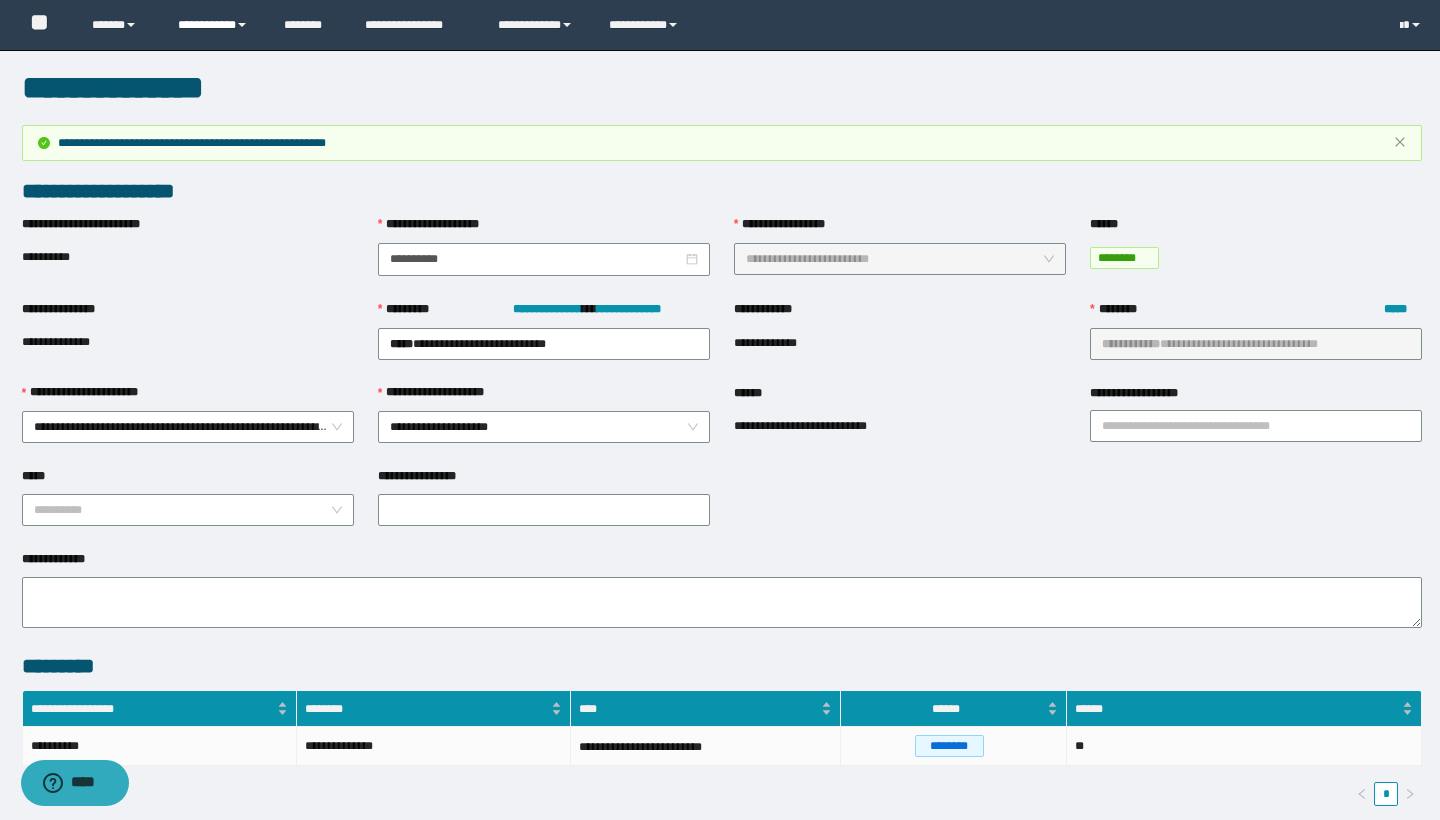 click on "**********" at bounding box center (216, 25) 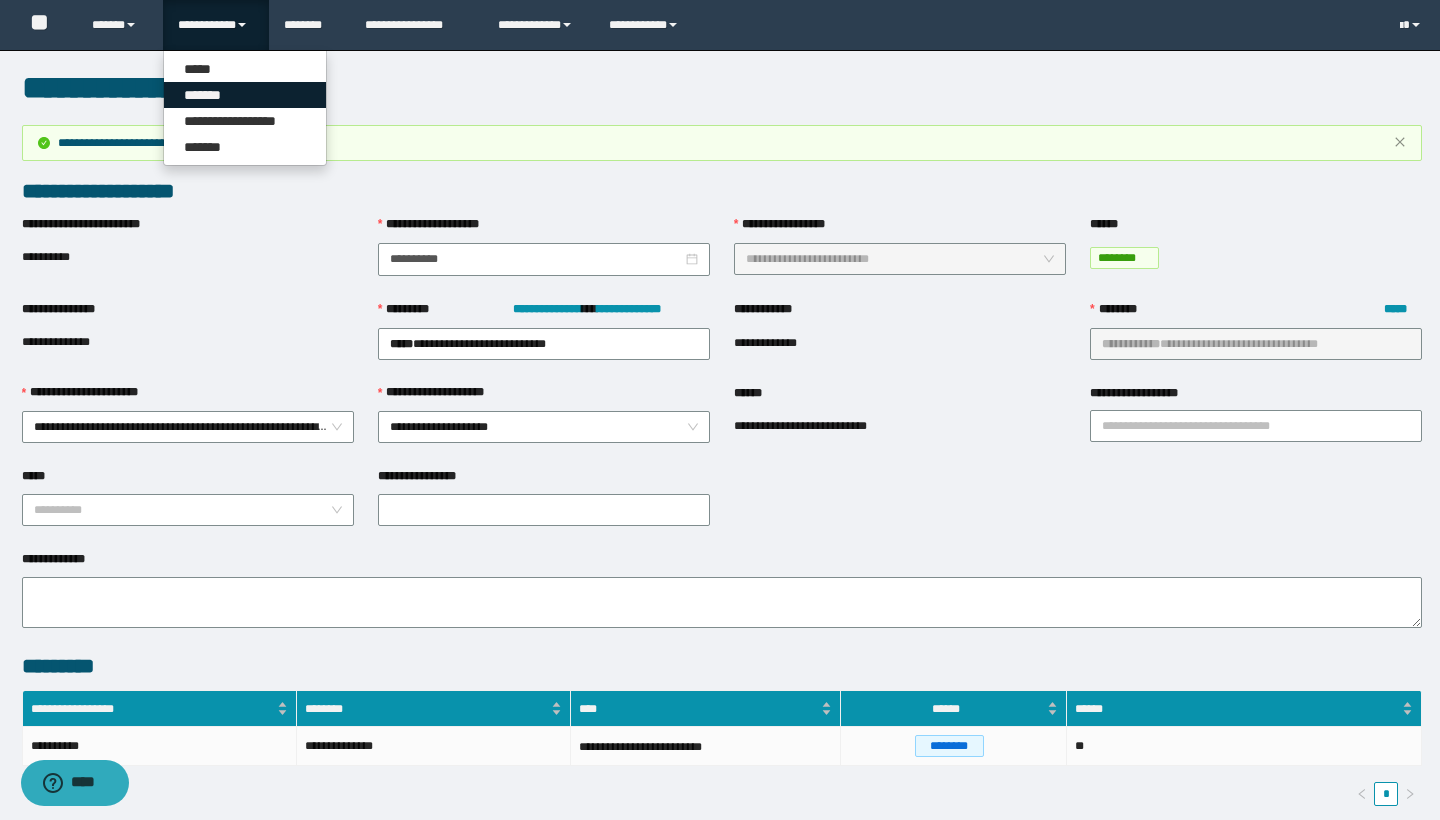 click on "*******" at bounding box center [245, 95] 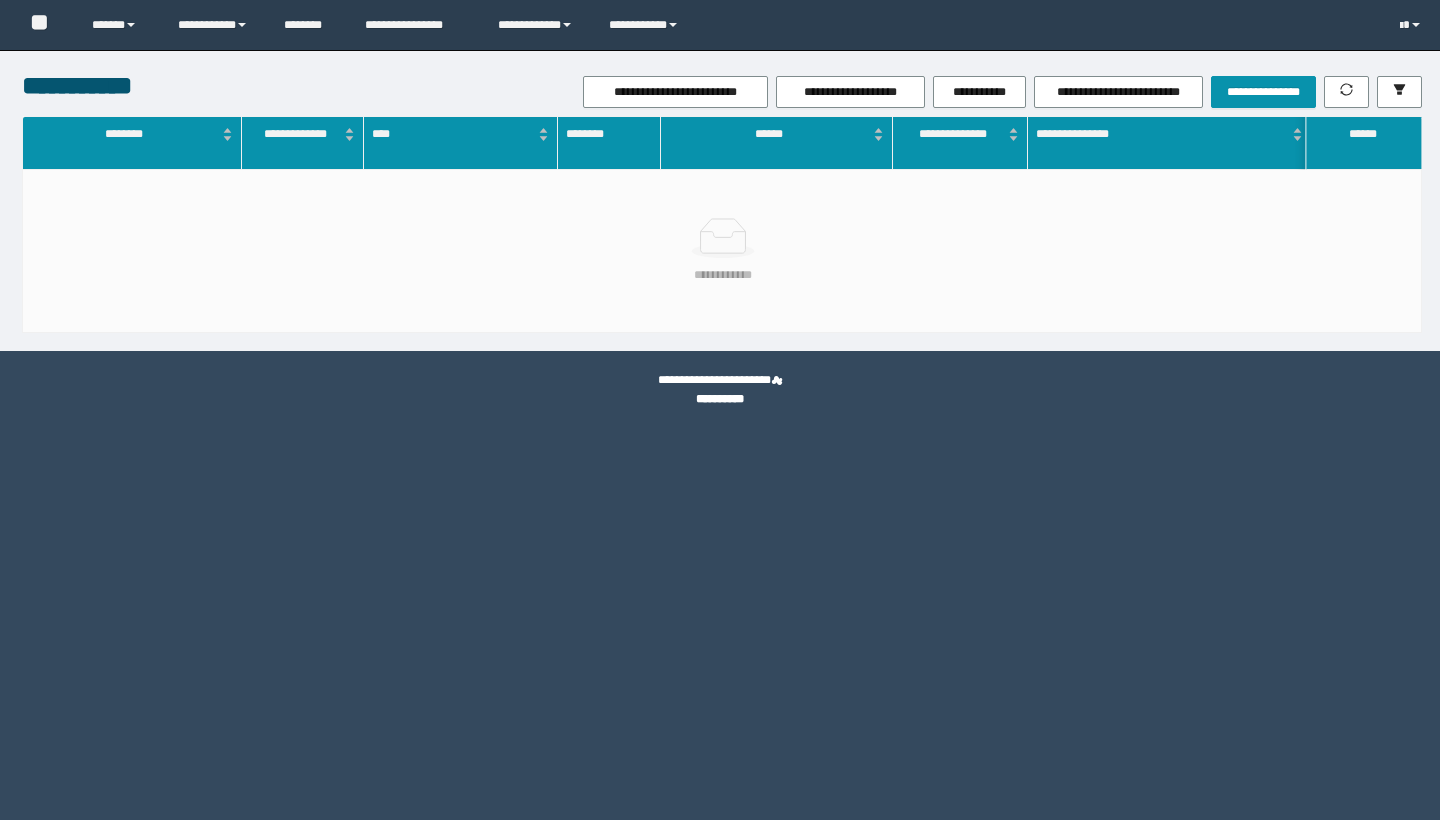 scroll, scrollTop: 0, scrollLeft: 0, axis: both 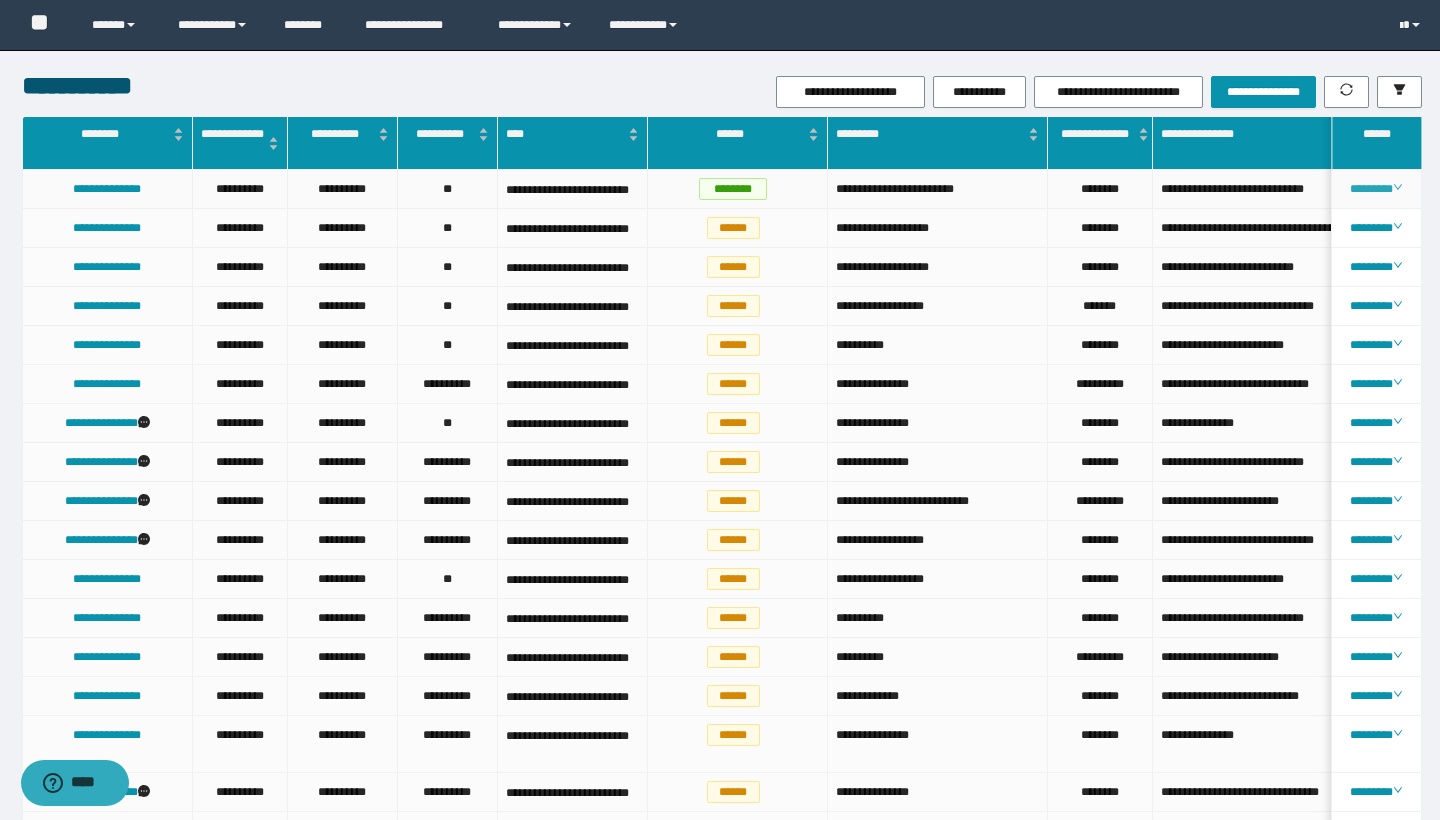 click on "********" at bounding box center [1376, 189] 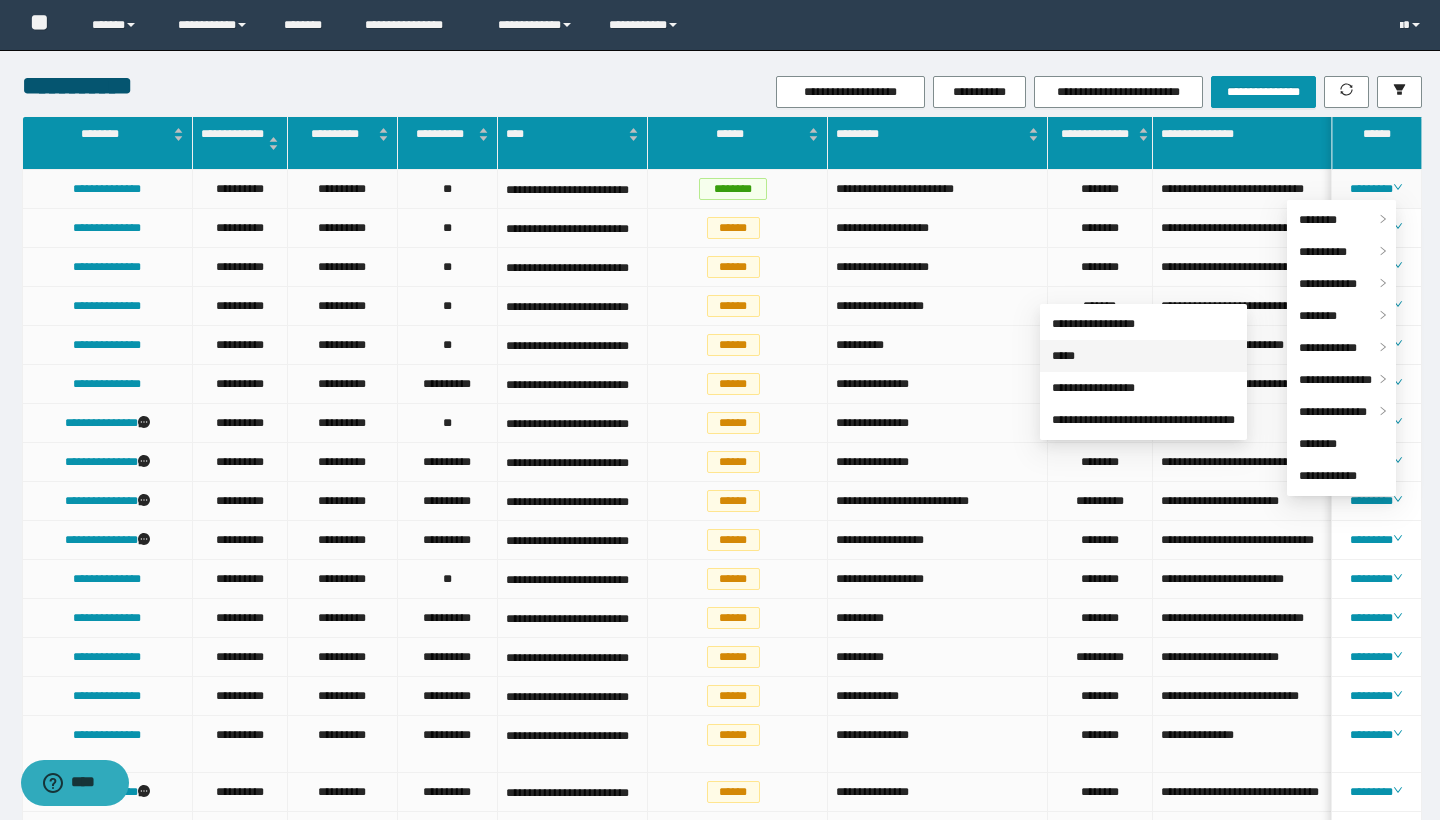 click on "*****" at bounding box center (1063, 356) 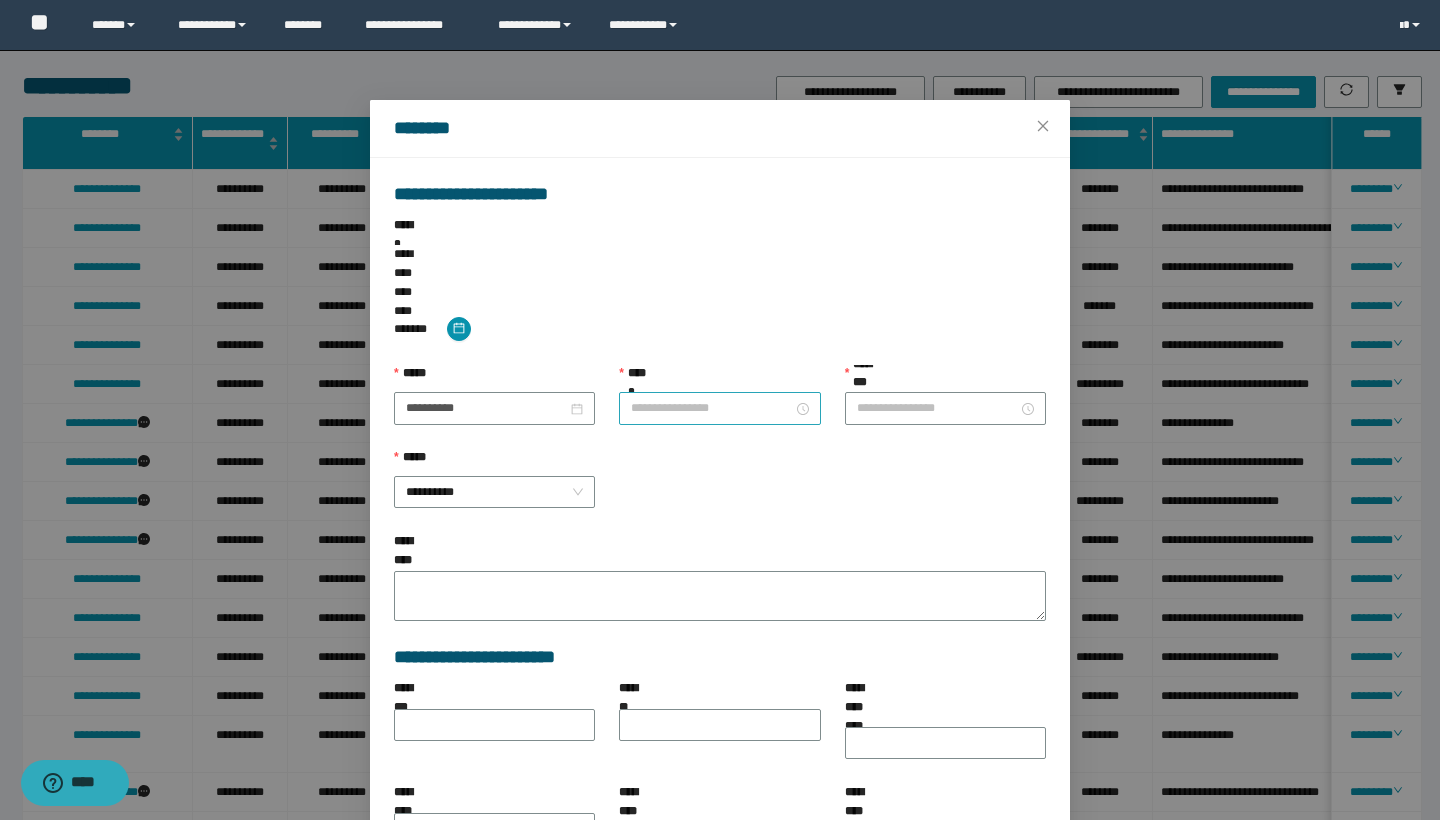 click at bounding box center [719, 408] 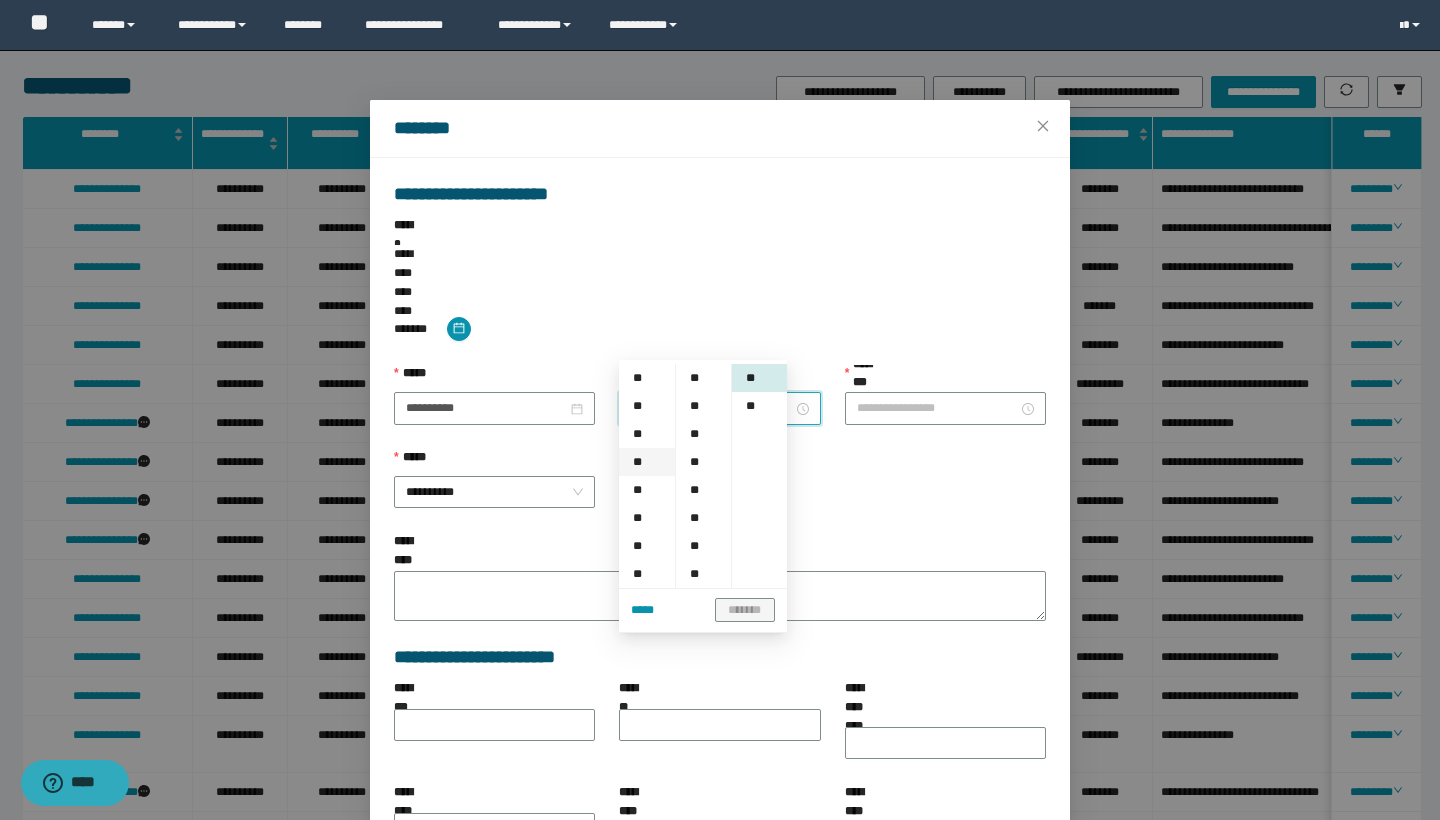 click on "**" at bounding box center [647, 462] 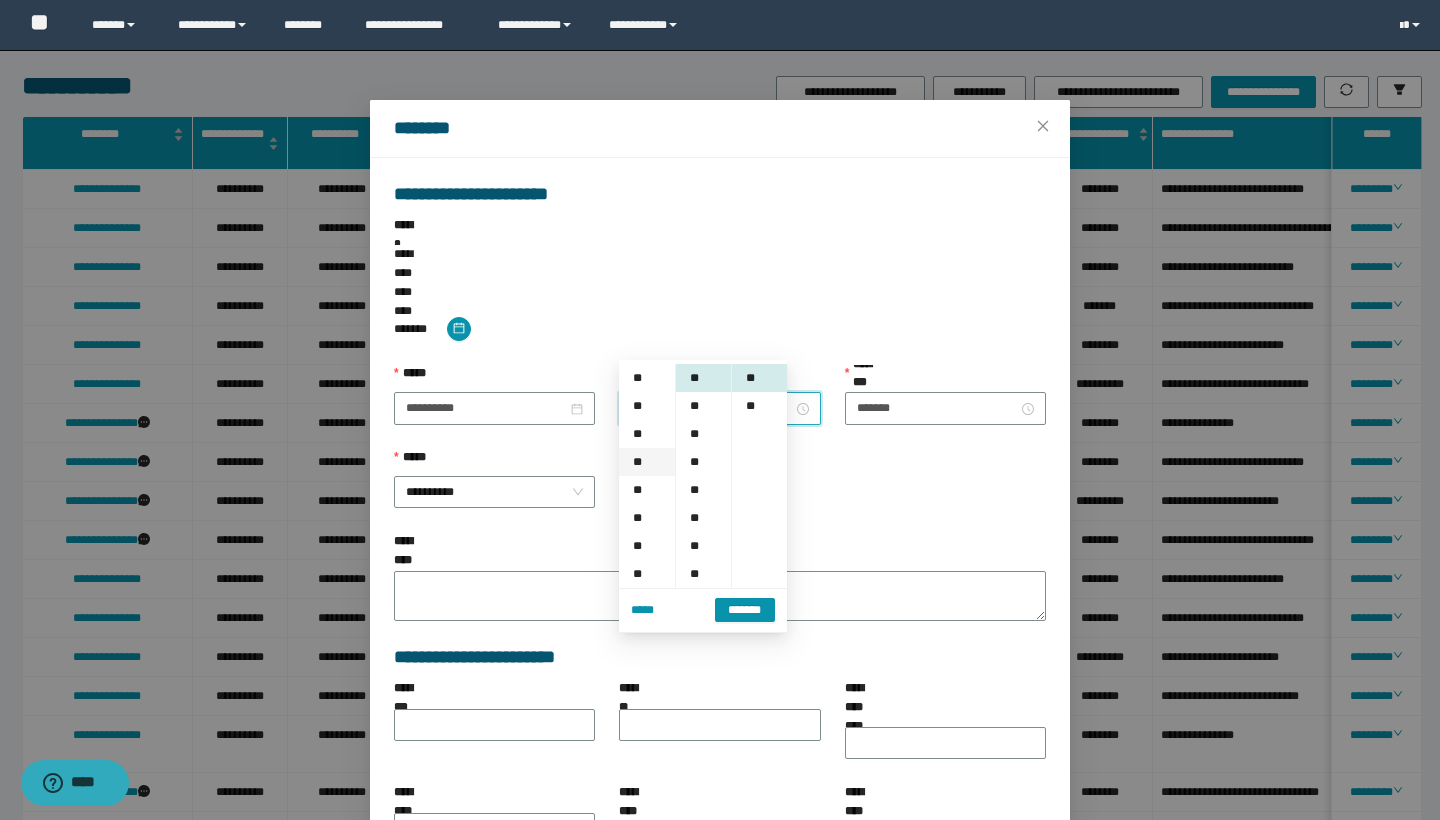 scroll, scrollTop: 84, scrollLeft: 0, axis: vertical 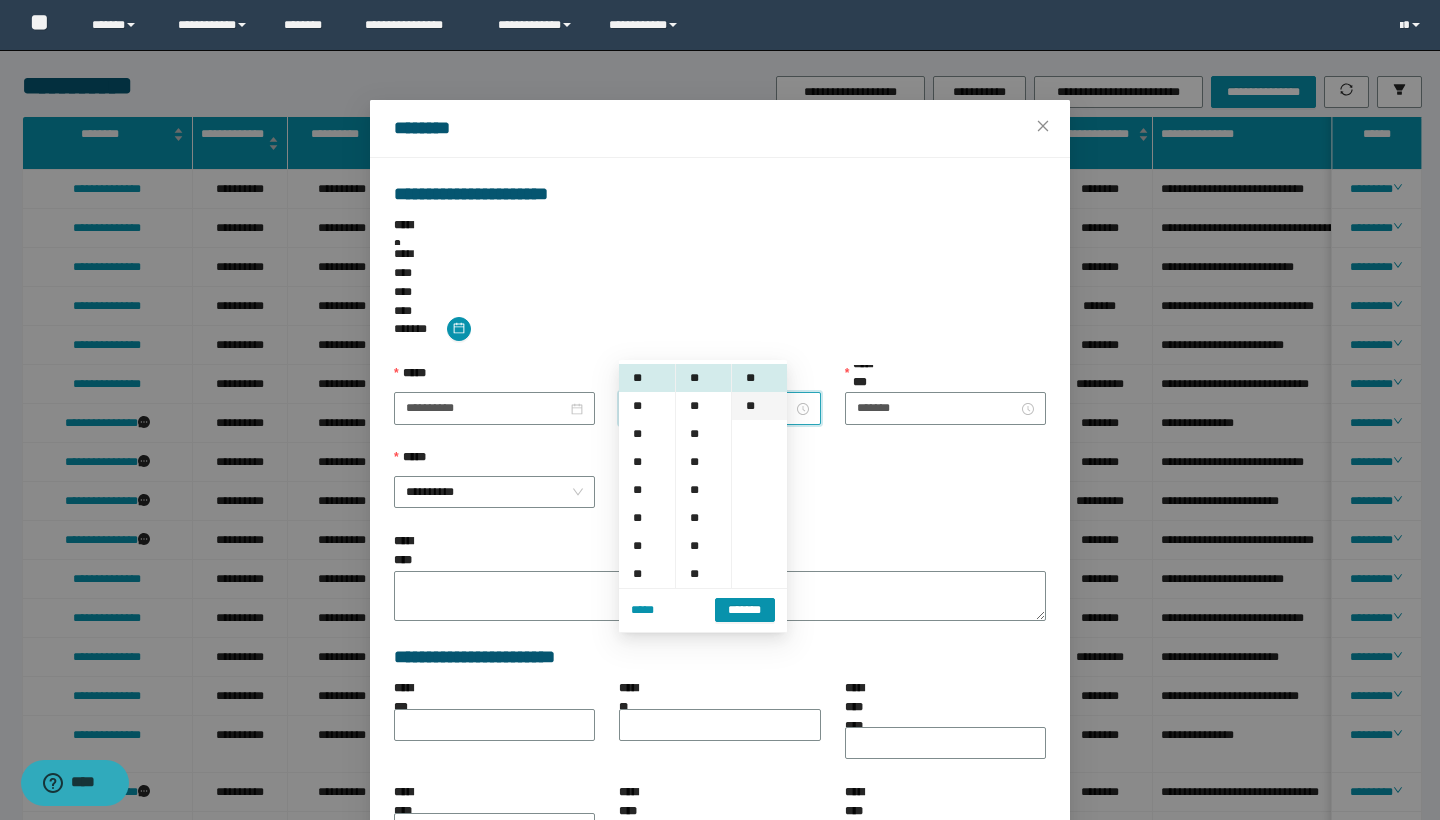 click on "**" at bounding box center [759, 406] 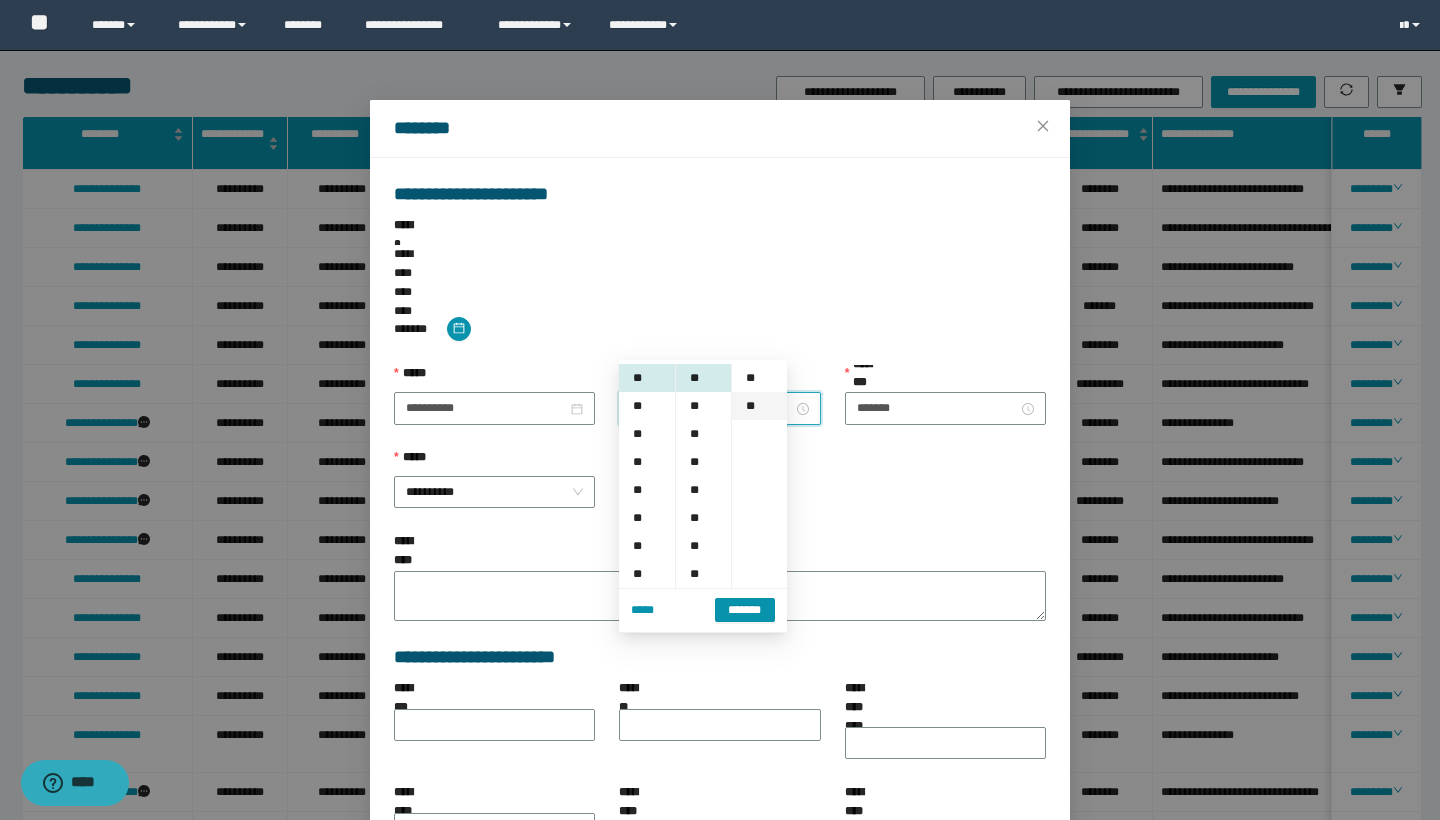 scroll, scrollTop: 28, scrollLeft: 0, axis: vertical 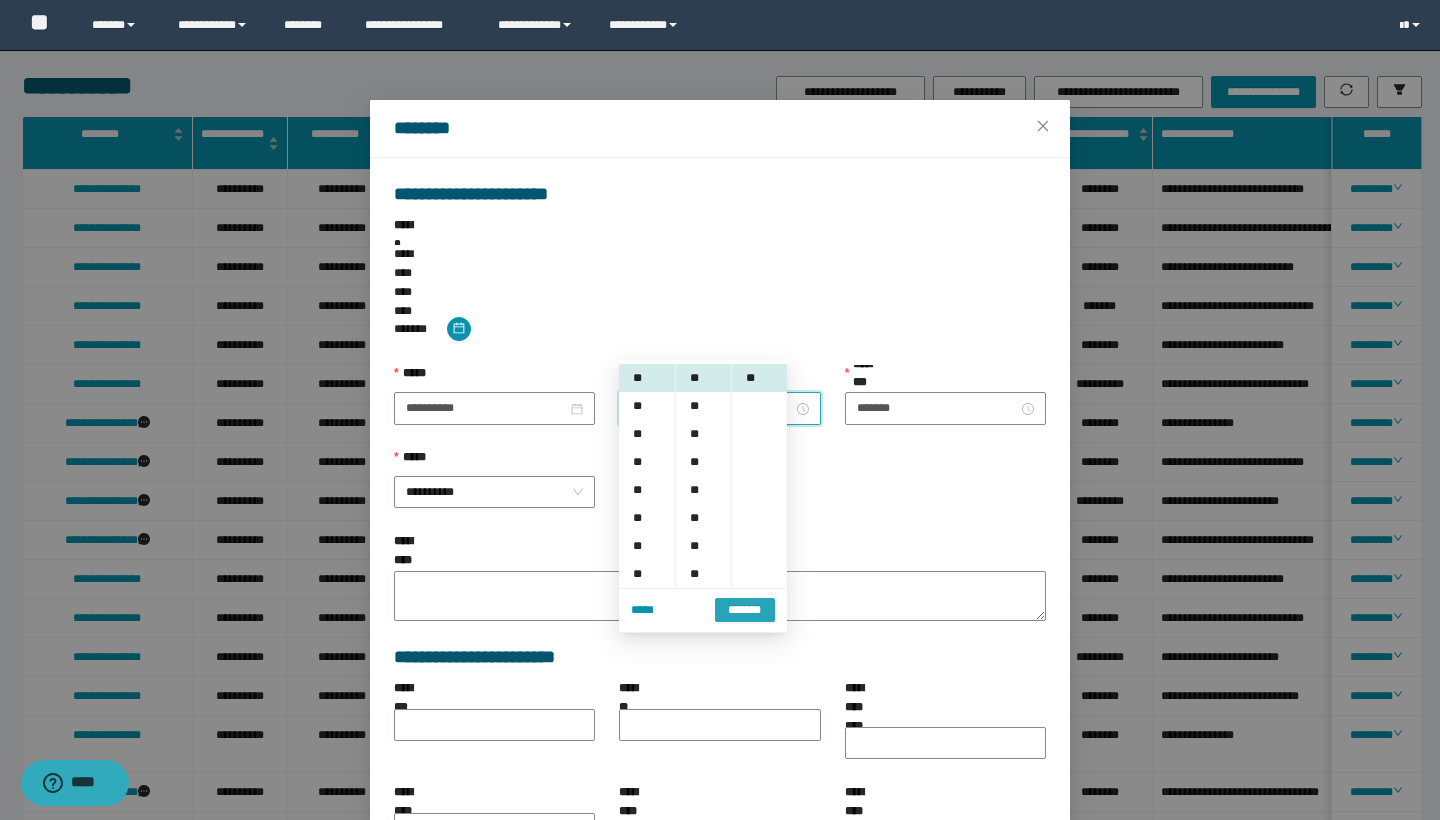 click on "*******" at bounding box center (745, 610) 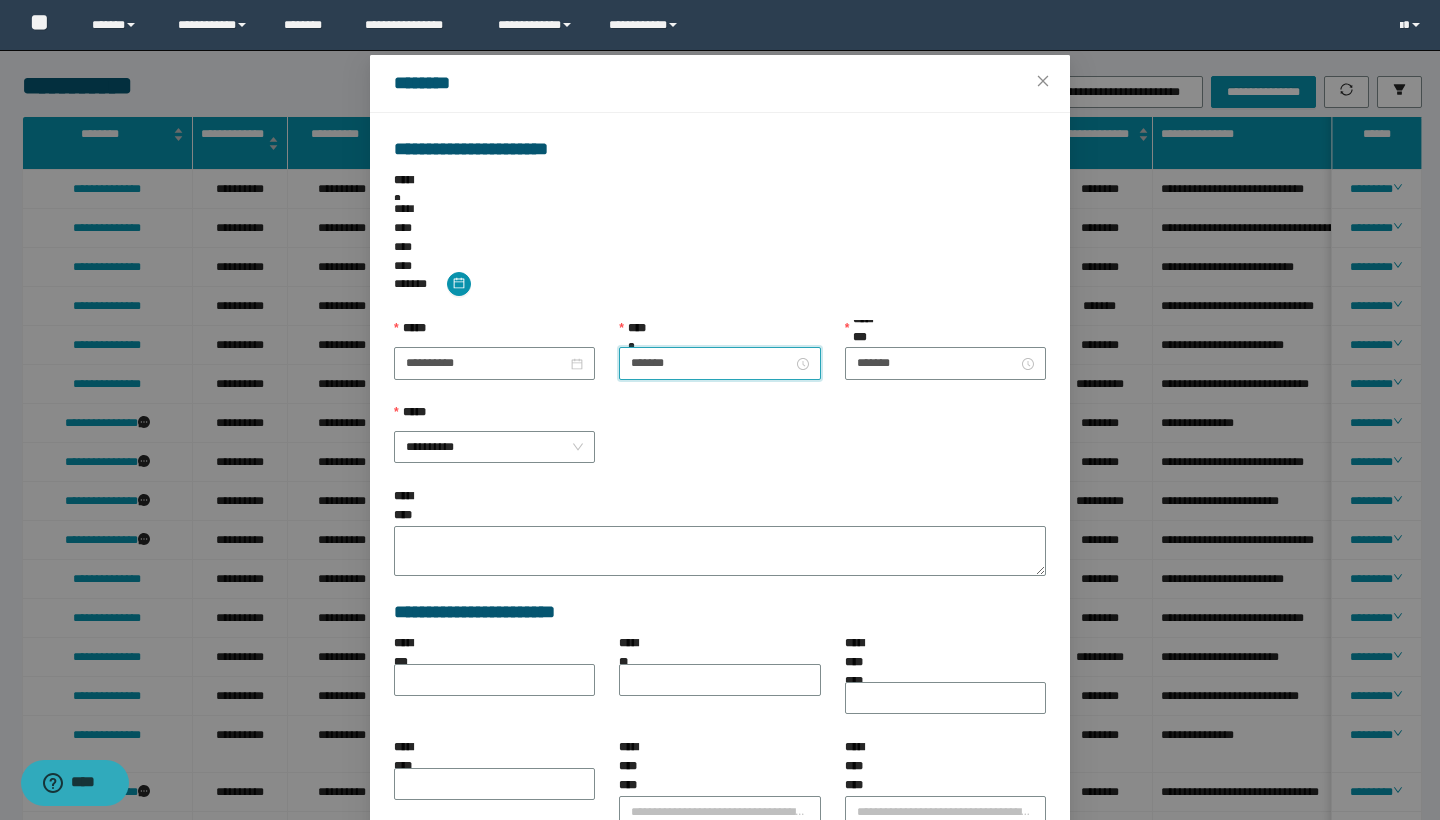 scroll, scrollTop: 43, scrollLeft: 0, axis: vertical 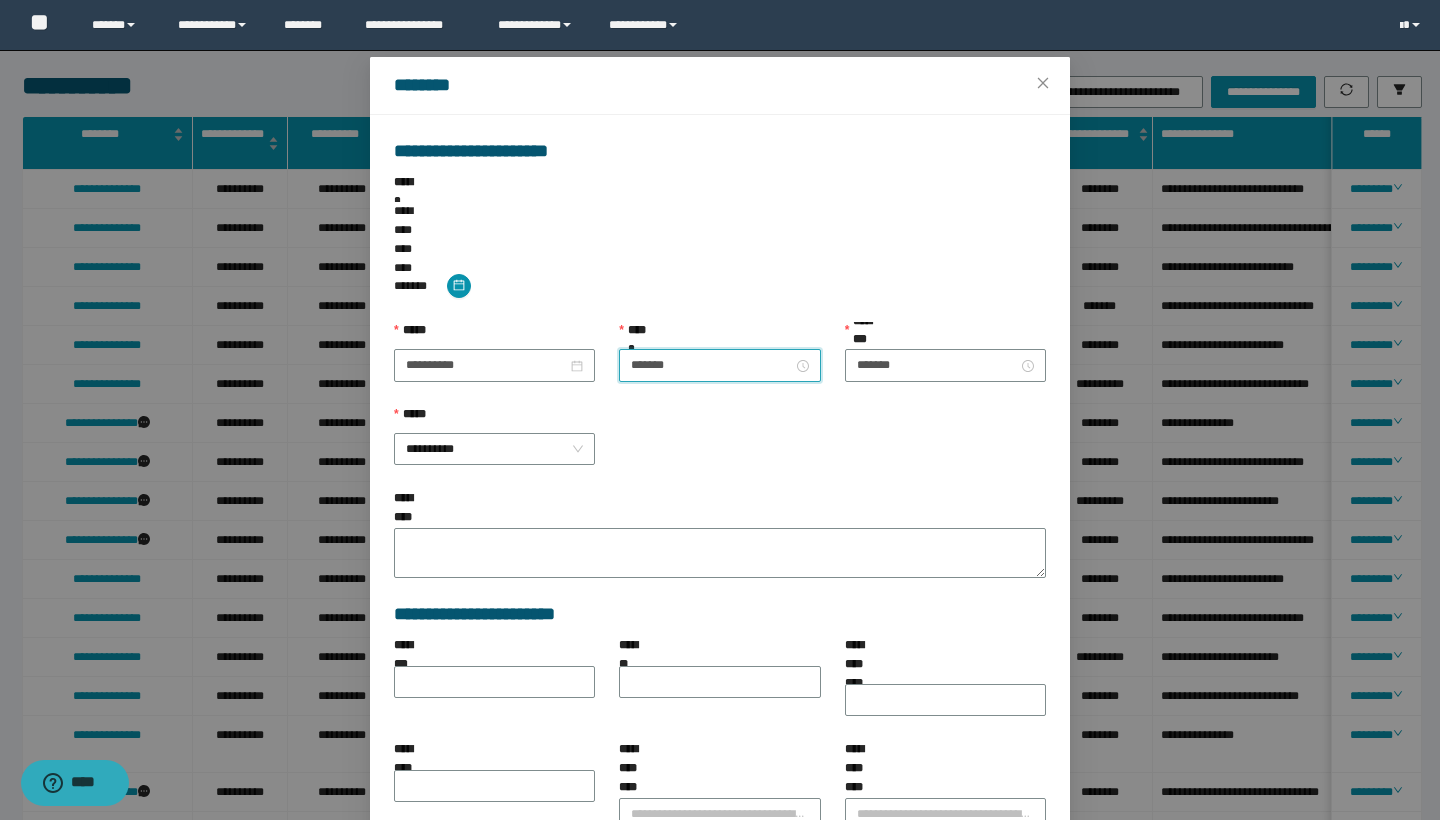 click on "*****" at bounding box center (985, 897) 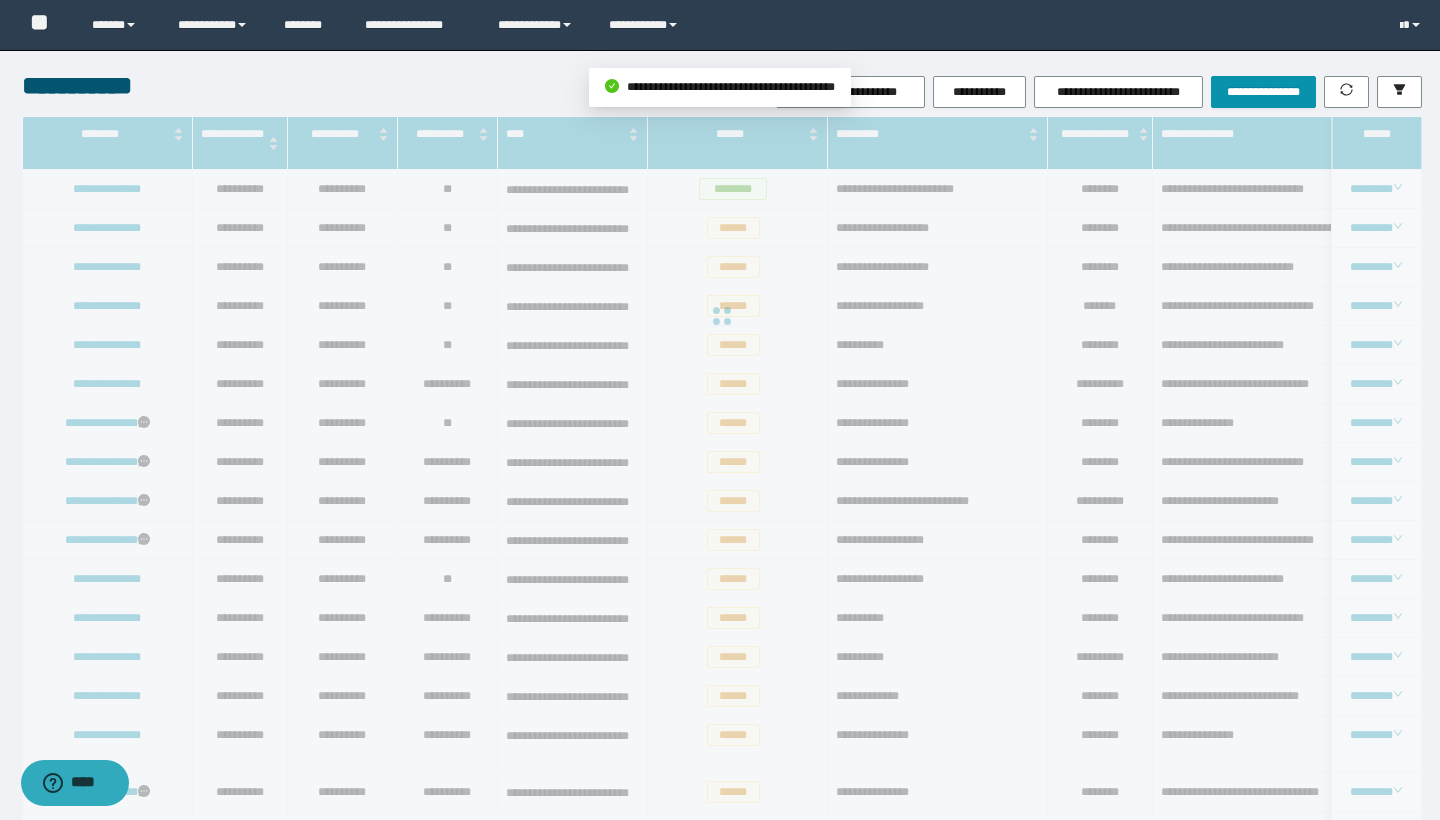 scroll, scrollTop: 0, scrollLeft: 0, axis: both 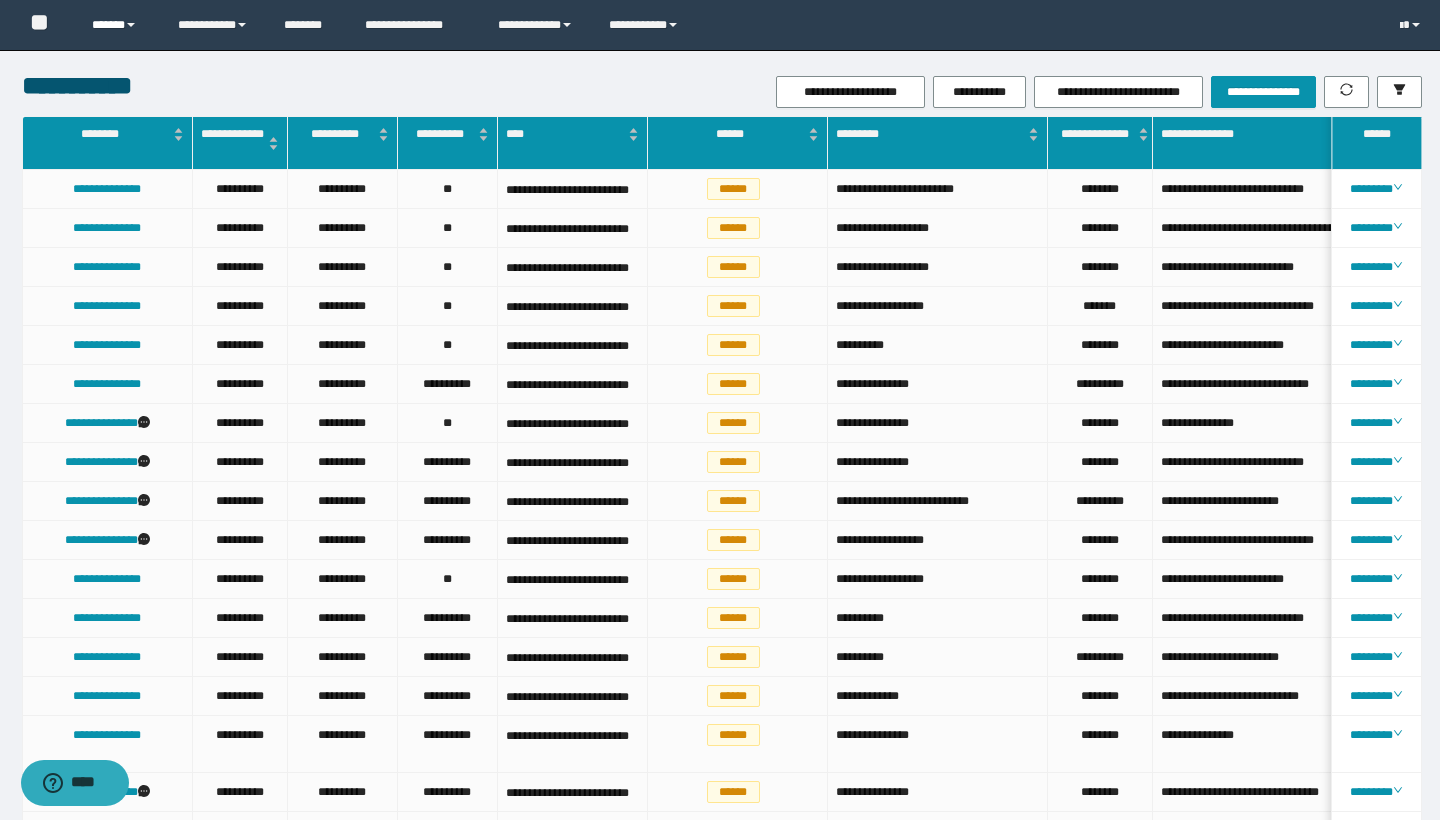 click on "******" at bounding box center [120, 25] 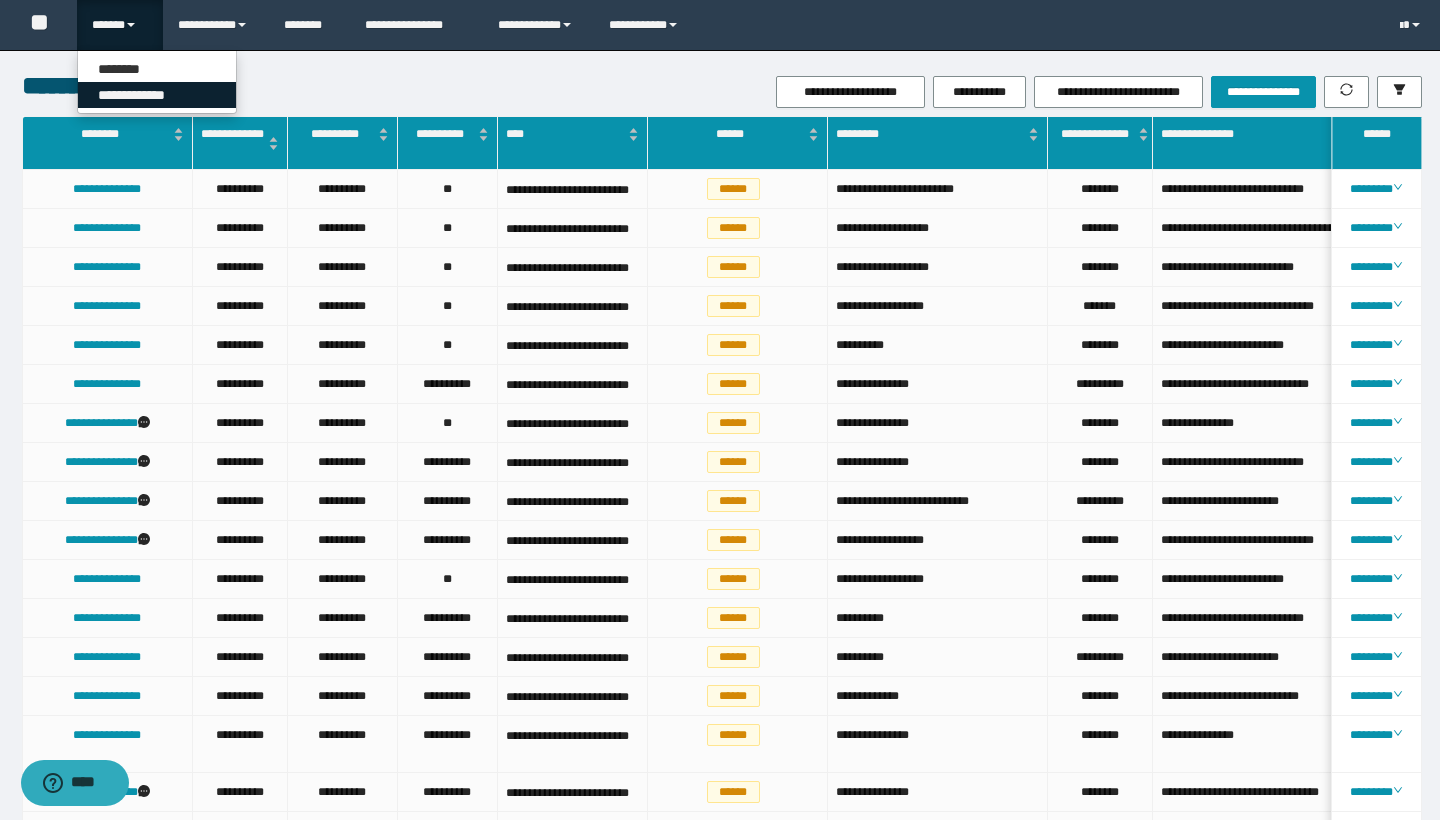 click on "**********" at bounding box center (157, 95) 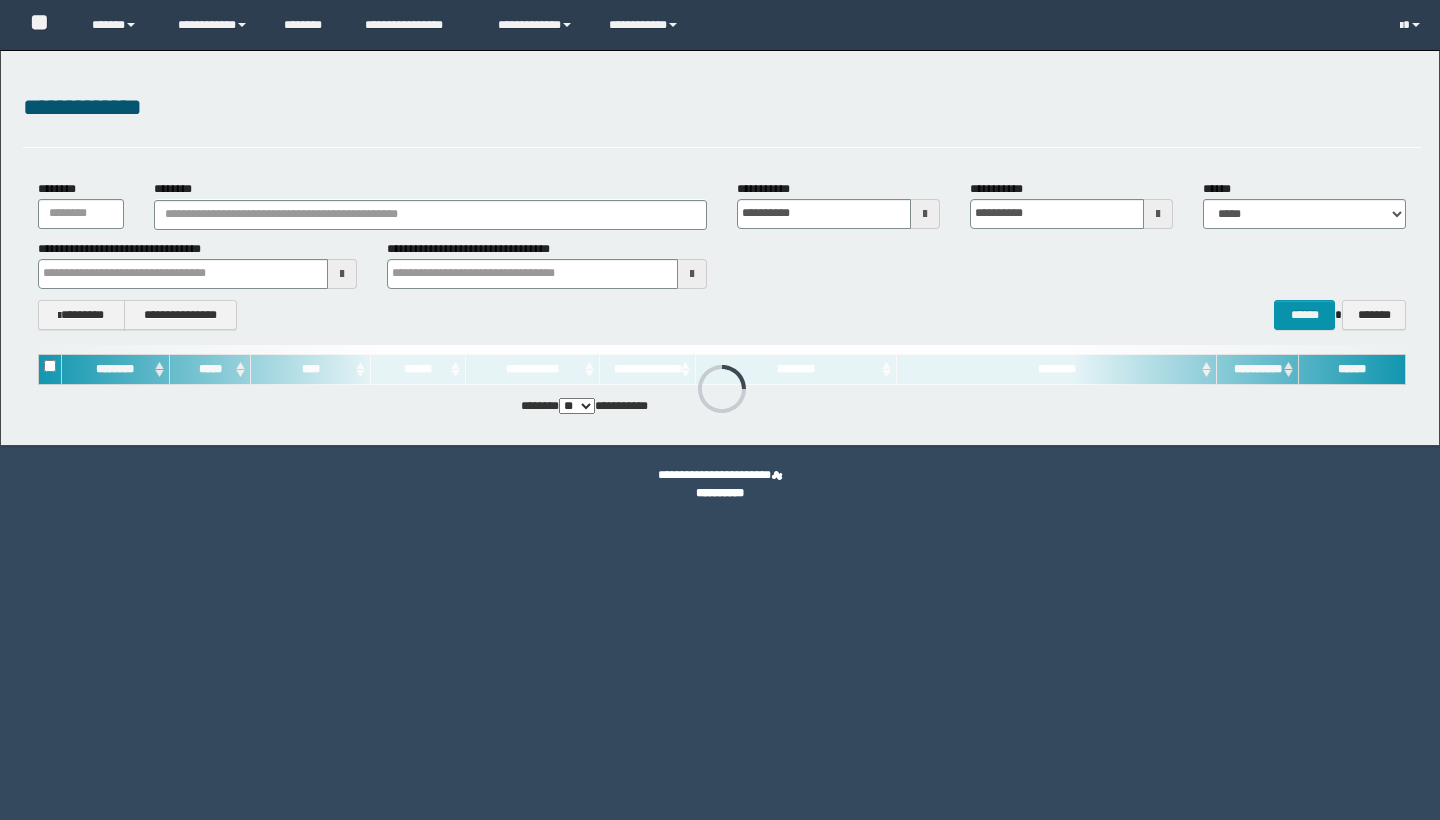 scroll, scrollTop: 0, scrollLeft: 0, axis: both 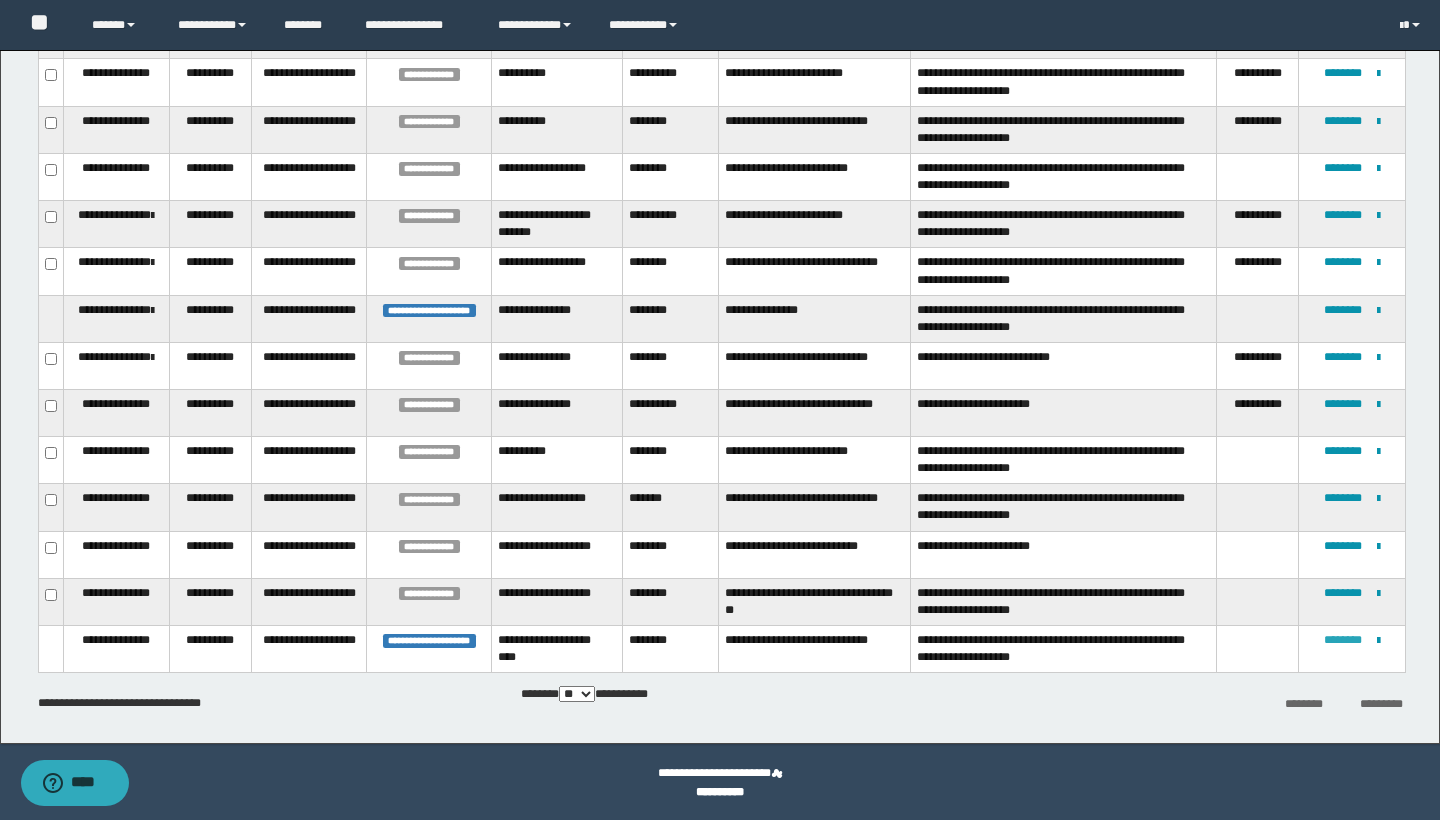 click on "********" at bounding box center (1343, 640) 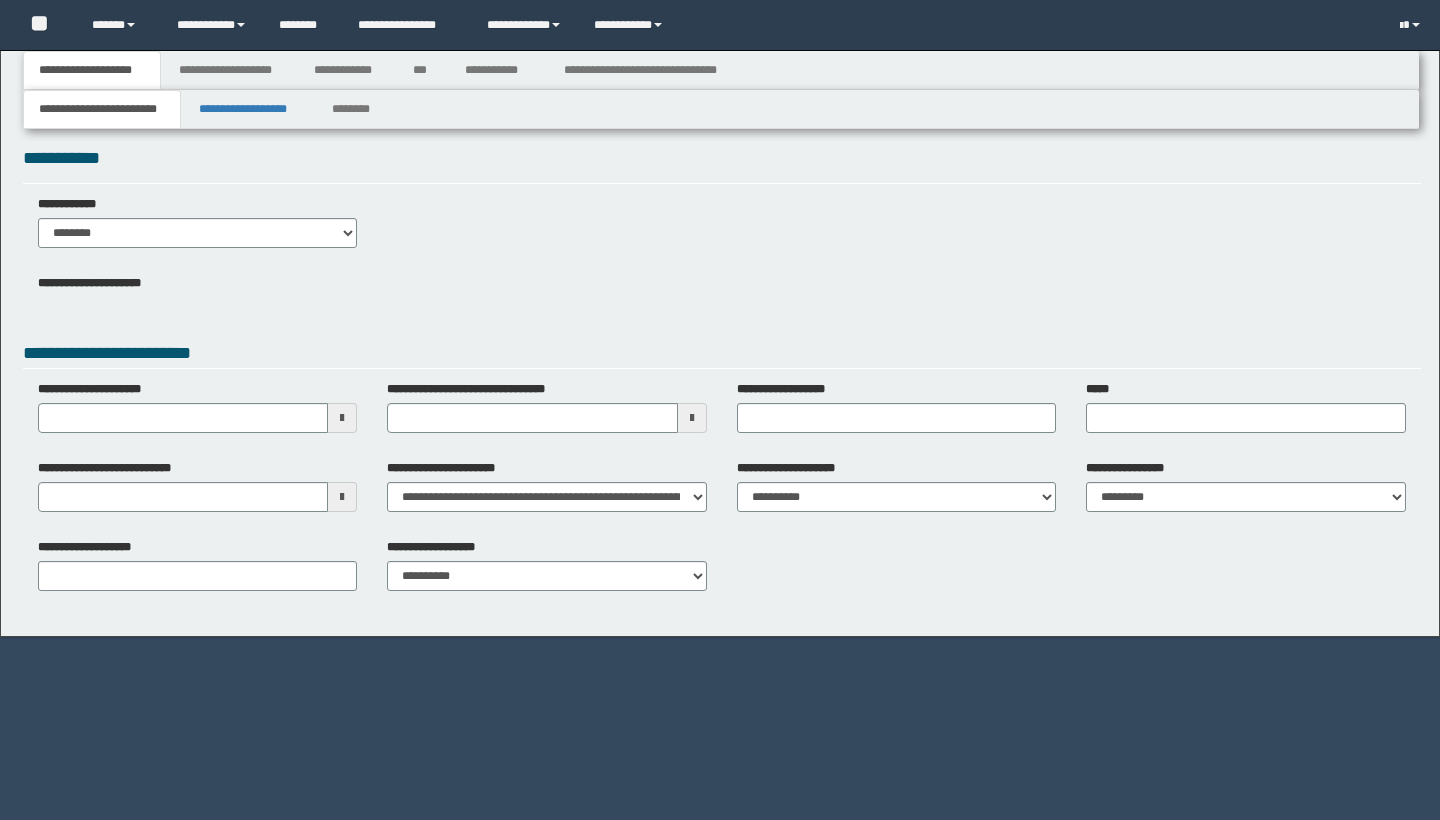 scroll, scrollTop: 0, scrollLeft: 0, axis: both 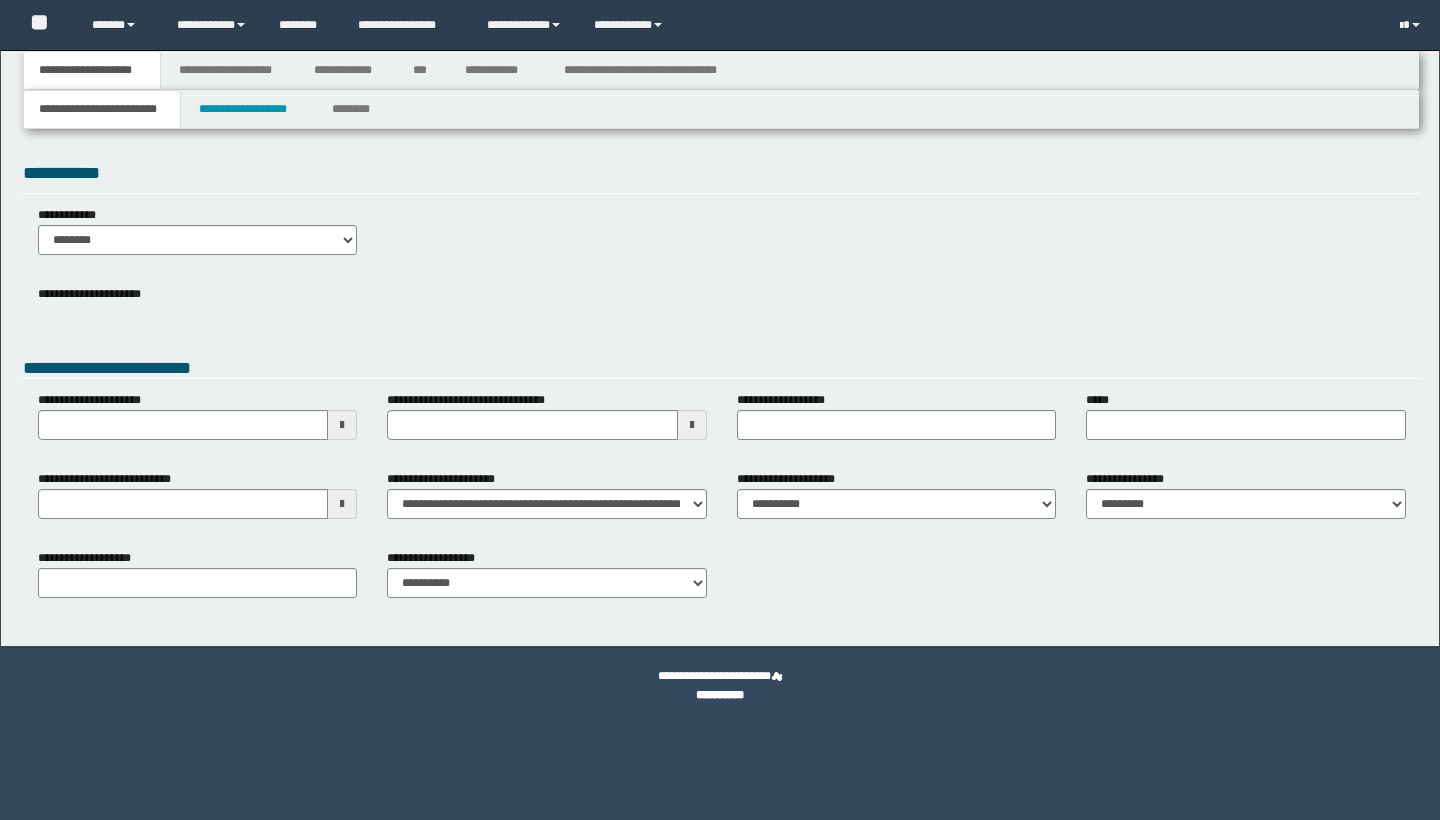 type 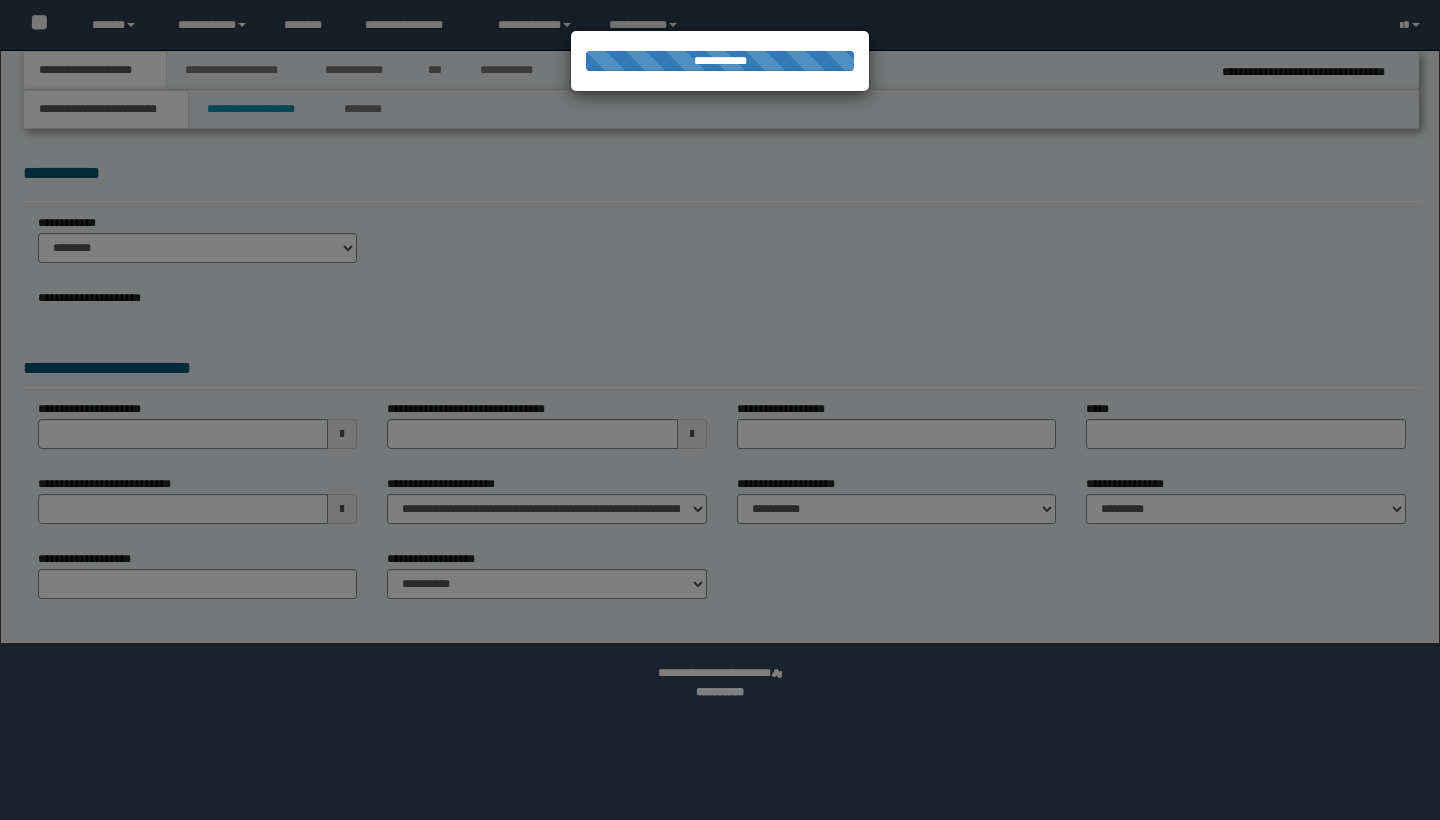 scroll, scrollTop: 0, scrollLeft: 0, axis: both 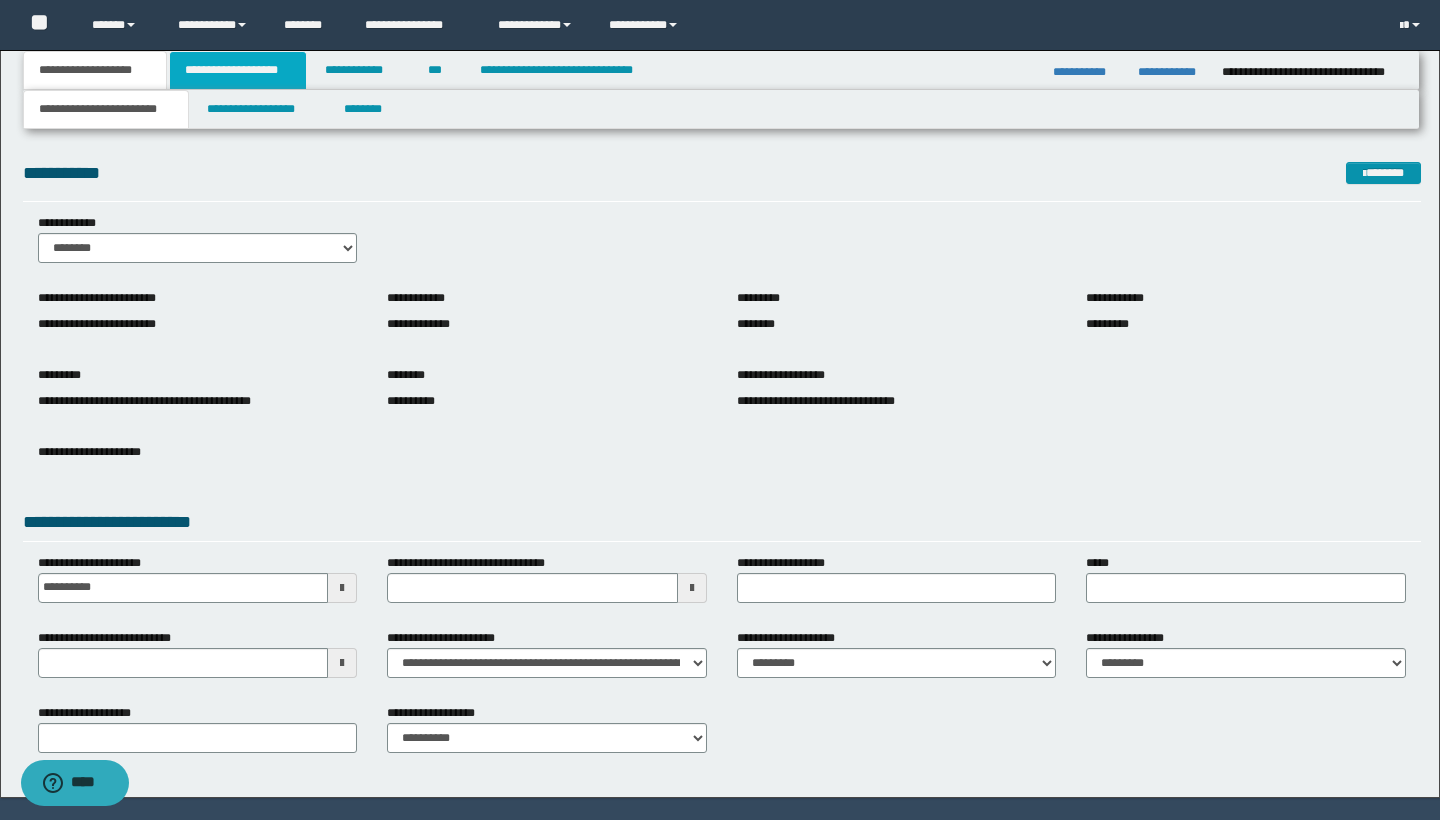 click on "**********" at bounding box center [238, 70] 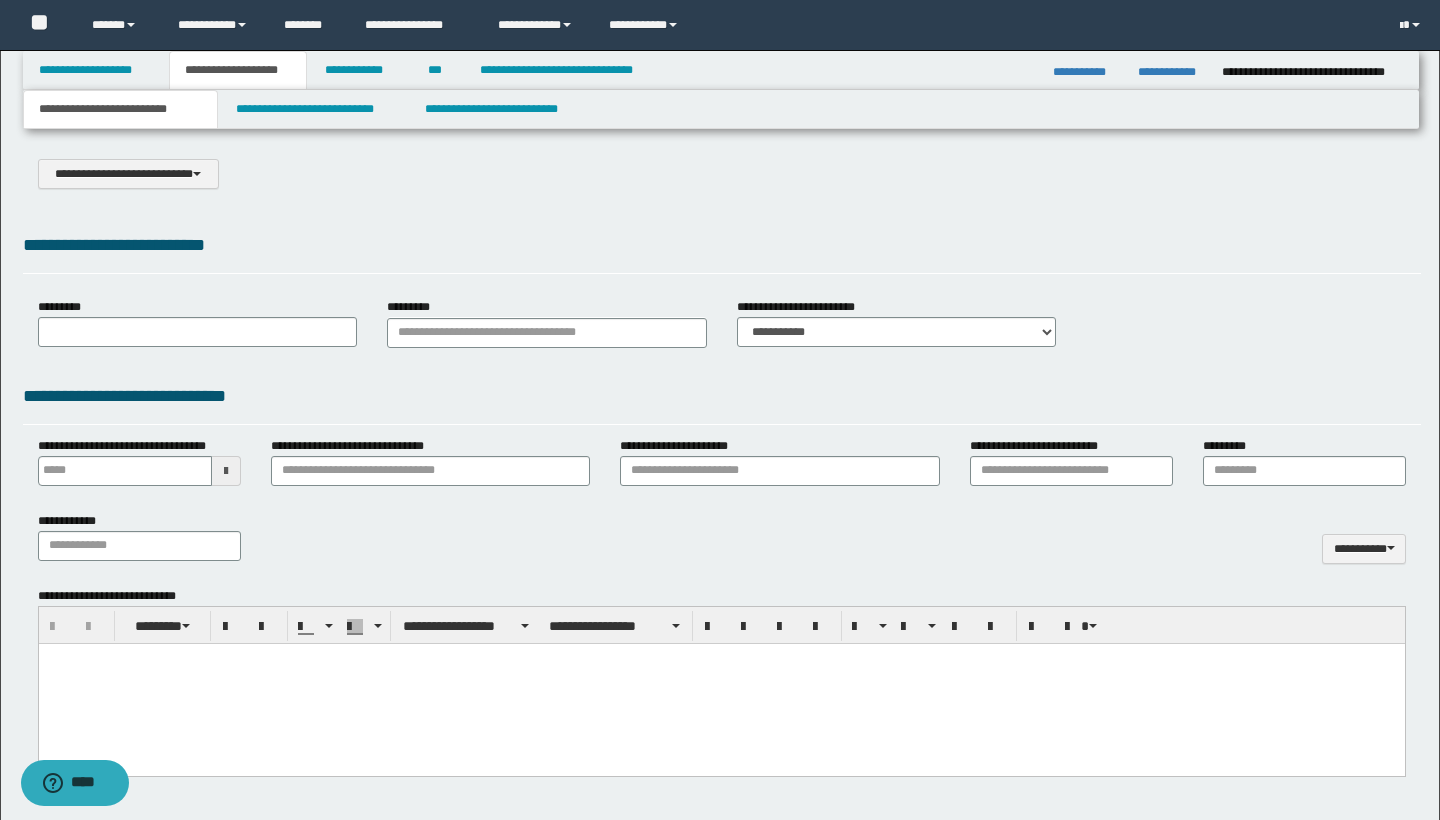 select on "*" 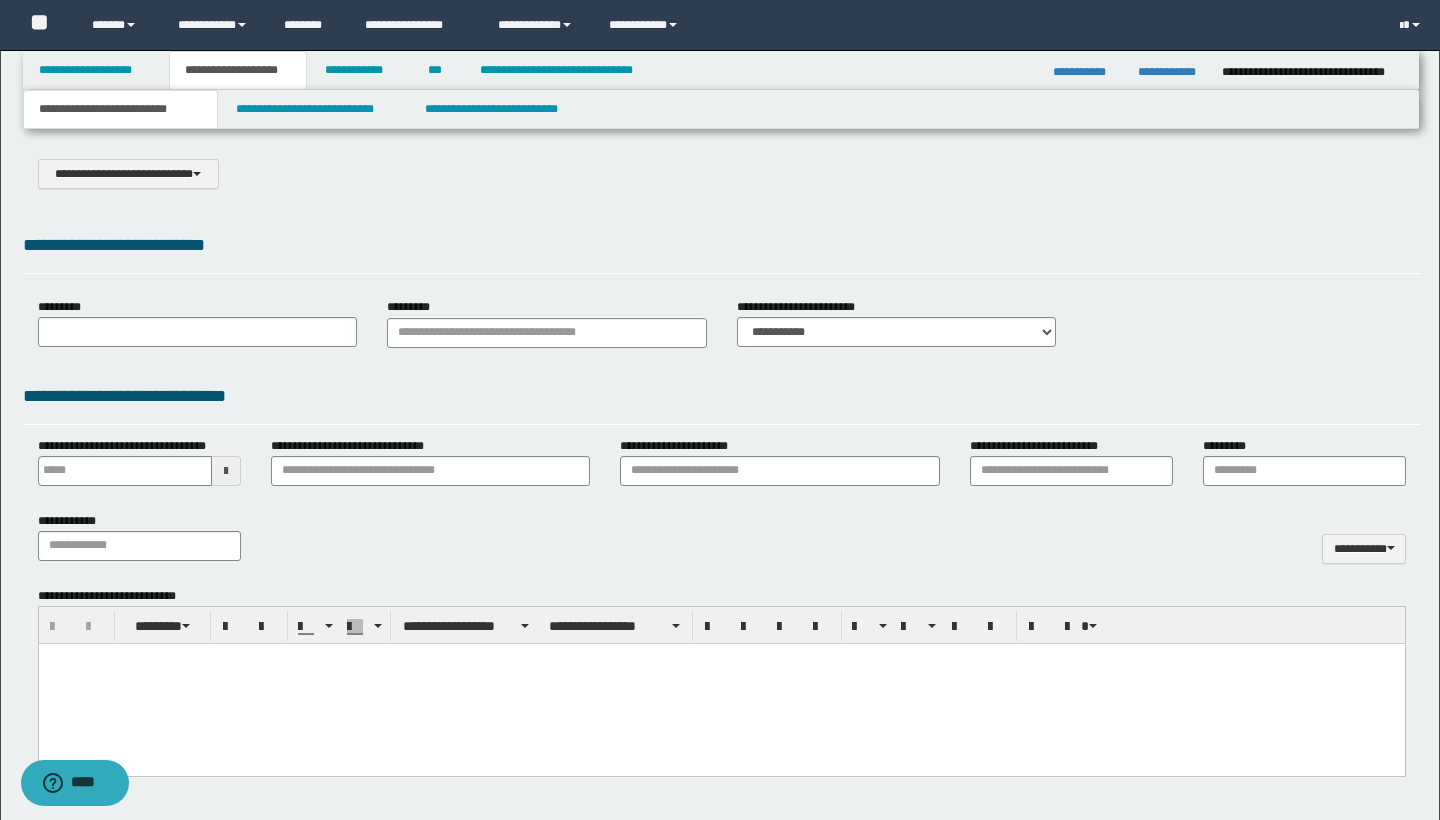 scroll, scrollTop: 0, scrollLeft: 0, axis: both 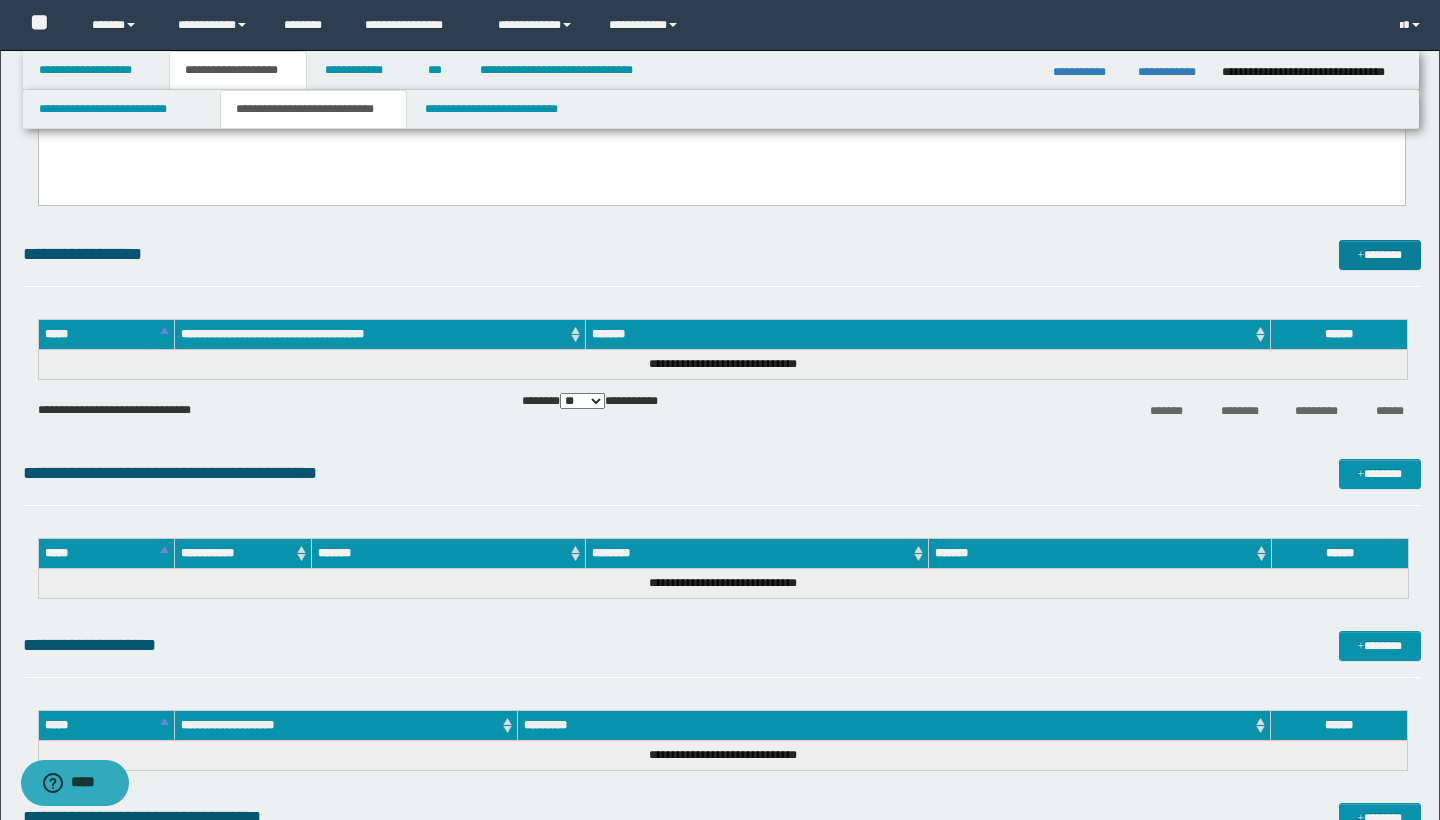 click on "*******" at bounding box center [1380, 255] 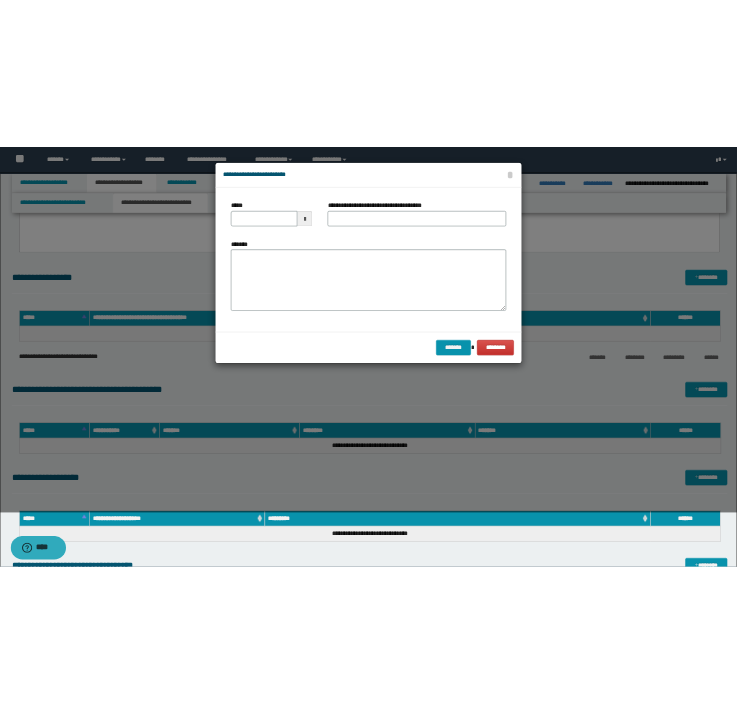 scroll, scrollTop: 304, scrollLeft: 0, axis: vertical 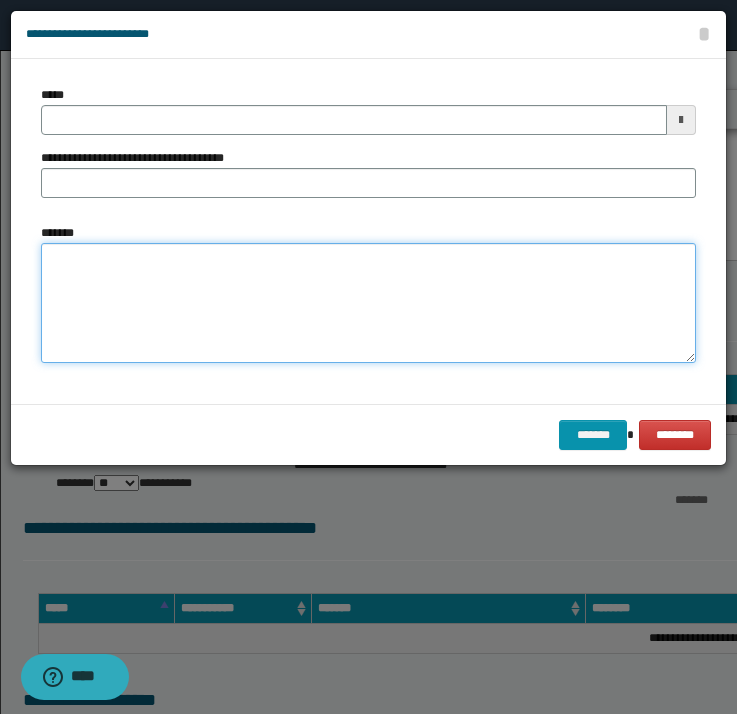 click on "*******" at bounding box center (368, 303) 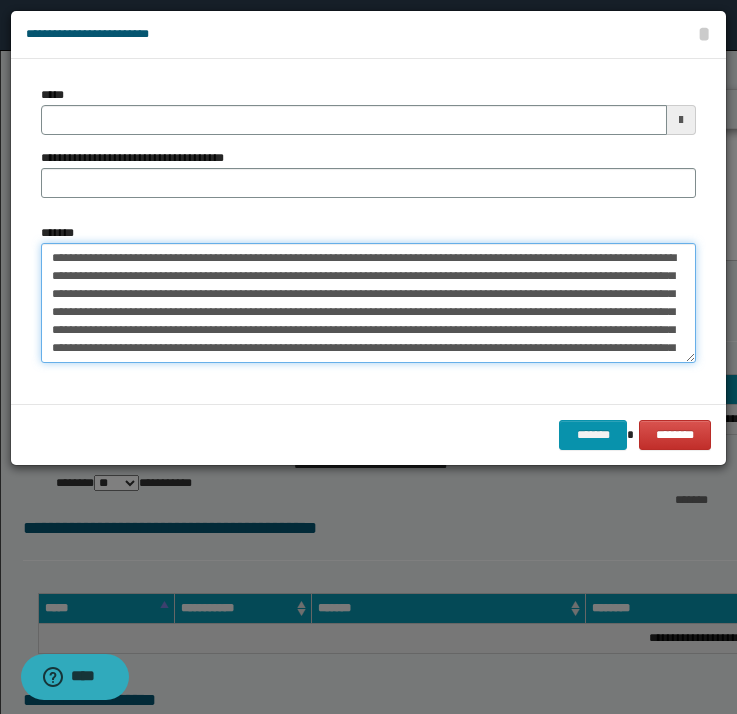 scroll, scrollTop: 0, scrollLeft: 0, axis: both 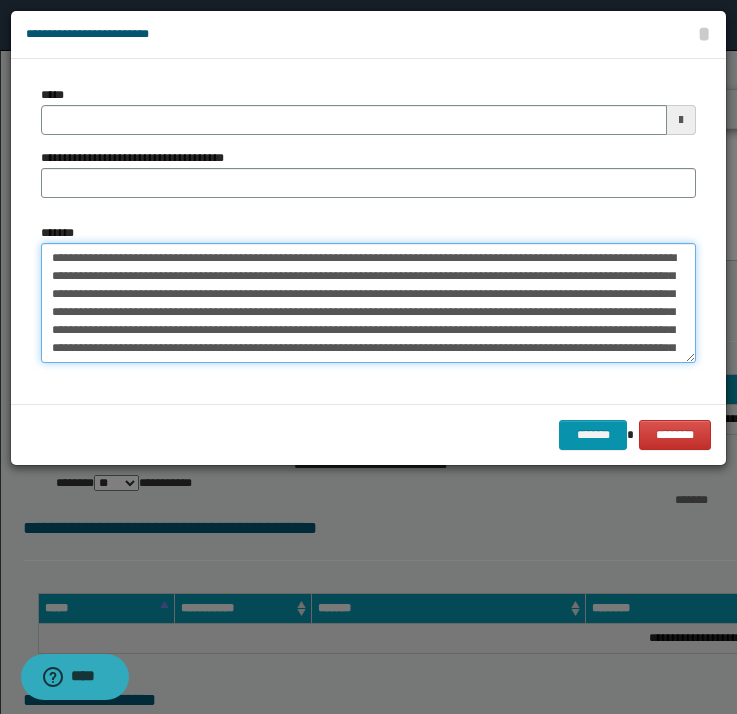 drag, startPoint x: 52, startPoint y: 256, endPoint x: 121, endPoint y: 253, distance: 69.065186 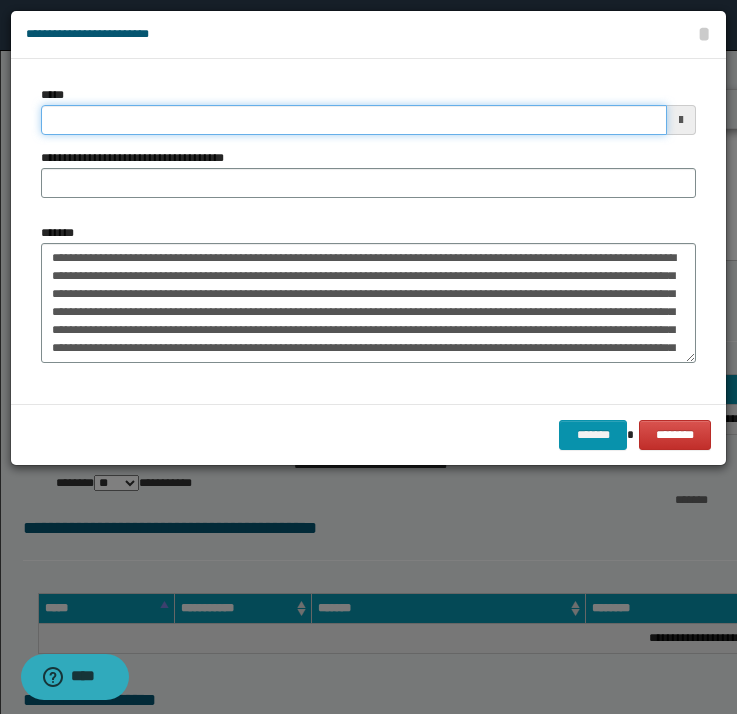 click on "*****" at bounding box center [354, 120] 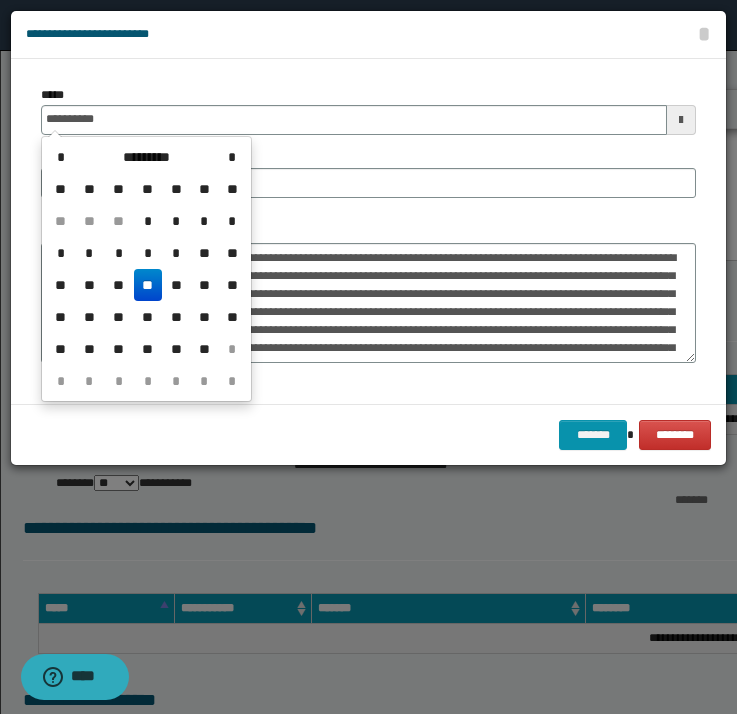 type on "**********" 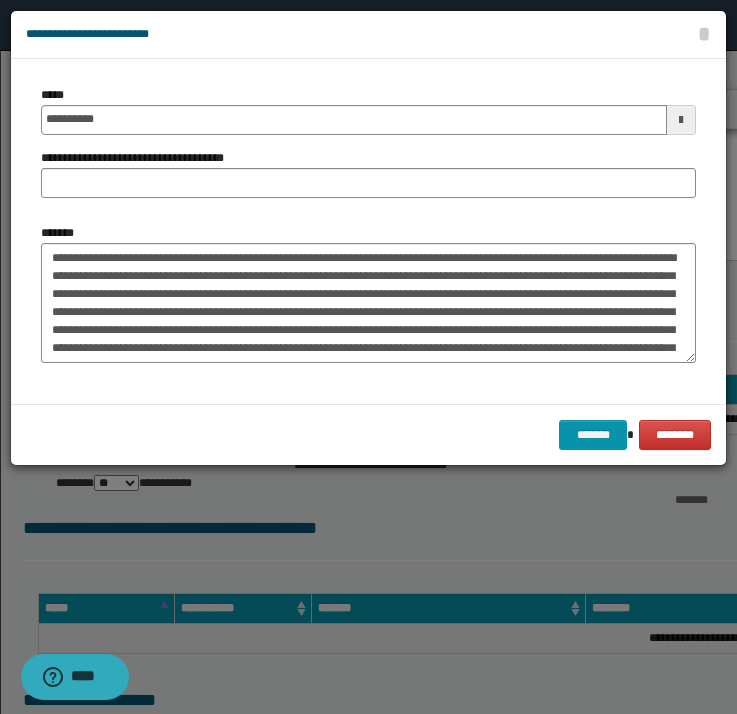 click on "**********" at bounding box center [368, 173] 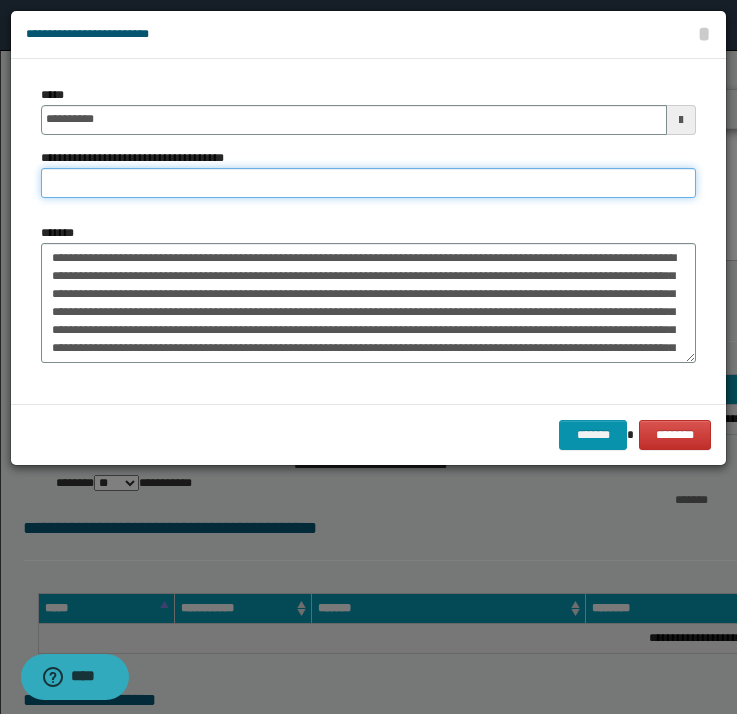 click on "**********" at bounding box center (368, 183) 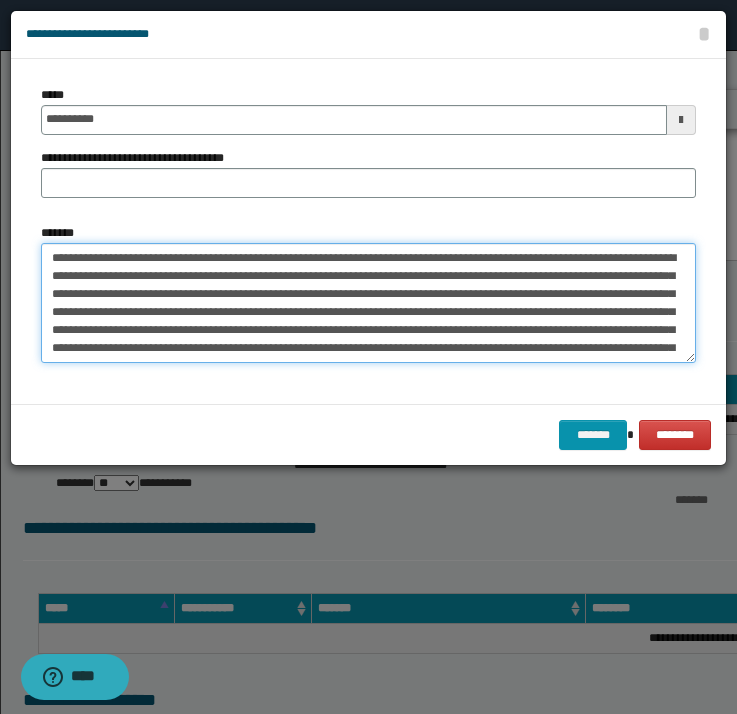 drag, startPoint x: 137, startPoint y: 256, endPoint x: 119, endPoint y: 274, distance: 25.455845 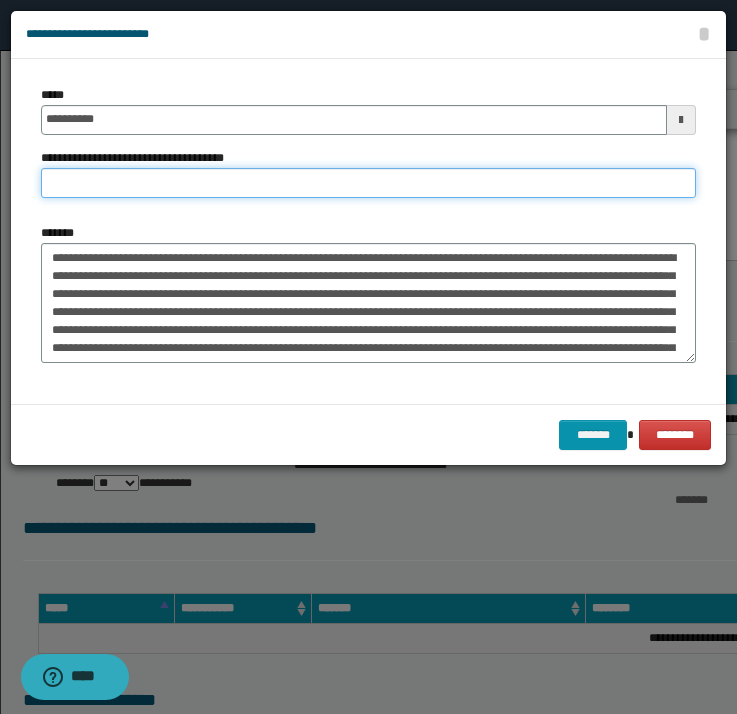 click on "**********" at bounding box center [368, 183] 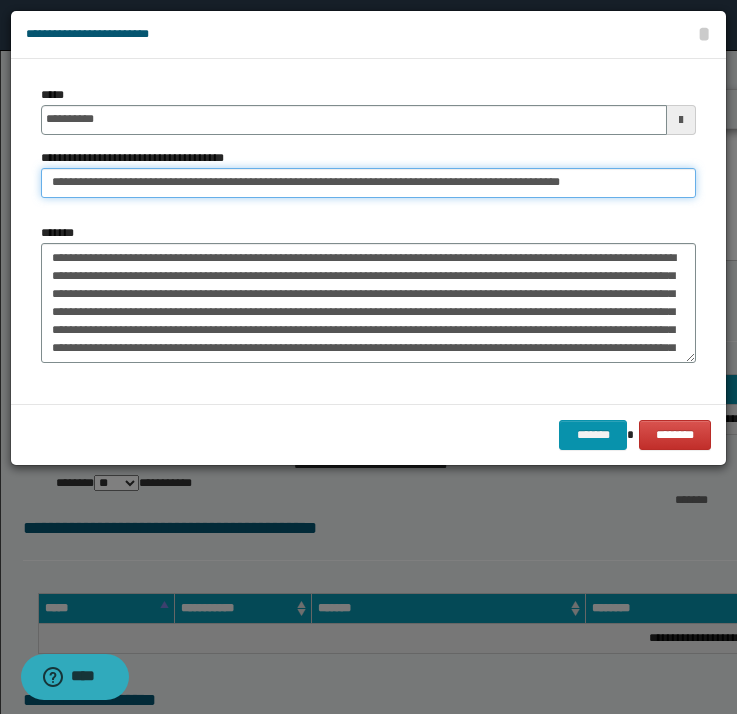 type on "**********" 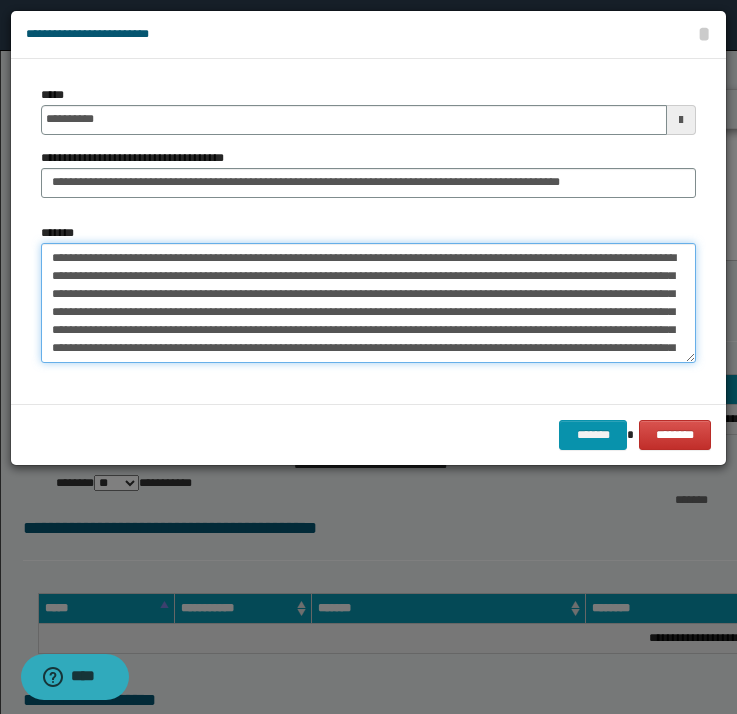 drag, startPoint x: 51, startPoint y: 257, endPoint x: 127, endPoint y: 278, distance: 78.84795 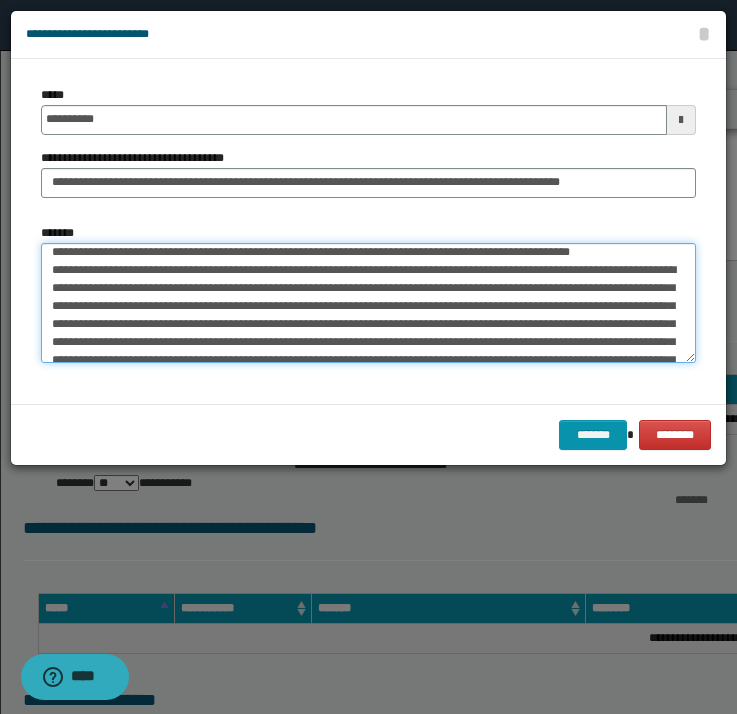 scroll, scrollTop: 137, scrollLeft: 0, axis: vertical 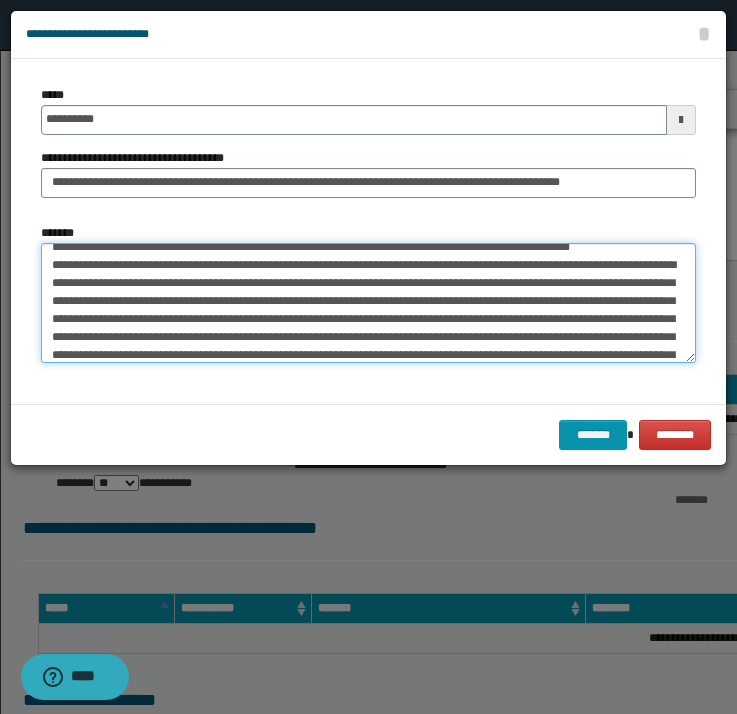 click on "*******" at bounding box center (368, 303) 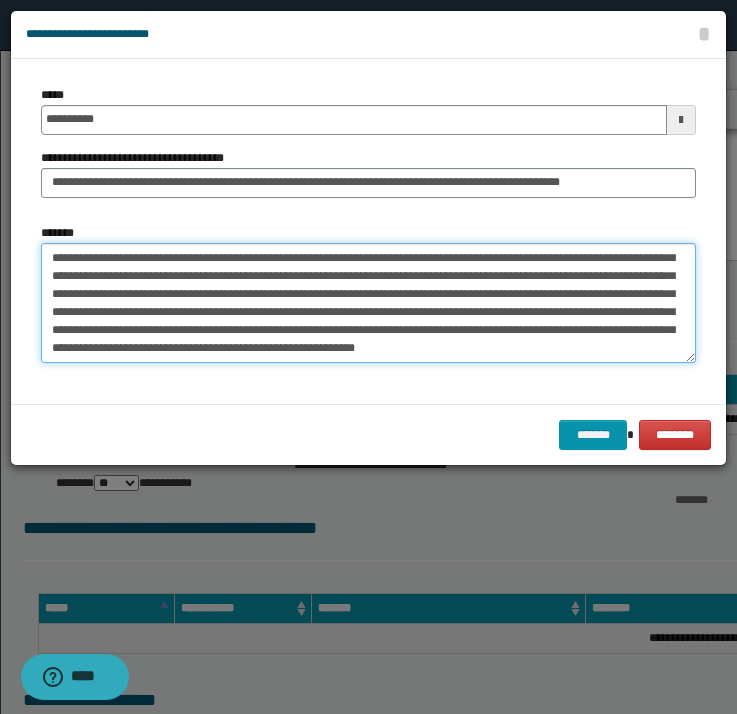 scroll, scrollTop: 1480, scrollLeft: 0, axis: vertical 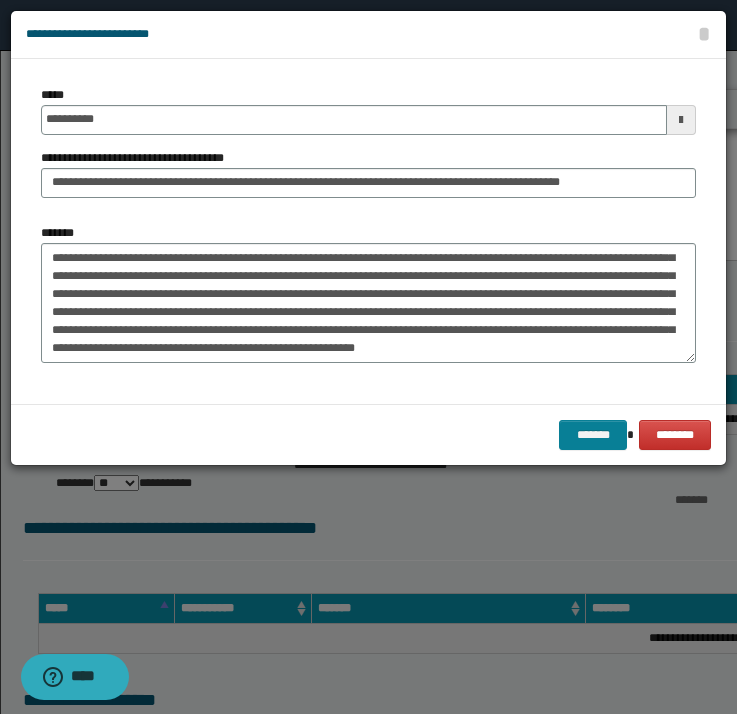 click on "*******" at bounding box center (593, 435) 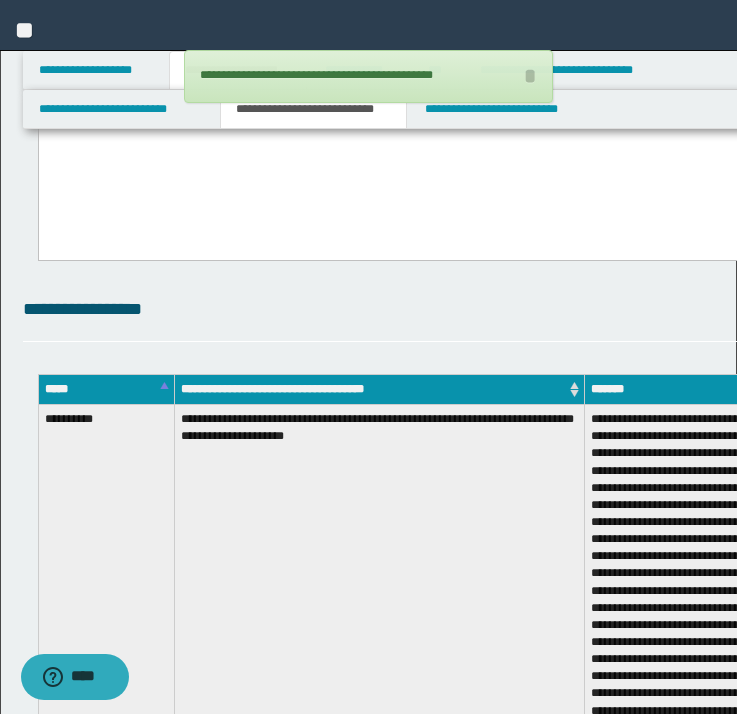 click on "*******" at bounding box center [1349, 310] 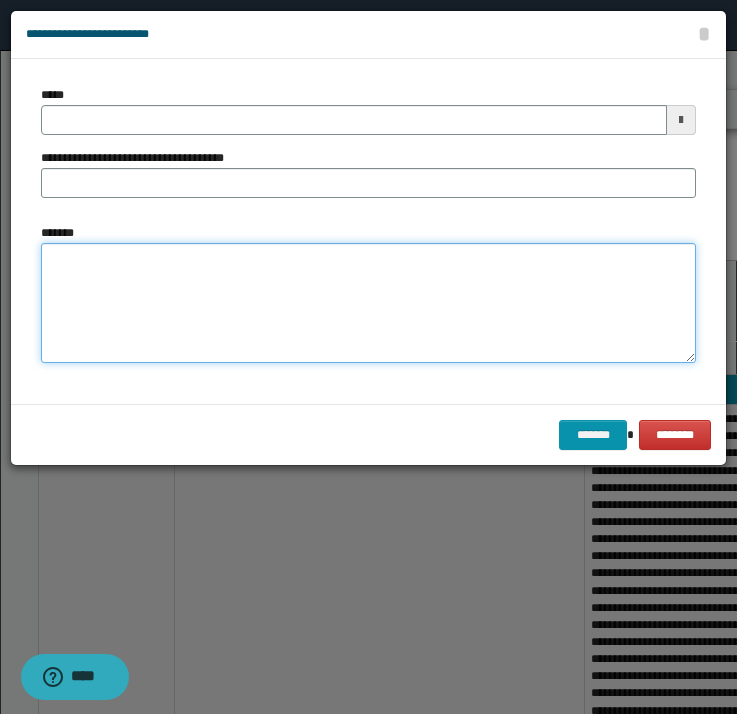 click on "*******" at bounding box center (368, 303) 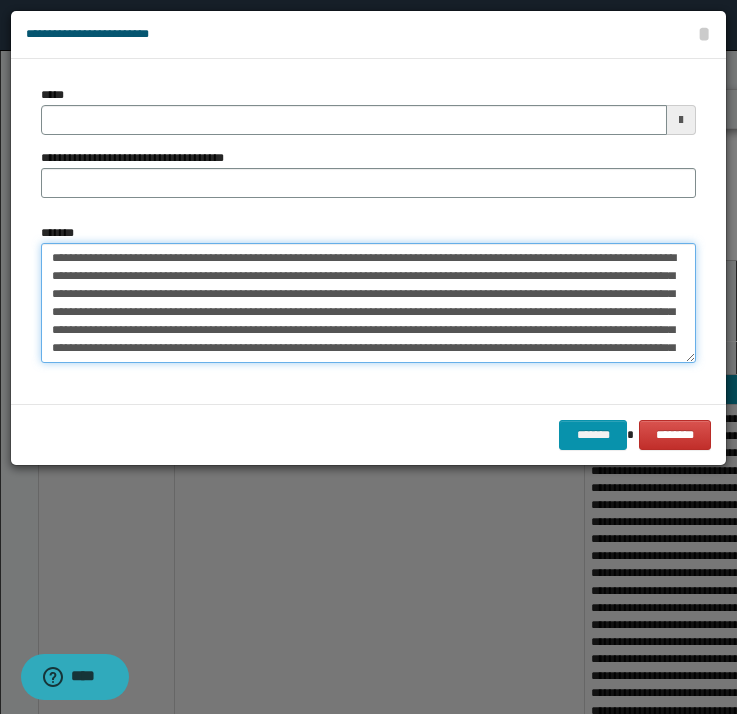 scroll, scrollTop: 0, scrollLeft: 0, axis: both 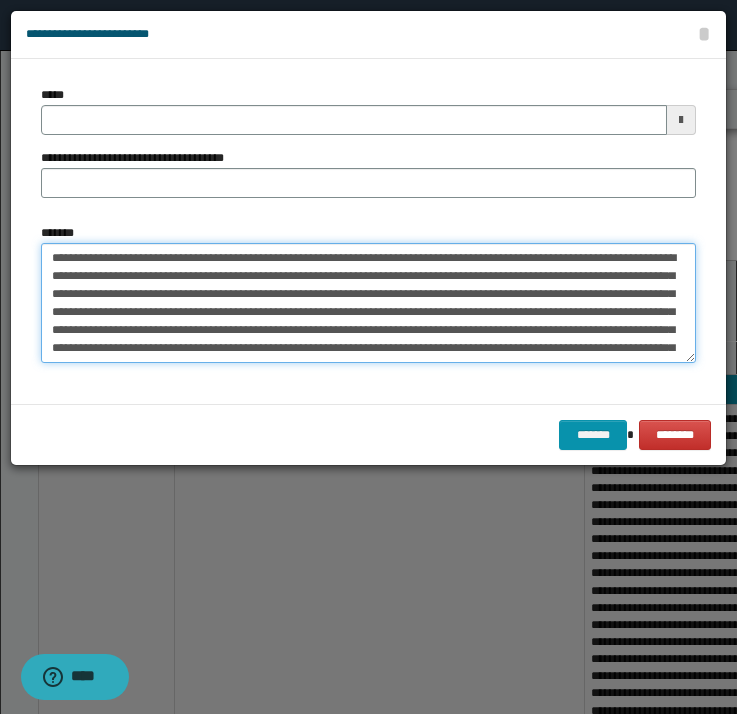 drag, startPoint x: 49, startPoint y: 254, endPoint x: 121, endPoint y: 254, distance: 72 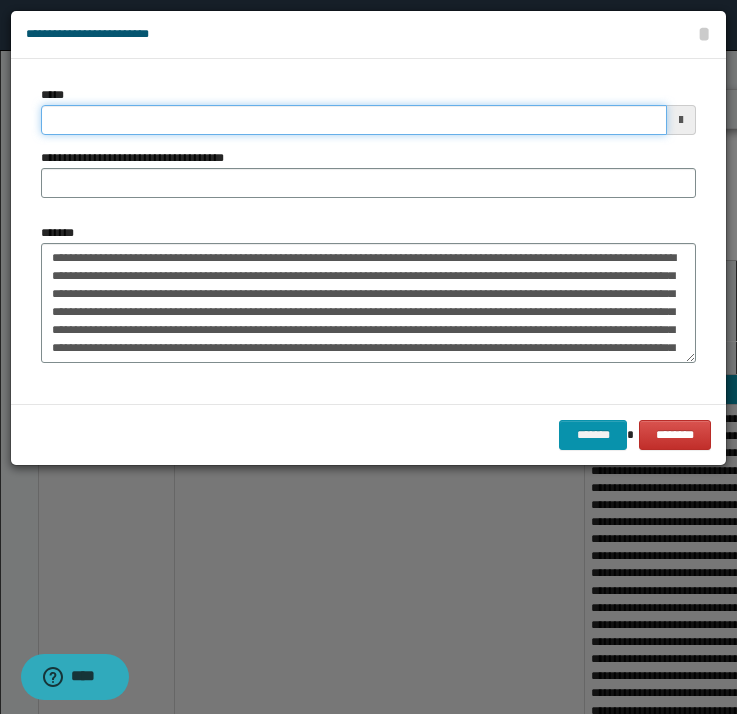 click on "*****" at bounding box center [354, 120] 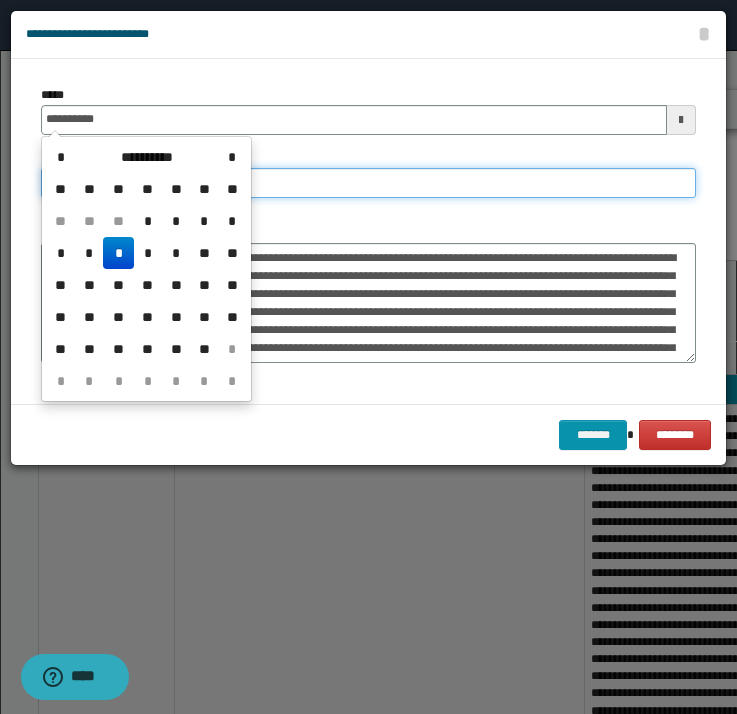 type on "**********" 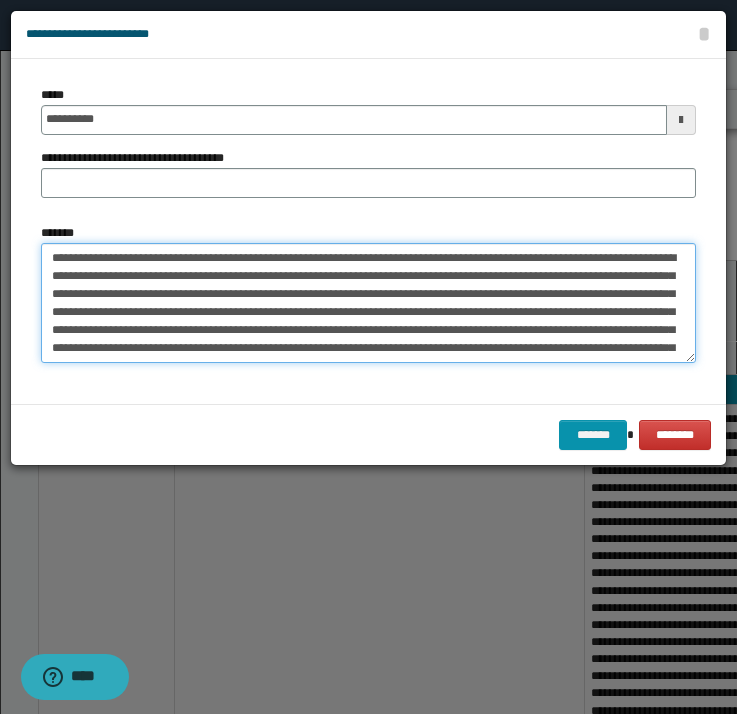 drag, startPoint x: 137, startPoint y: 254, endPoint x: 633, endPoint y: 255, distance: 496.001 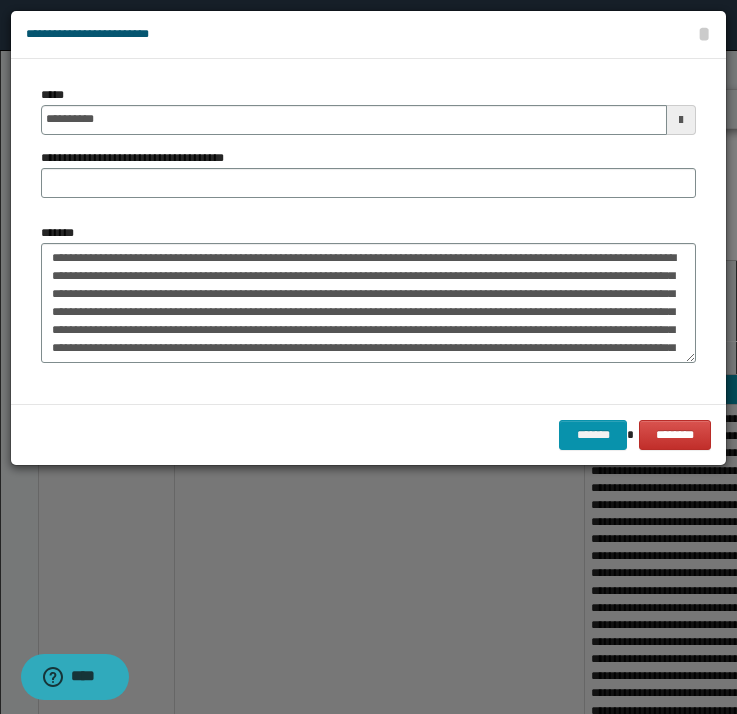 click on "*******" at bounding box center (368, 293) 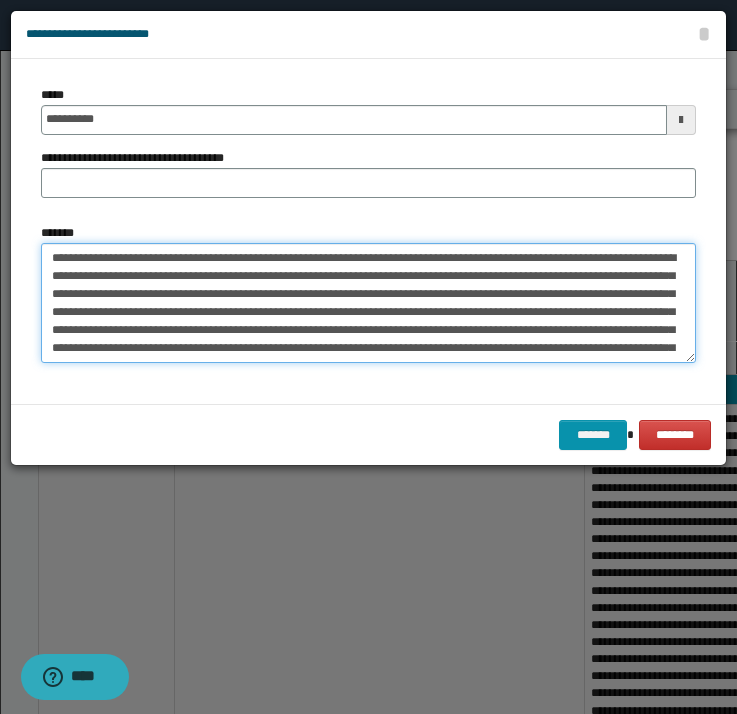 drag, startPoint x: 133, startPoint y: 256, endPoint x: 626, endPoint y: 259, distance: 493.00912 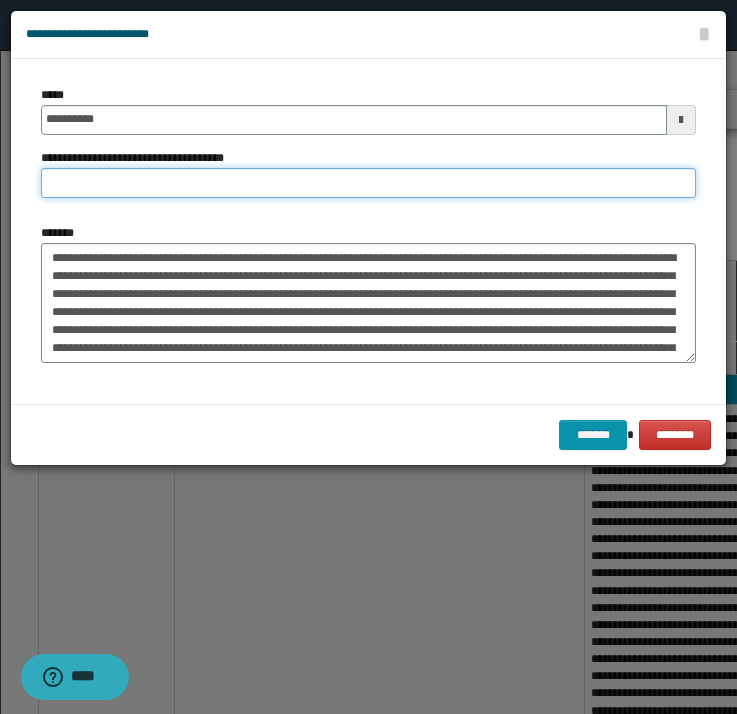 click on "**********" at bounding box center [368, 183] 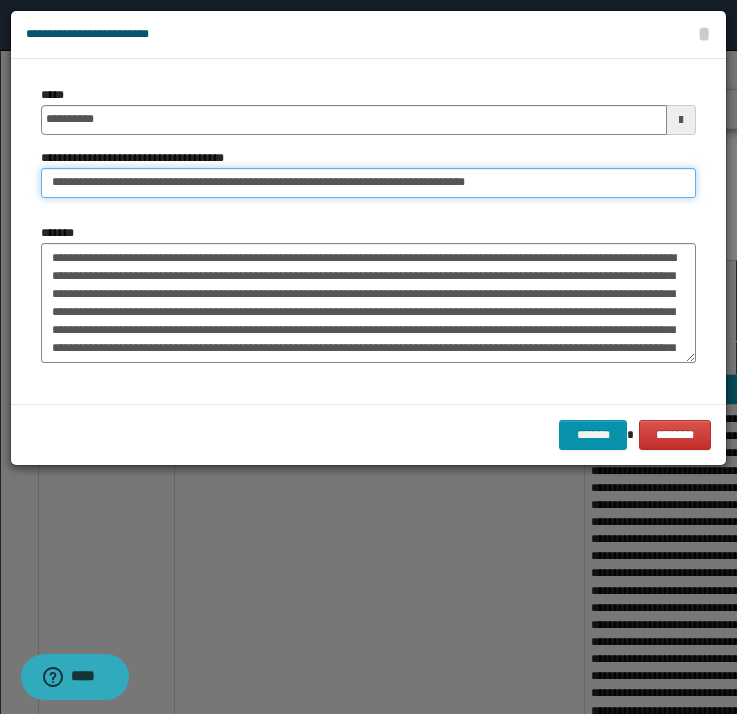 type on "**********" 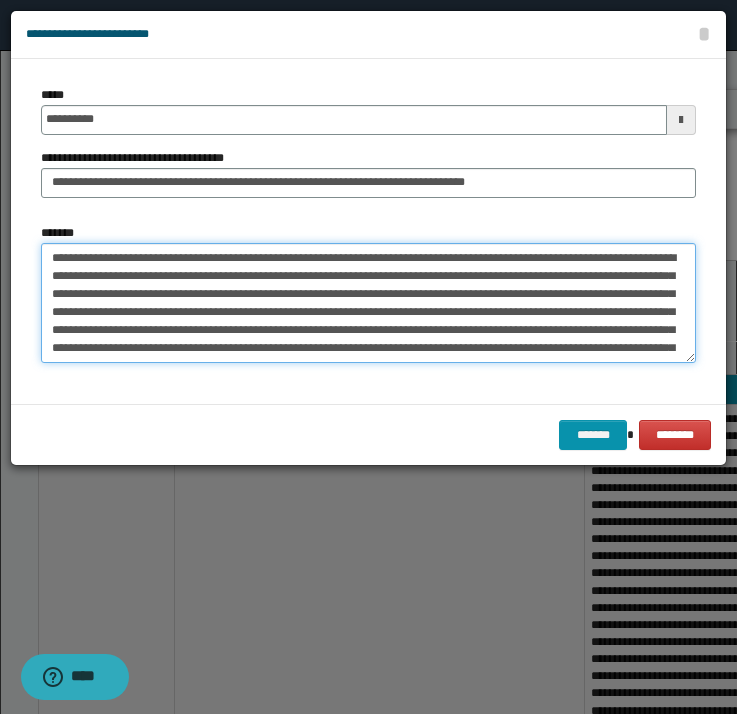drag, startPoint x: 644, startPoint y: 257, endPoint x: 176, endPoint y: 233, distance: 468.615 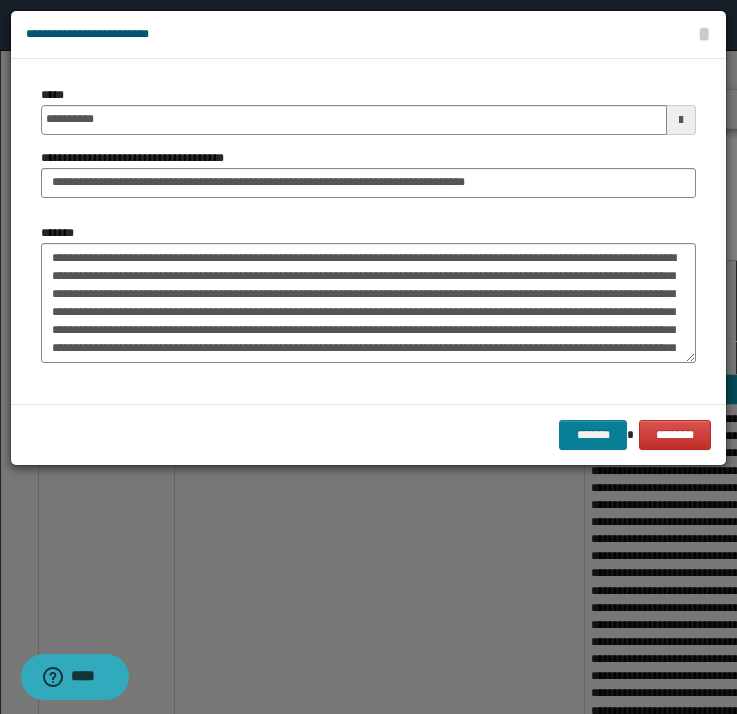 click on "*******" at bounding box center [593, 435] 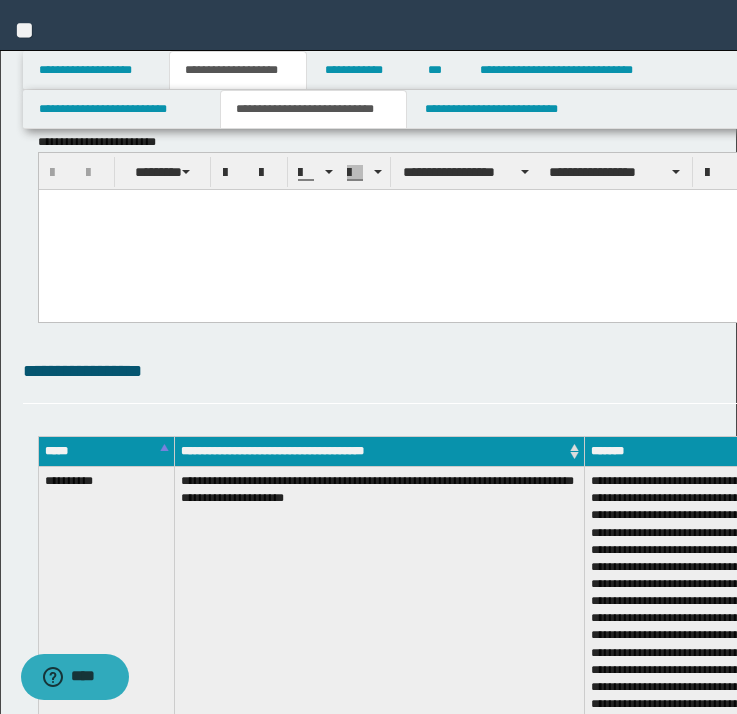 scroll, scrollTop: 244, scrollLeft: 0, axis: vertical 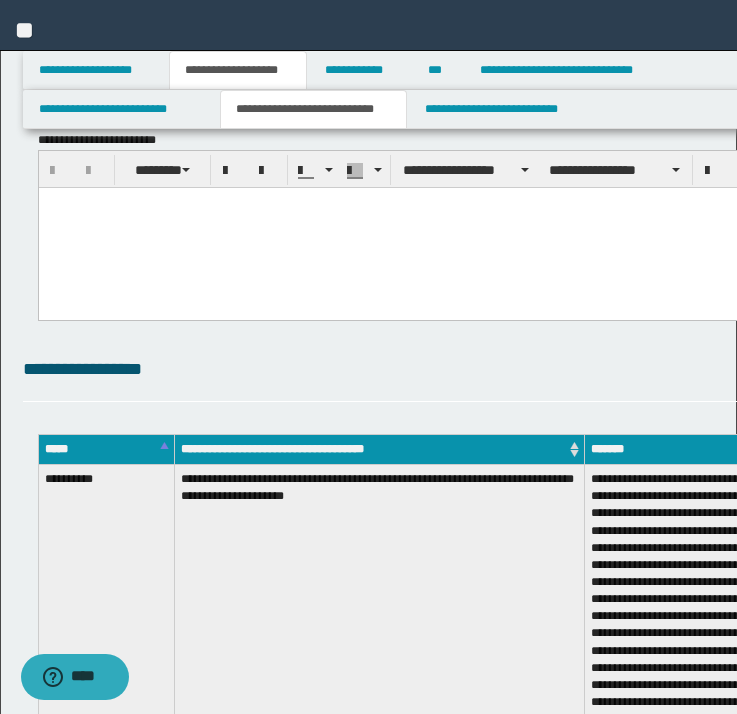 click on "*******" at bounding box center [1349, 370] 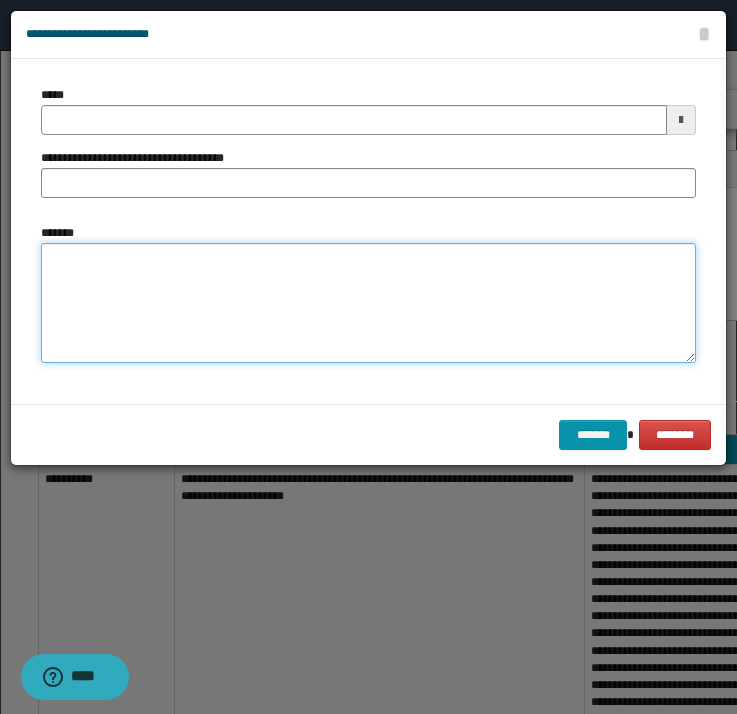 click on "*******" at bounding box center [368, 303] 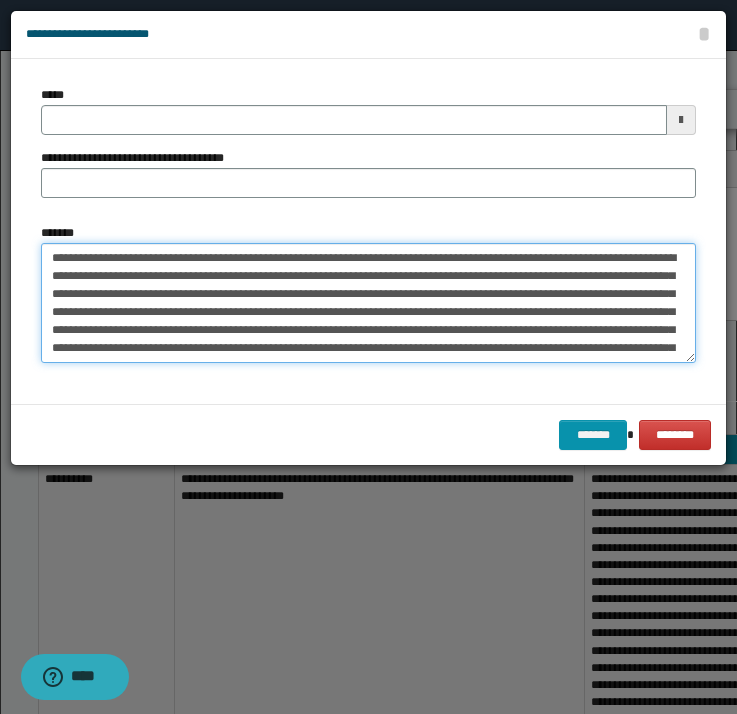scroll, scrollTop: 1764, scrollLeft: 0, axis: vertical 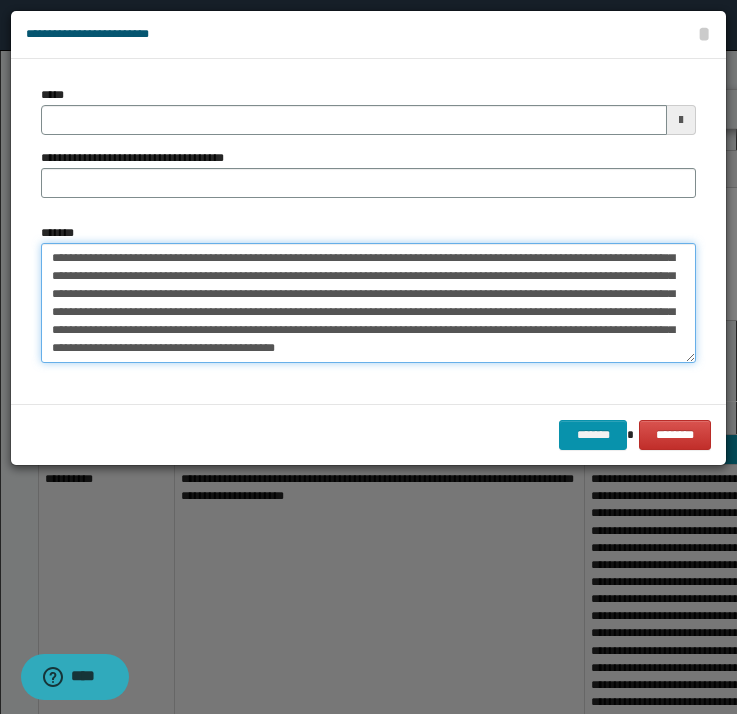 type on "**********" 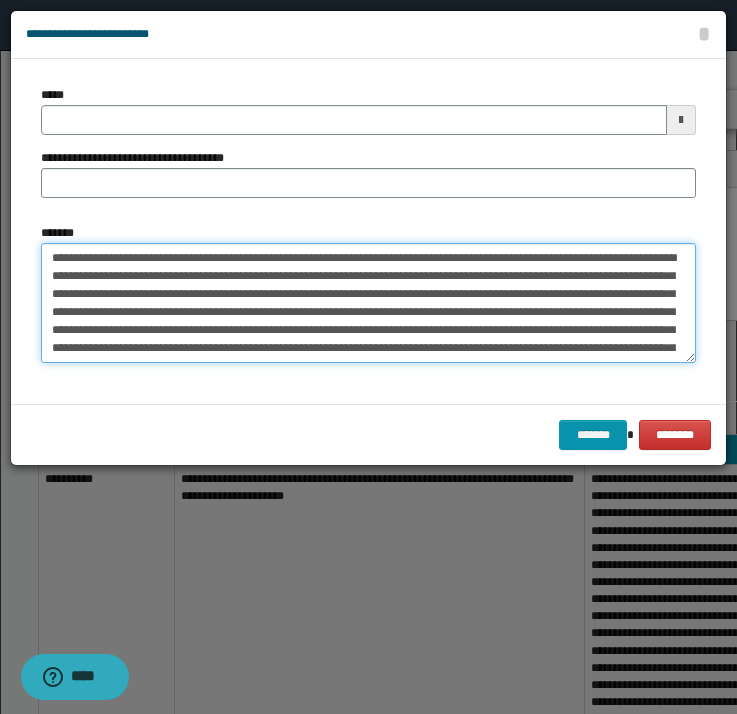 scroll, scrollTop: 0, scrollLeft: 0, axis: both 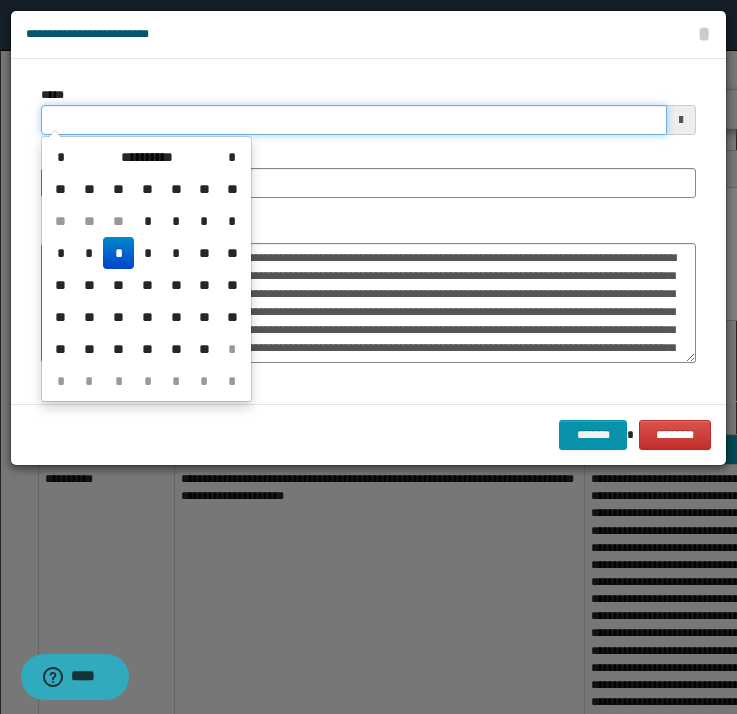 click on "*****" at bounding box center [354, 120] 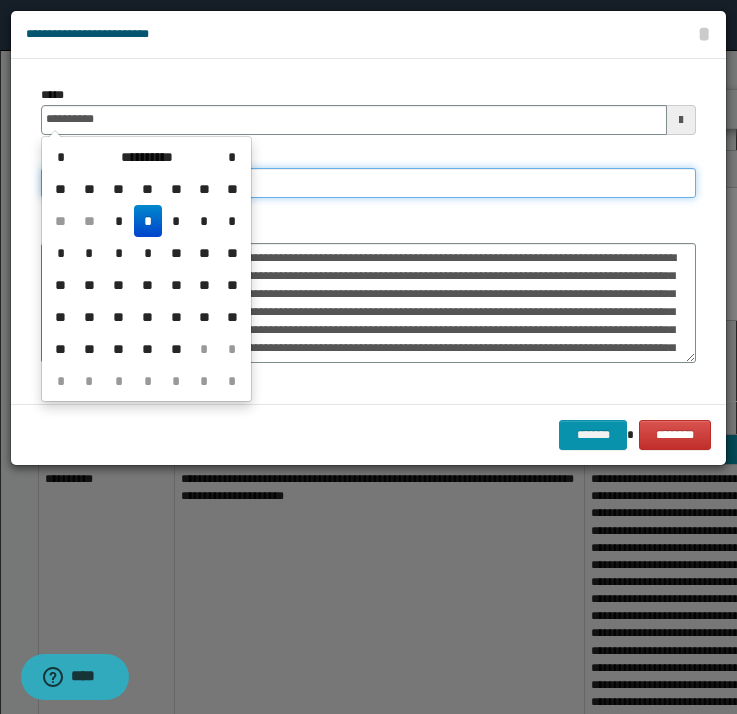 type on "**********" 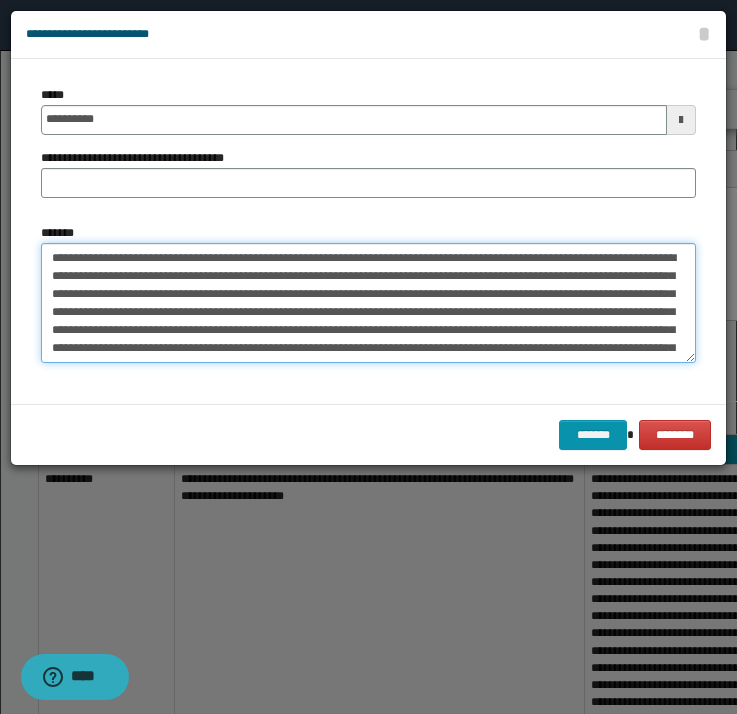 drag, startPoint x: 137, startPoint y: 254, endPoint x: 442, endPoint y: 280, distance: 306.1062 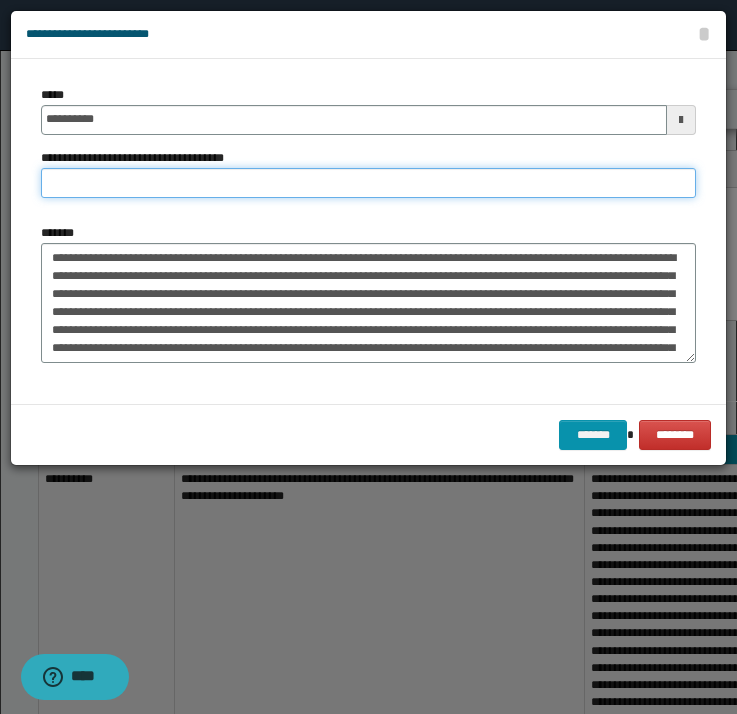 click on "**********" at bounding box center [368, 183] 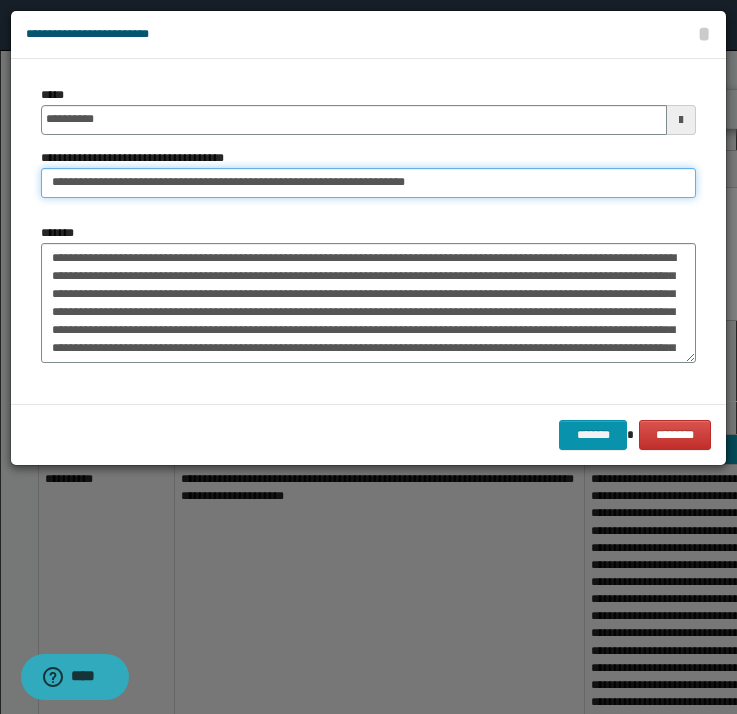 type on "**********" 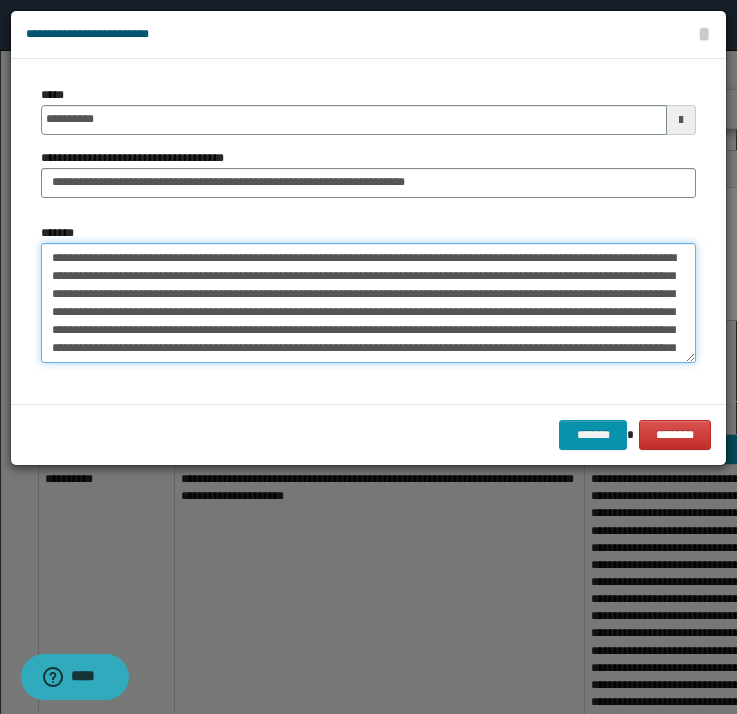 drag, startPoint x: 565, startPoint y: 256, endPoint x: 21, endPoint y: 178, distance: 549.5635 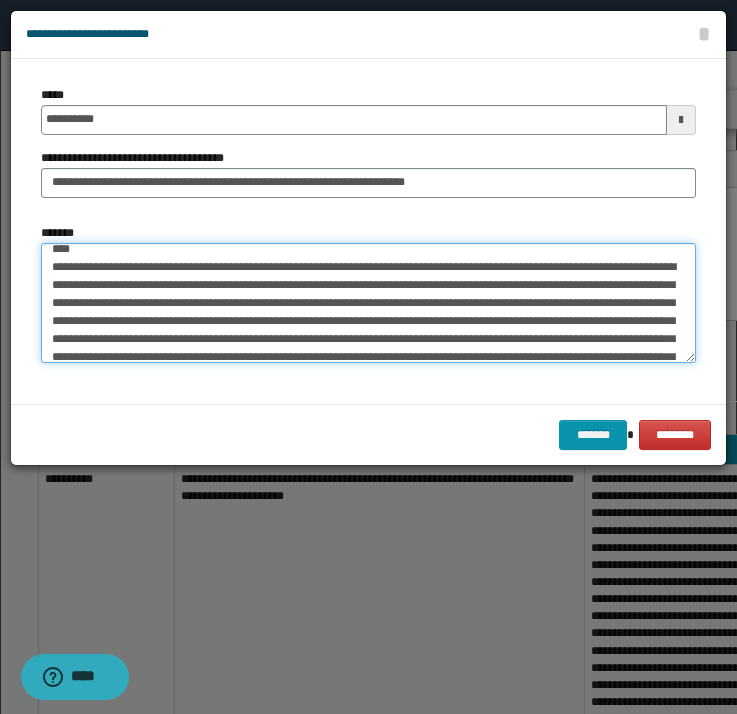 scroll, scrollTop: 1036, scrollLeft: 0, axis: vertical 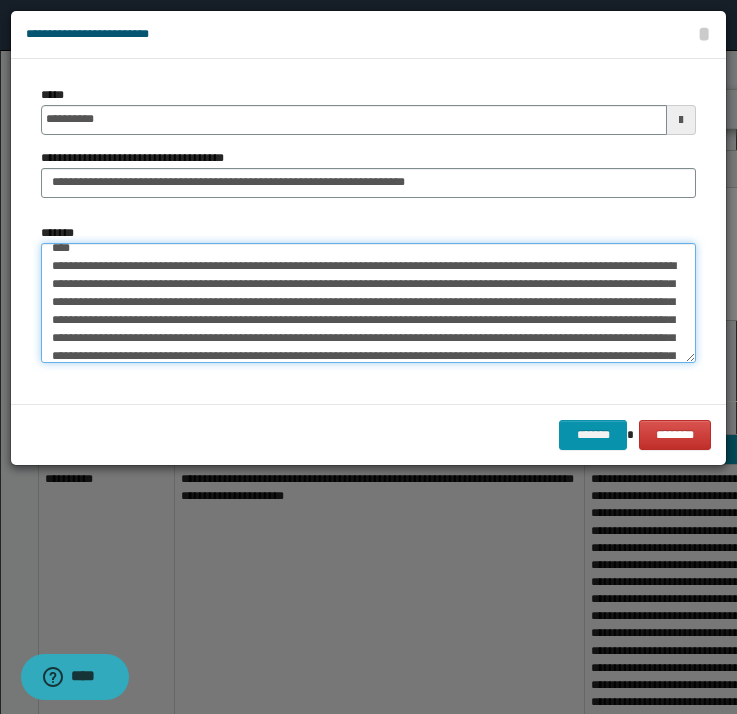 click on "*******" at bounding box center (368, 303) 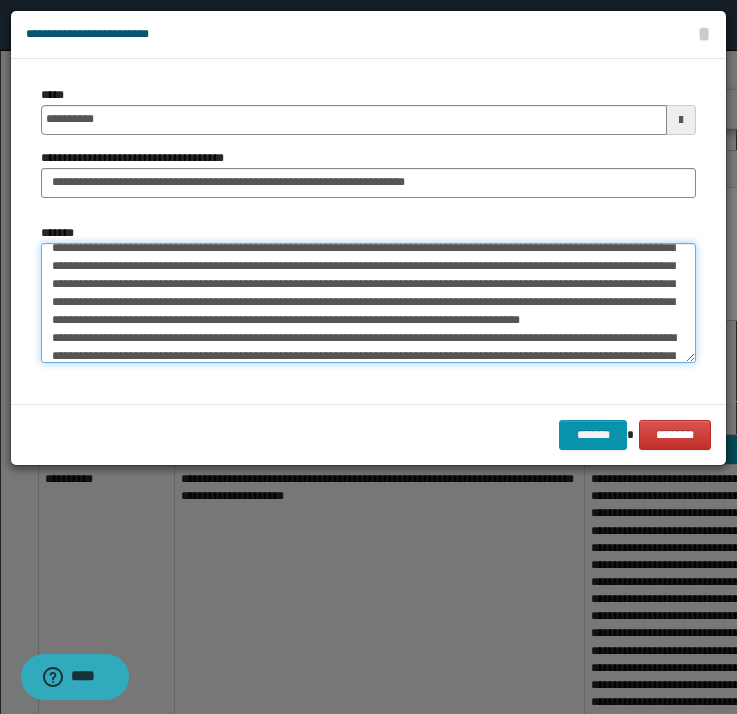 scroll, scrollTop: 1145, scrollLeft: 0, axis: vertical 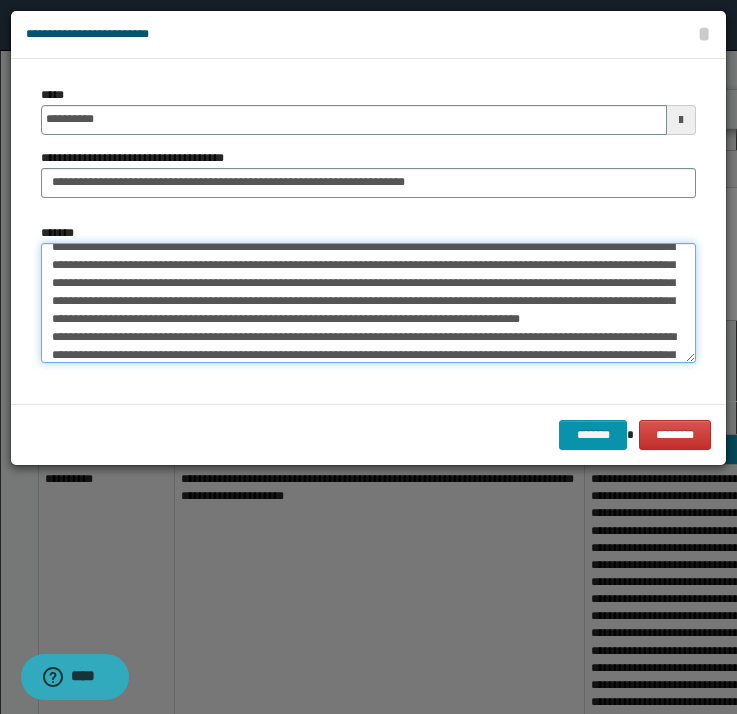 click on "*******" at bounding box center [368, 303] 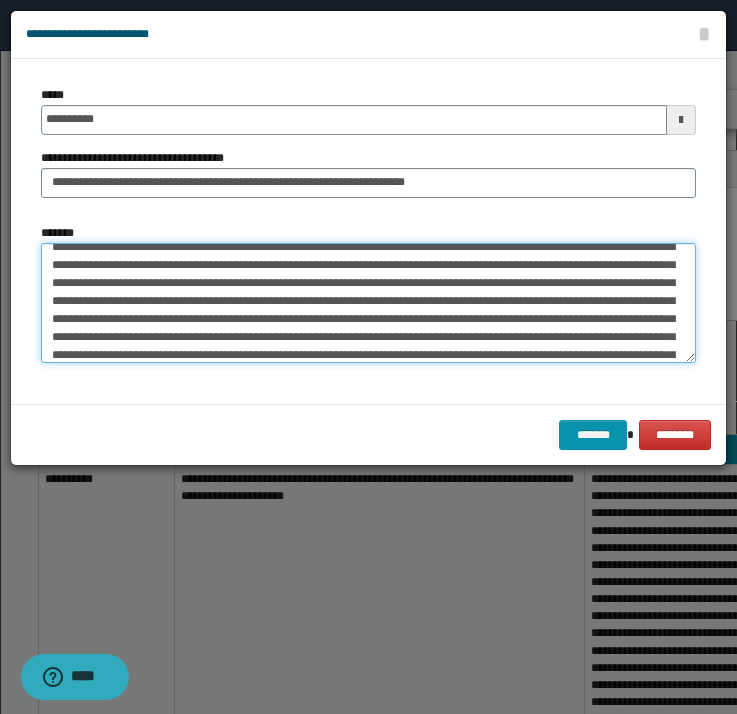 scroll, scrollTop: 1380, scrollLeft: 0, axis: vertical 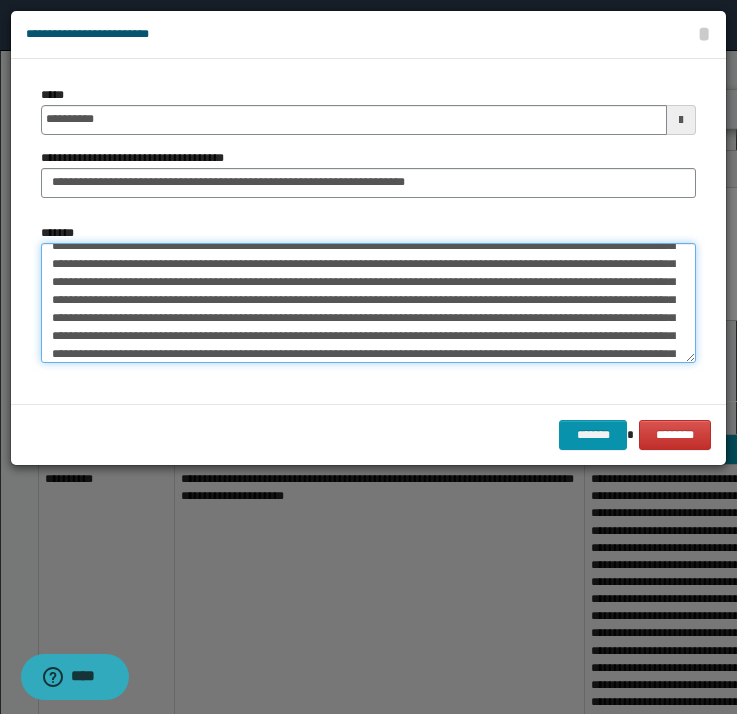 click on "*******" at bounding box center [368, 303] 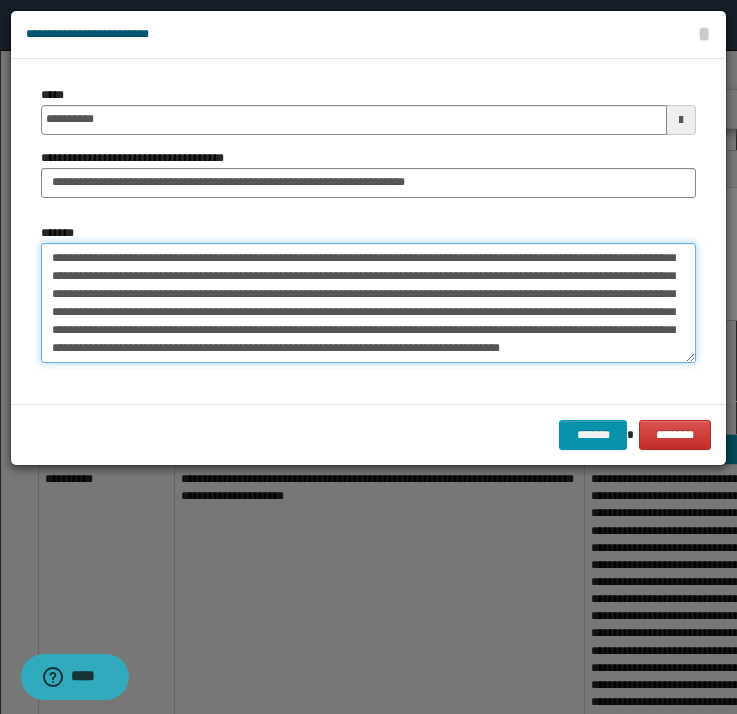 scroll, scrollTop: 1710, scrollLeft: 0, axis: vertical 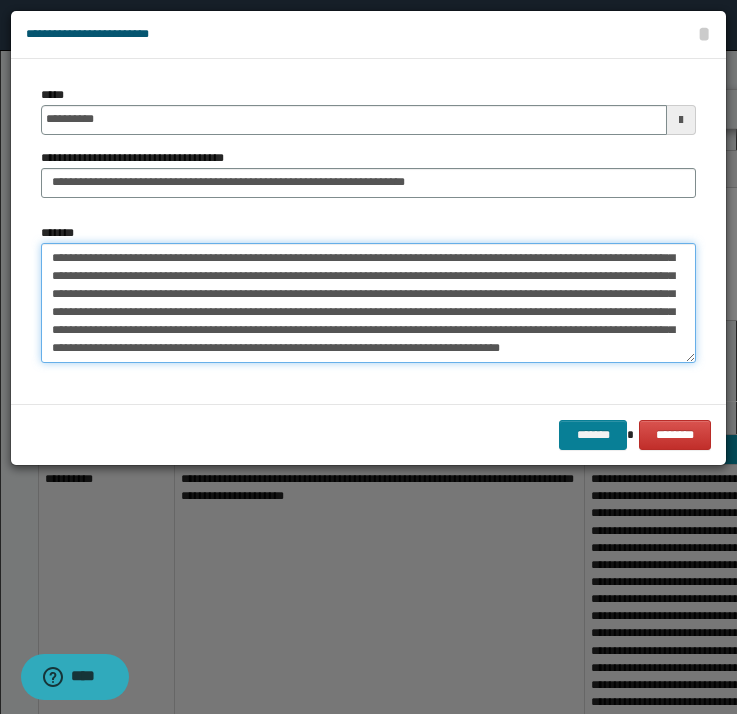 type on "**********" 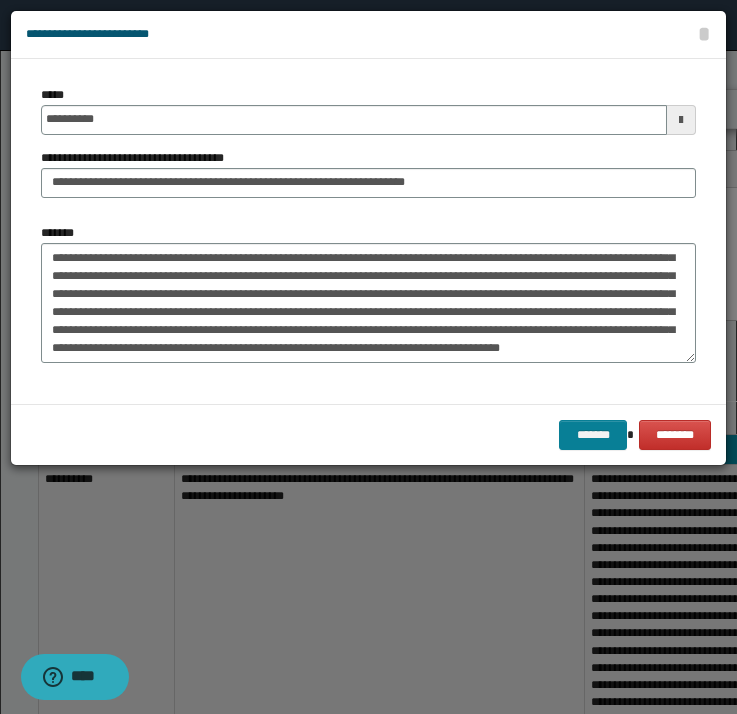 click on "*******" at bounding box center [593, 435] 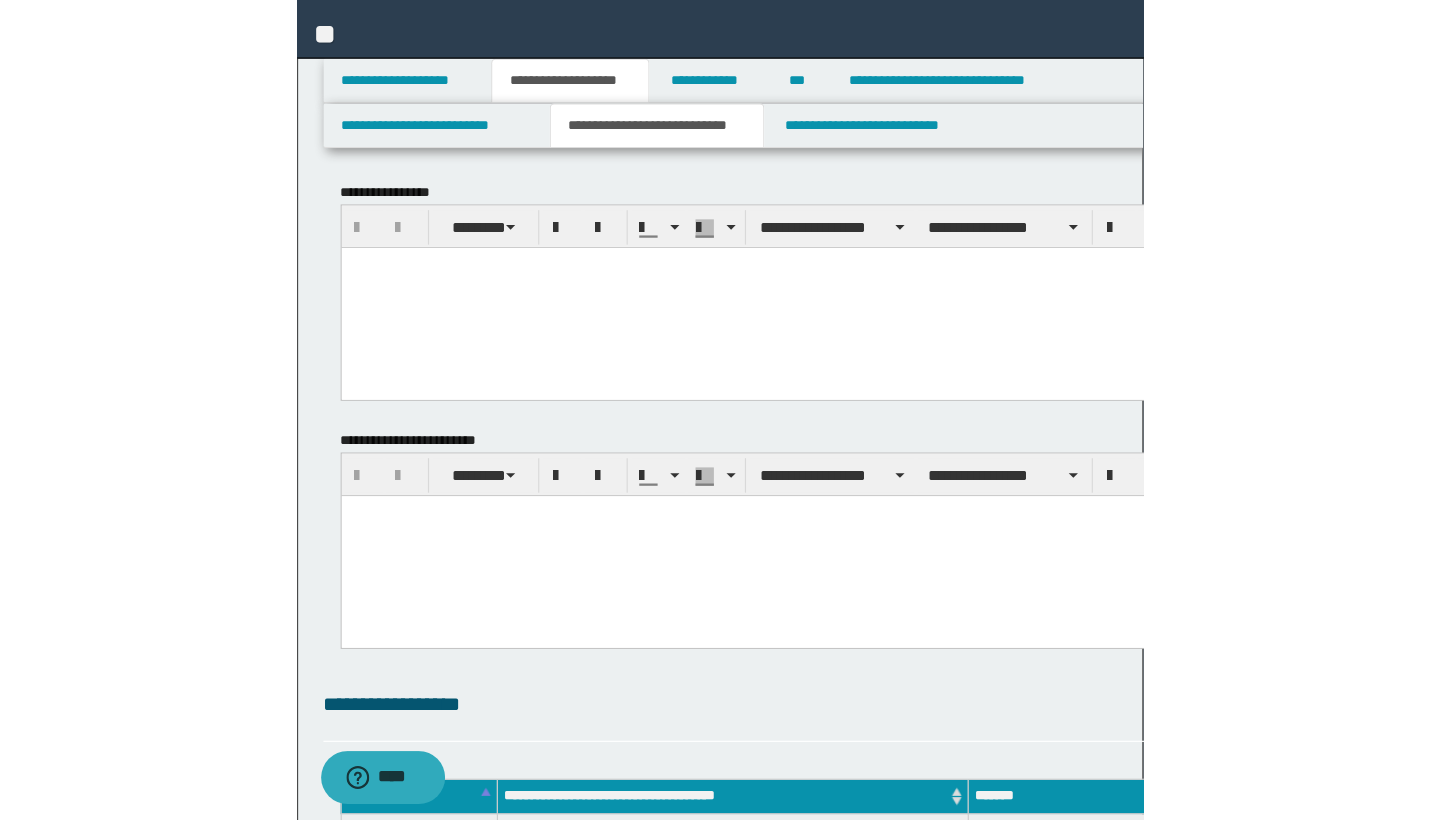scroll, scrollTop: 0, scrollLeft: 0, axis: both 